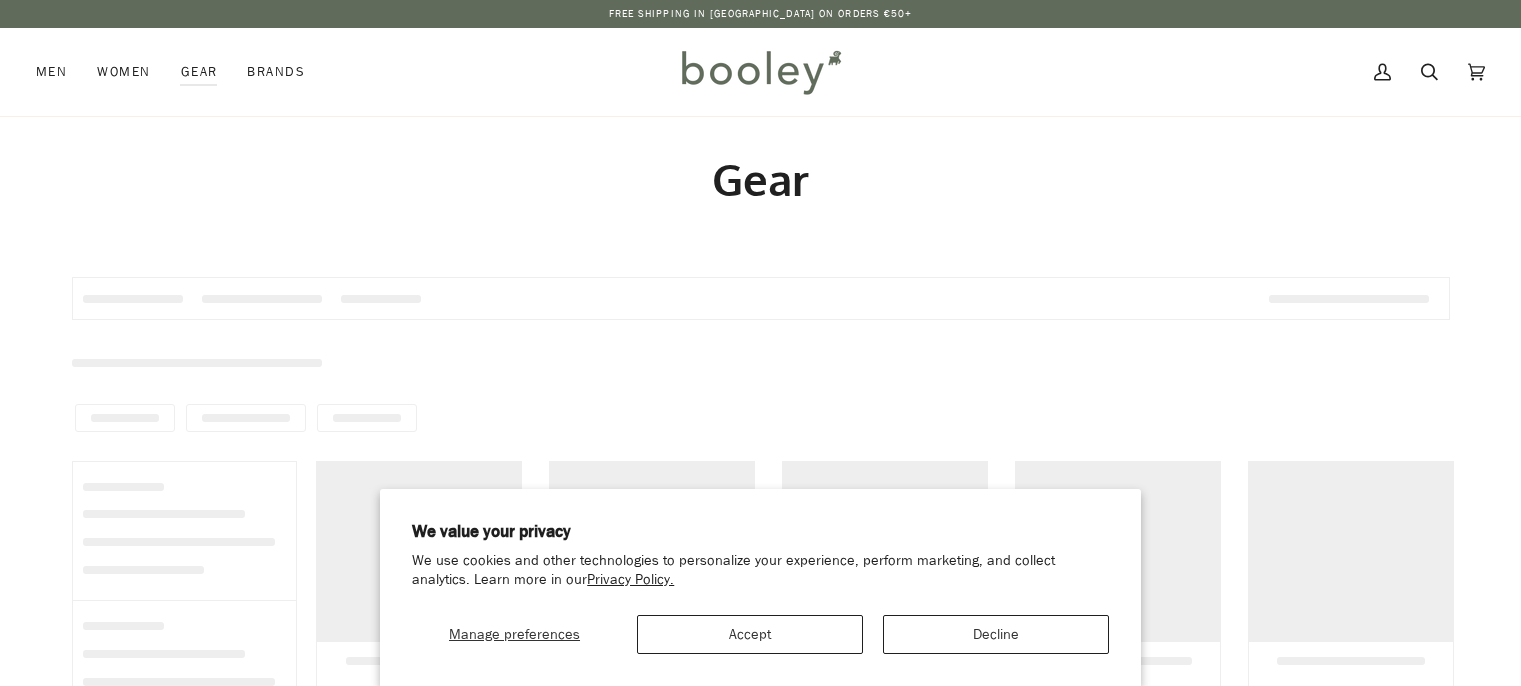 scroll, scrollTop: 0, scrollLeft: 0, axis: both 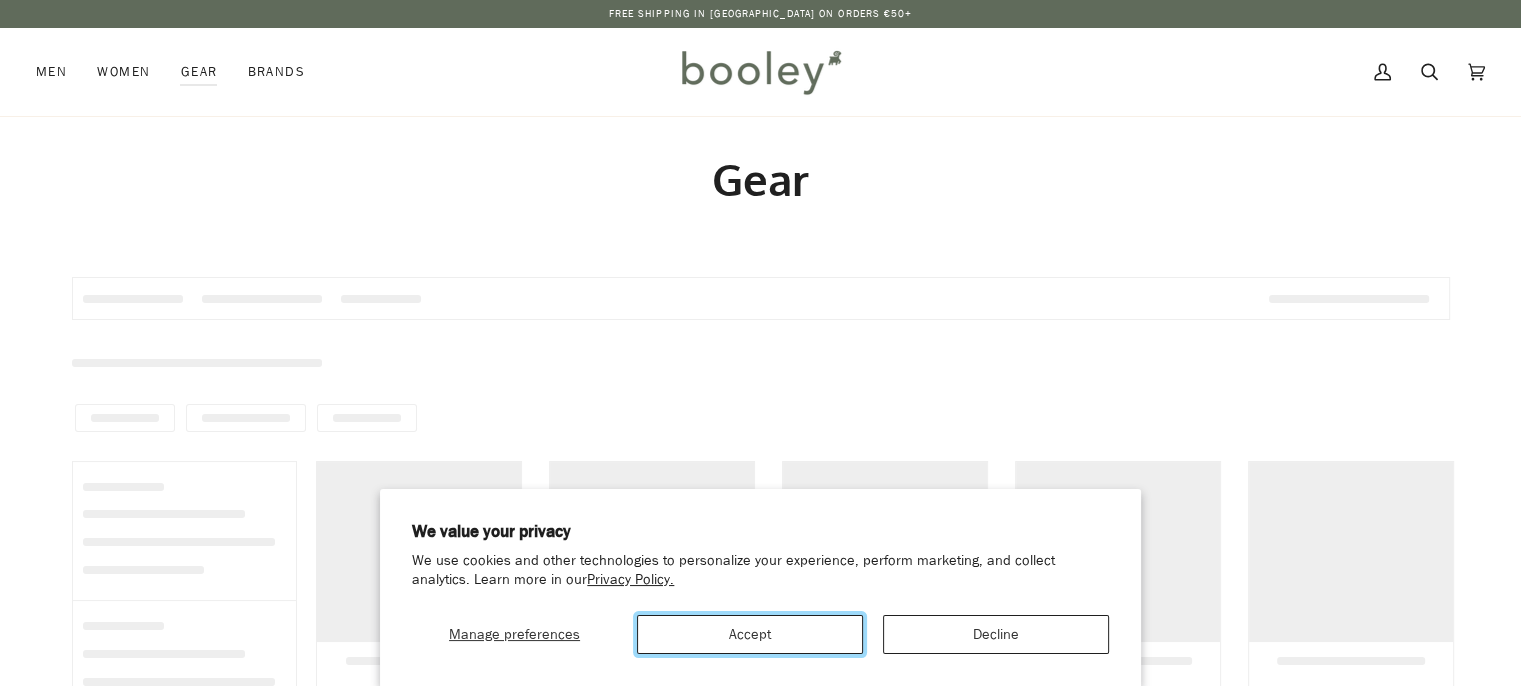 click on "Accept" at bounding box center [750, 634] 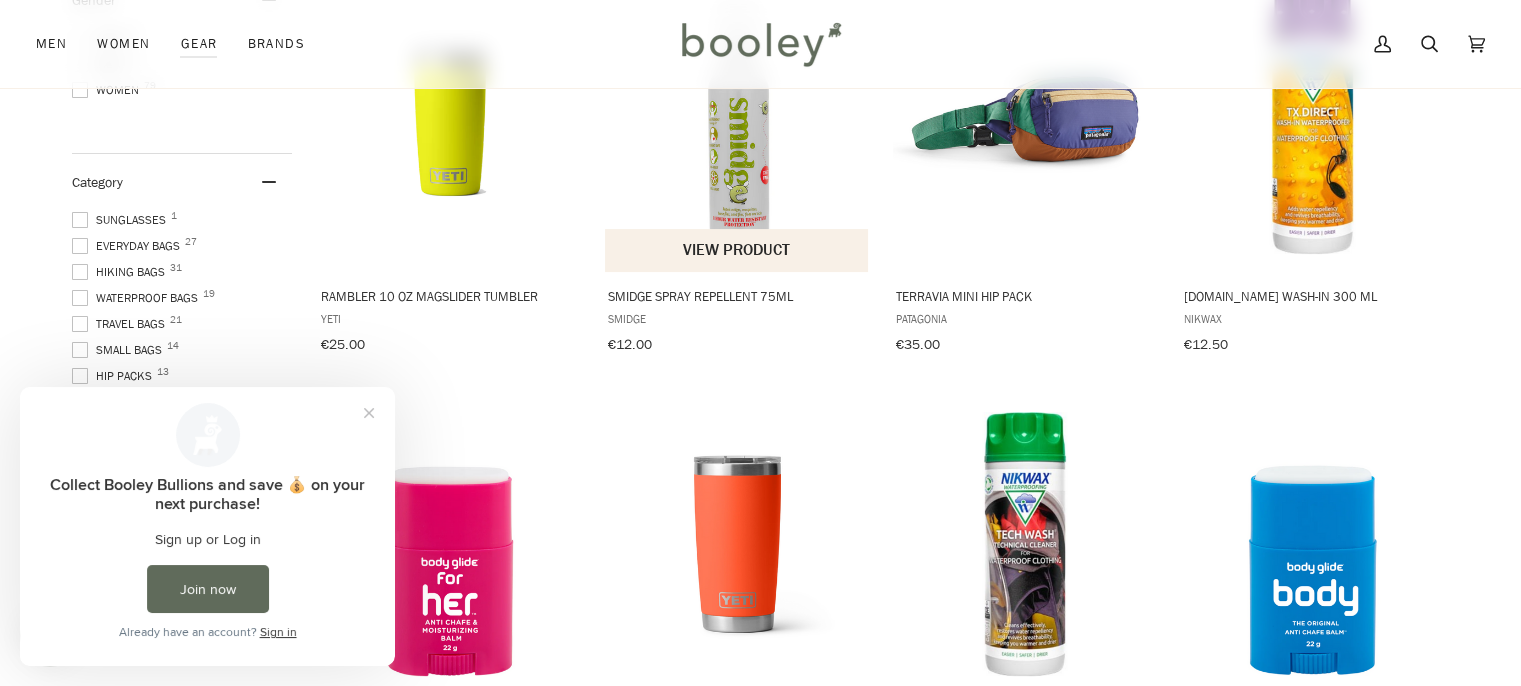 scroll, scrollTop: 400, scrollLeft: 0, axis: vertical 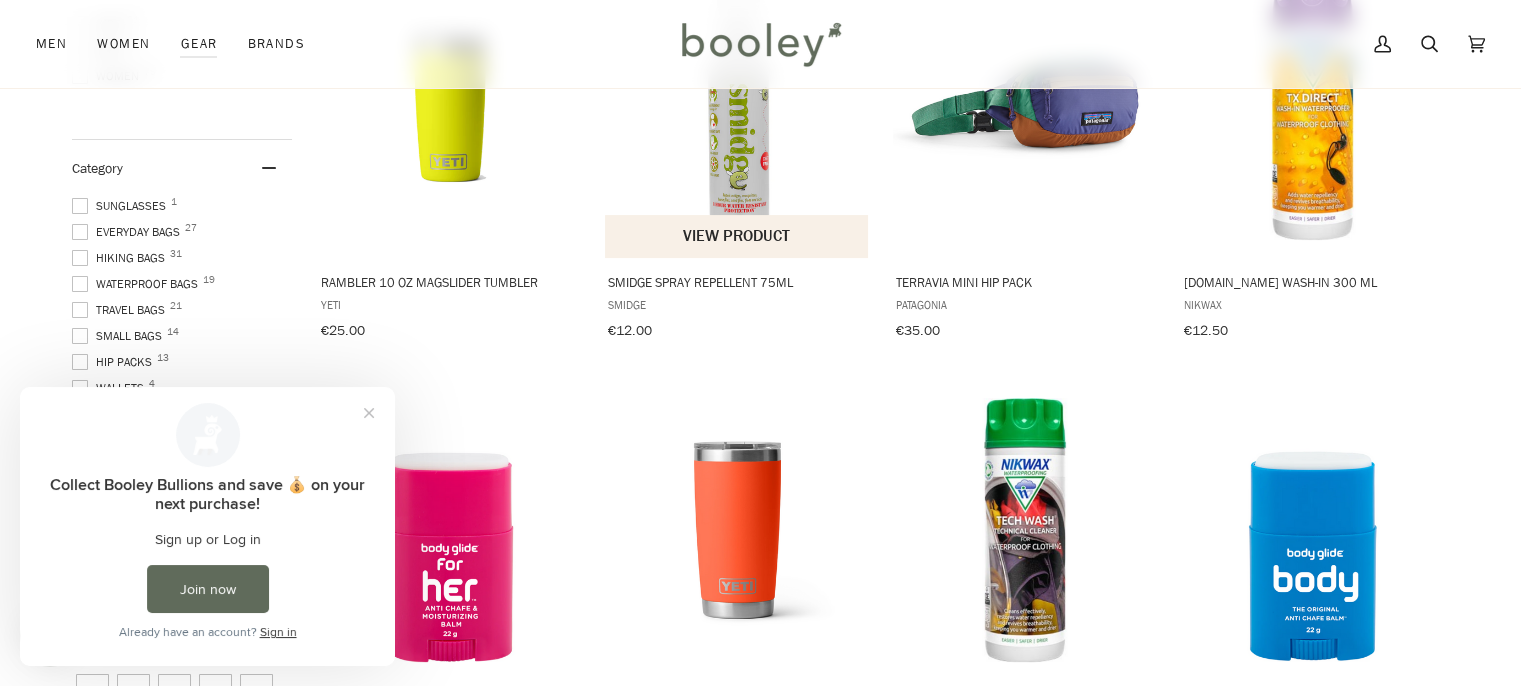 click on "Smidge Spray Repellent 75ml" at bounding box center (737, 282) 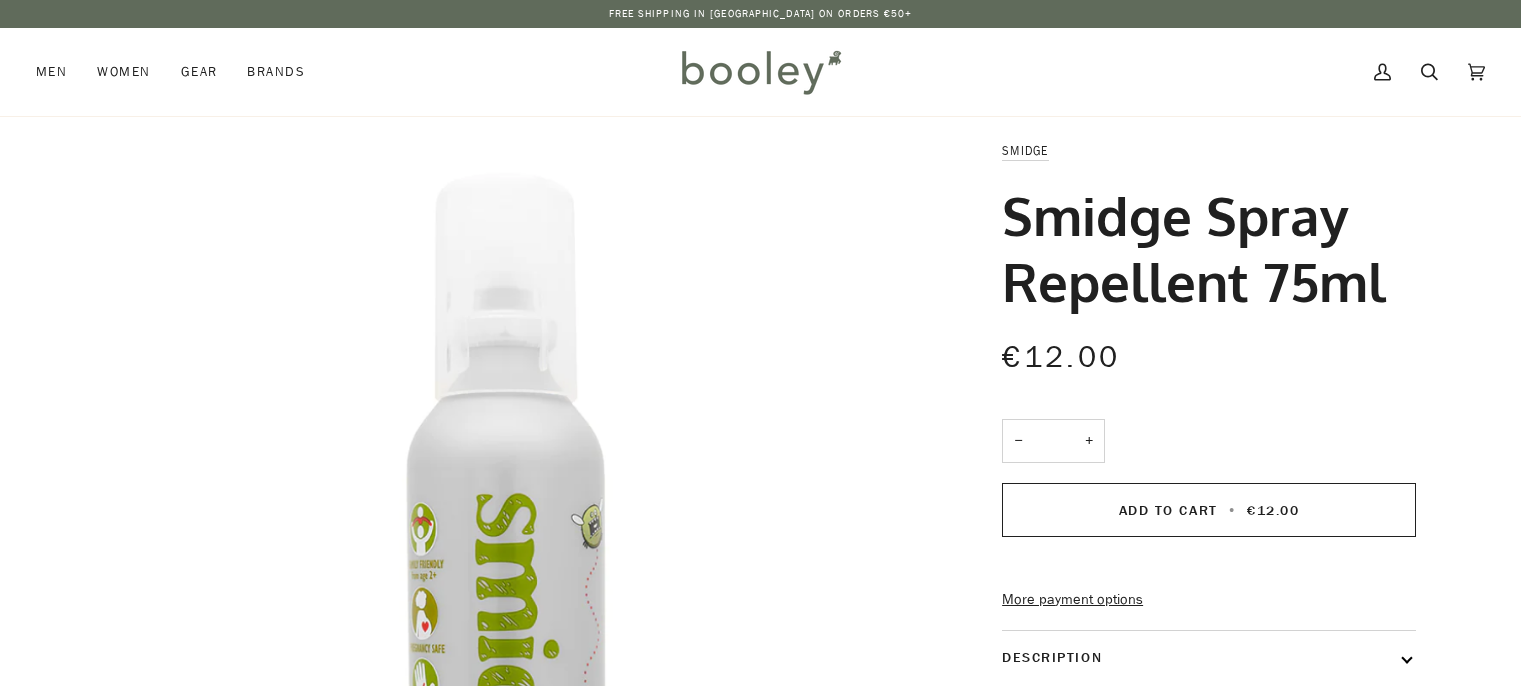scroll, scrollTop: 0, scrollLeft: 0, axis: both 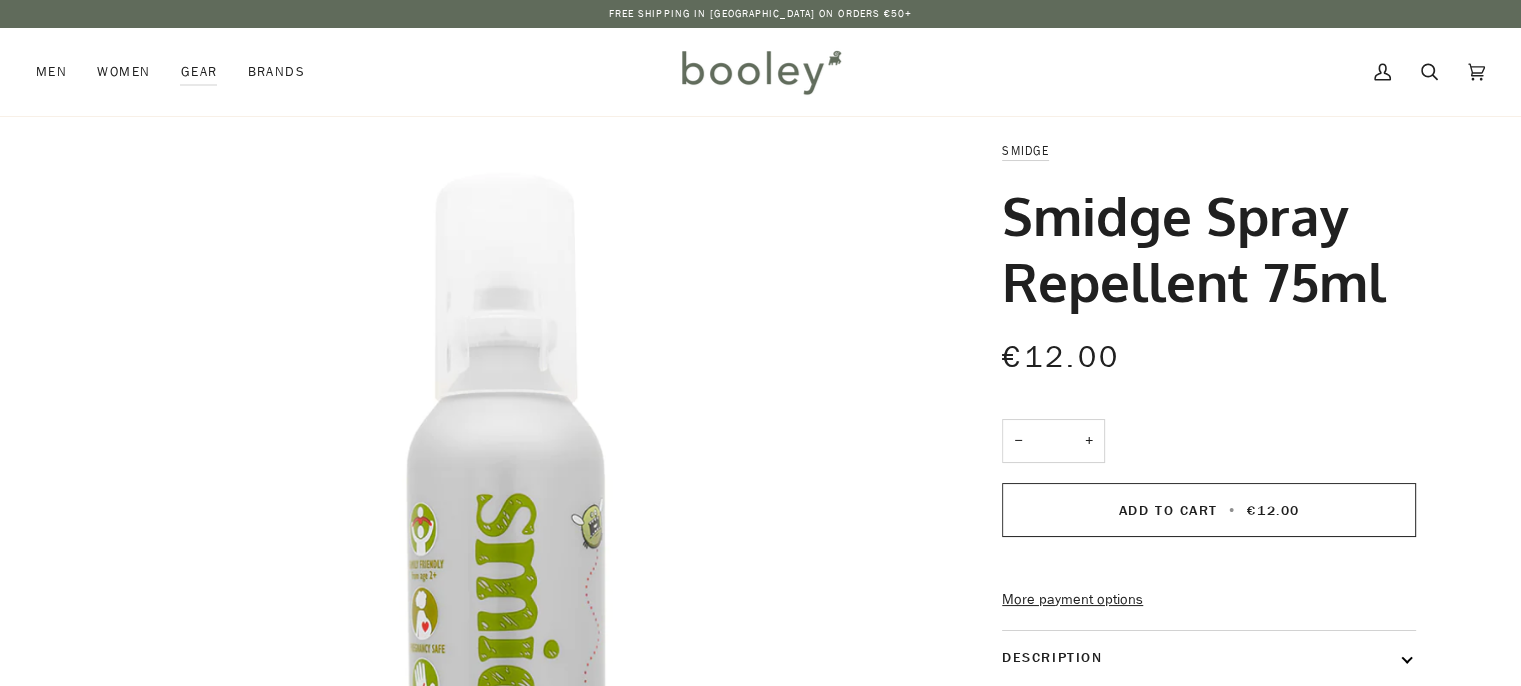 click on "+" at bounding box center [1089, 441] 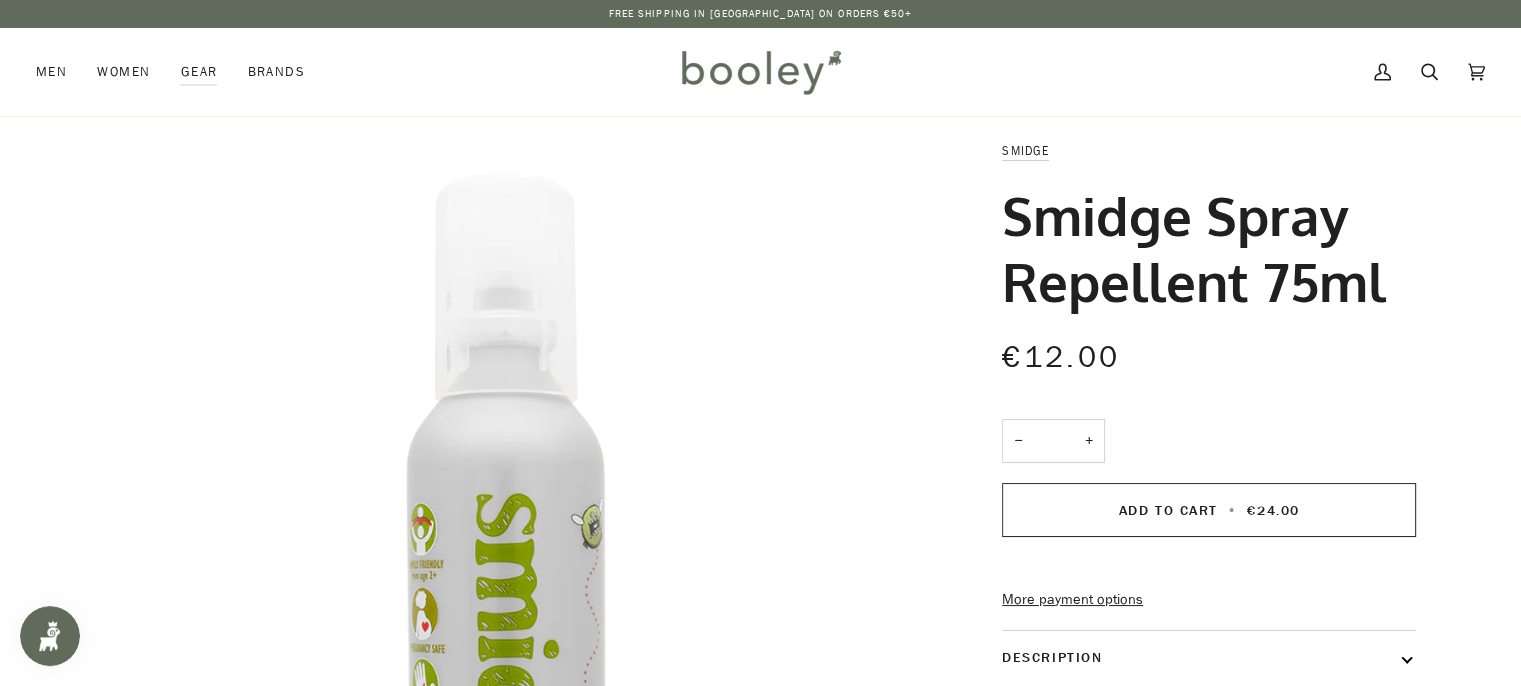scroll, scrollTop: 0, scrollLeft: 0, axis: both 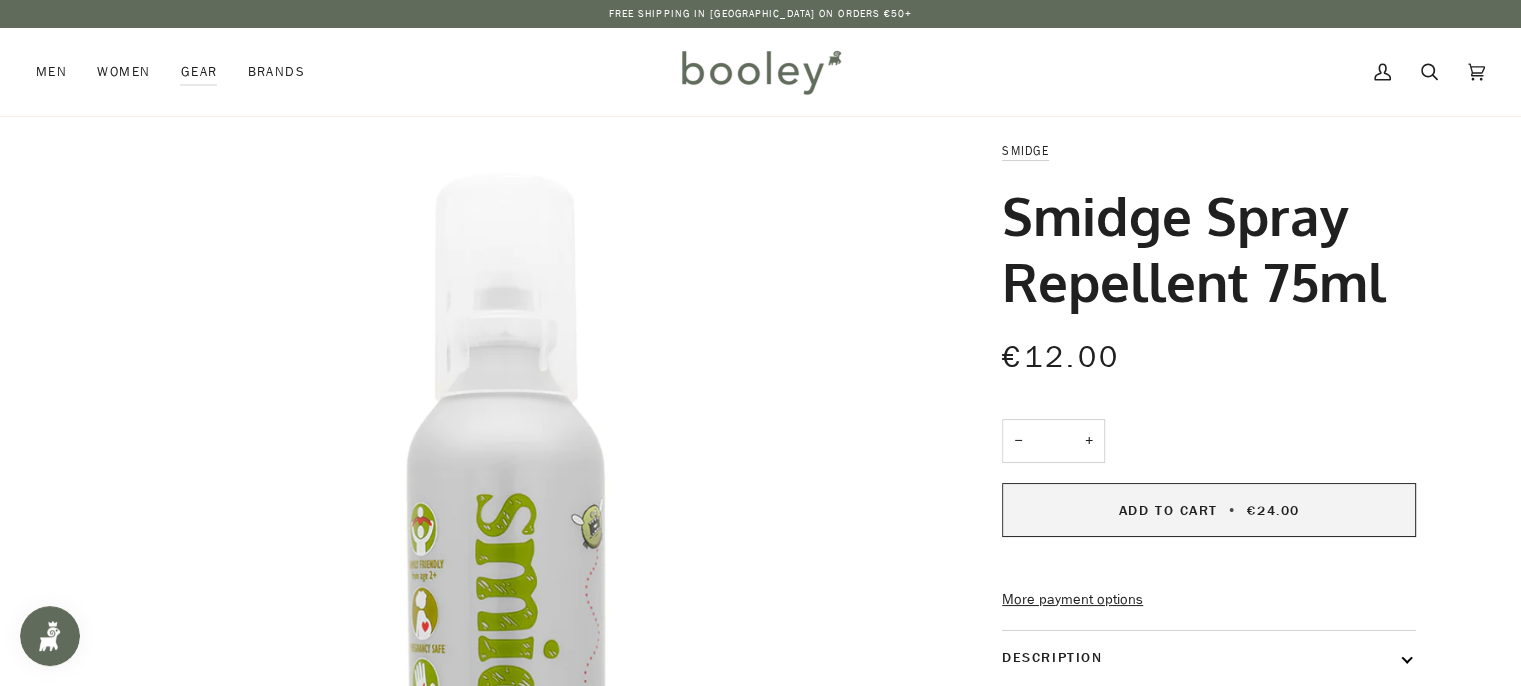 click on "Add to Cart
•
€24.00" at bounding box center [1209, 510] 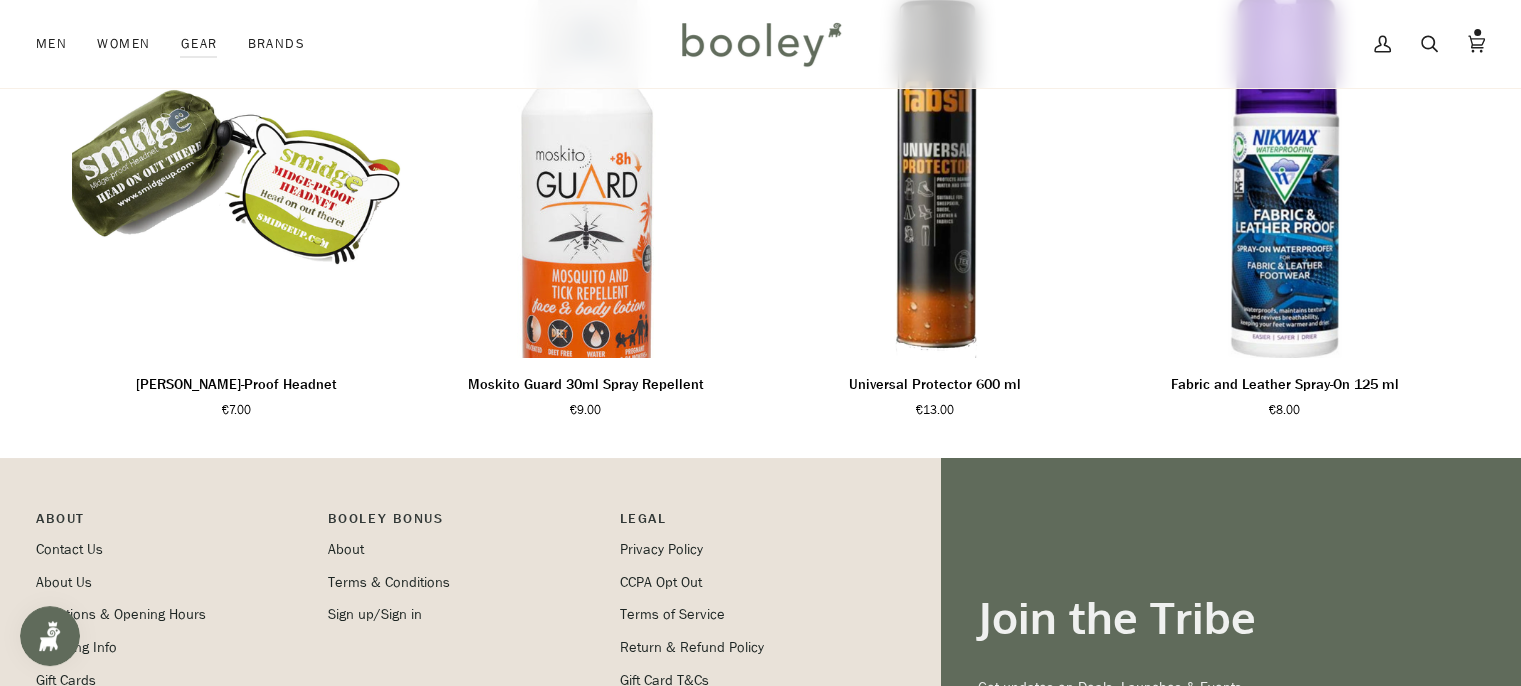 scroll, scrollTop: 1200, scrollLeft: 0, axis: vertical 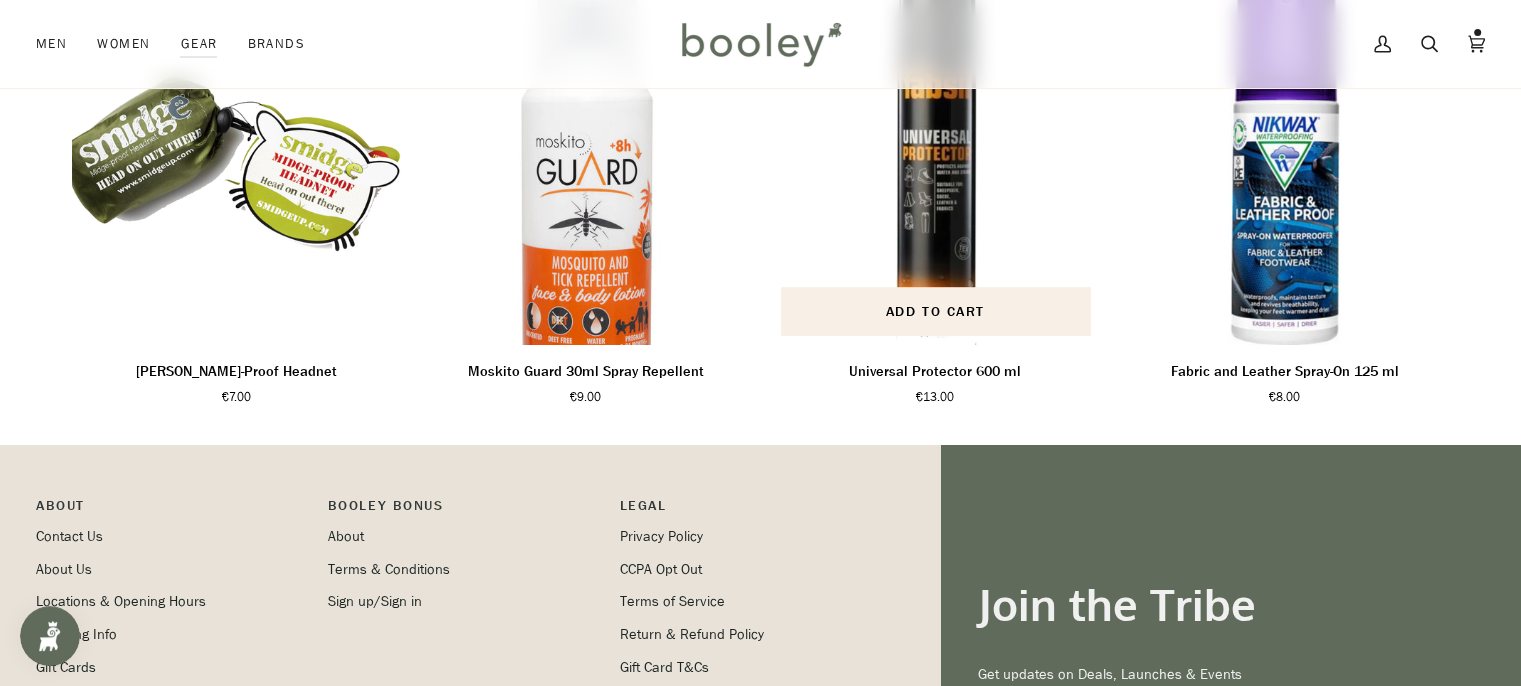 click at bounding box center (936, 162) 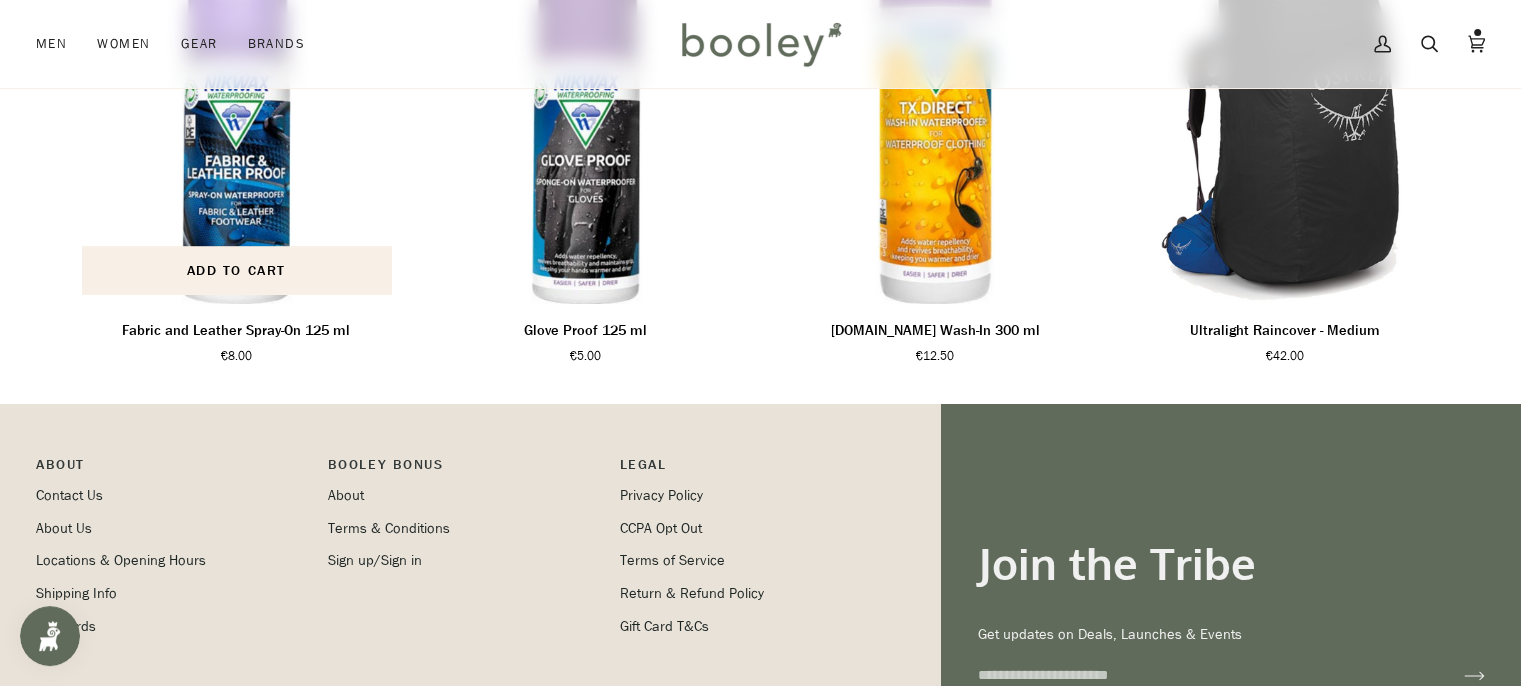 scroll, scrollTop: 1300, scrollLeft: 0, axis: vertical 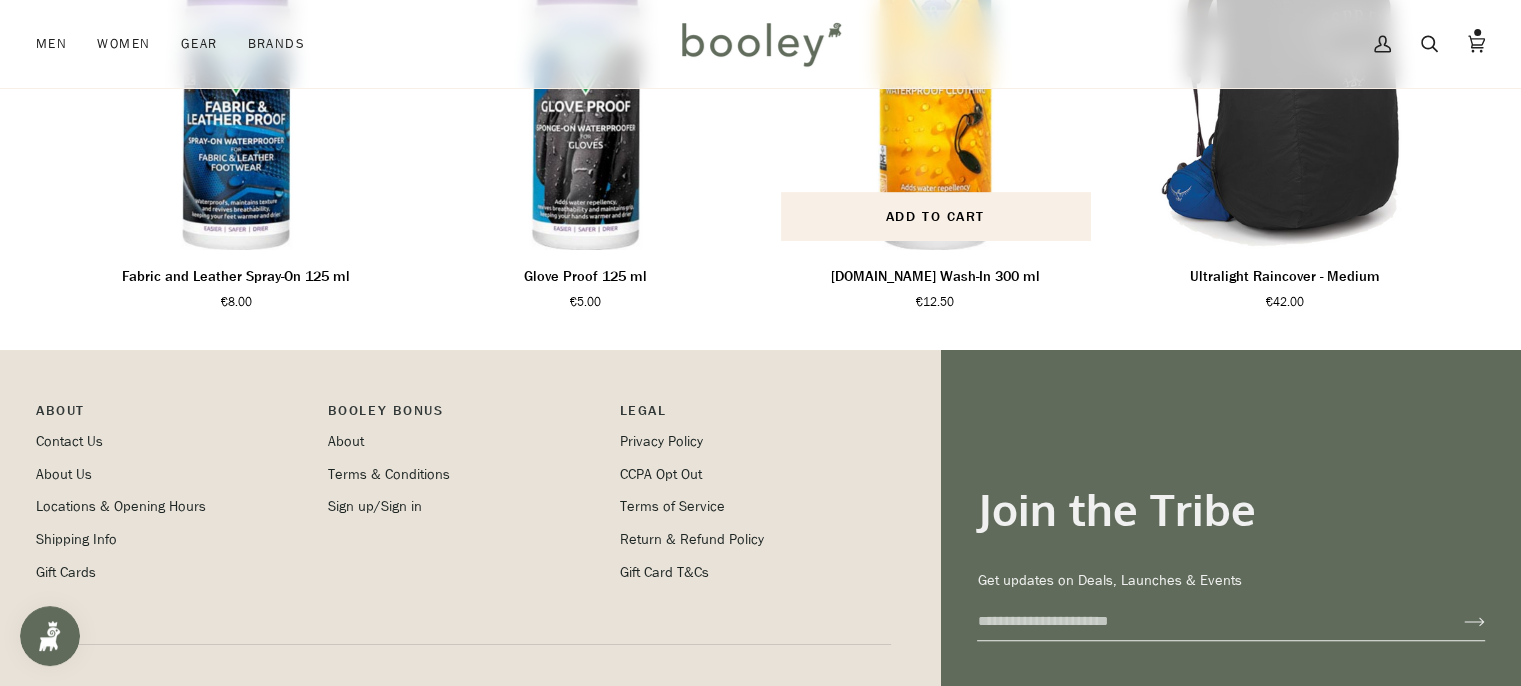 click at bounding box center [936, 67] 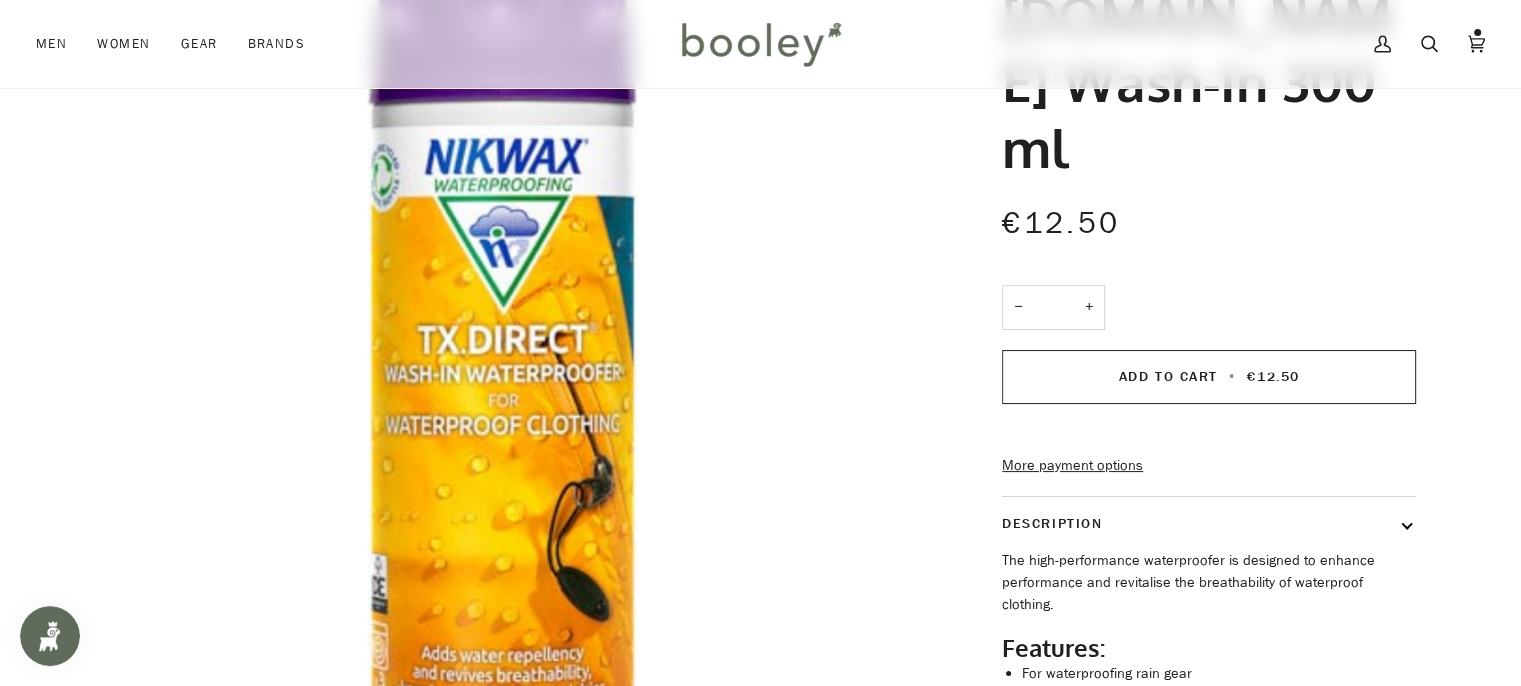scroll, scrollTop: 400, scrollLeft: 0, axis: vertical 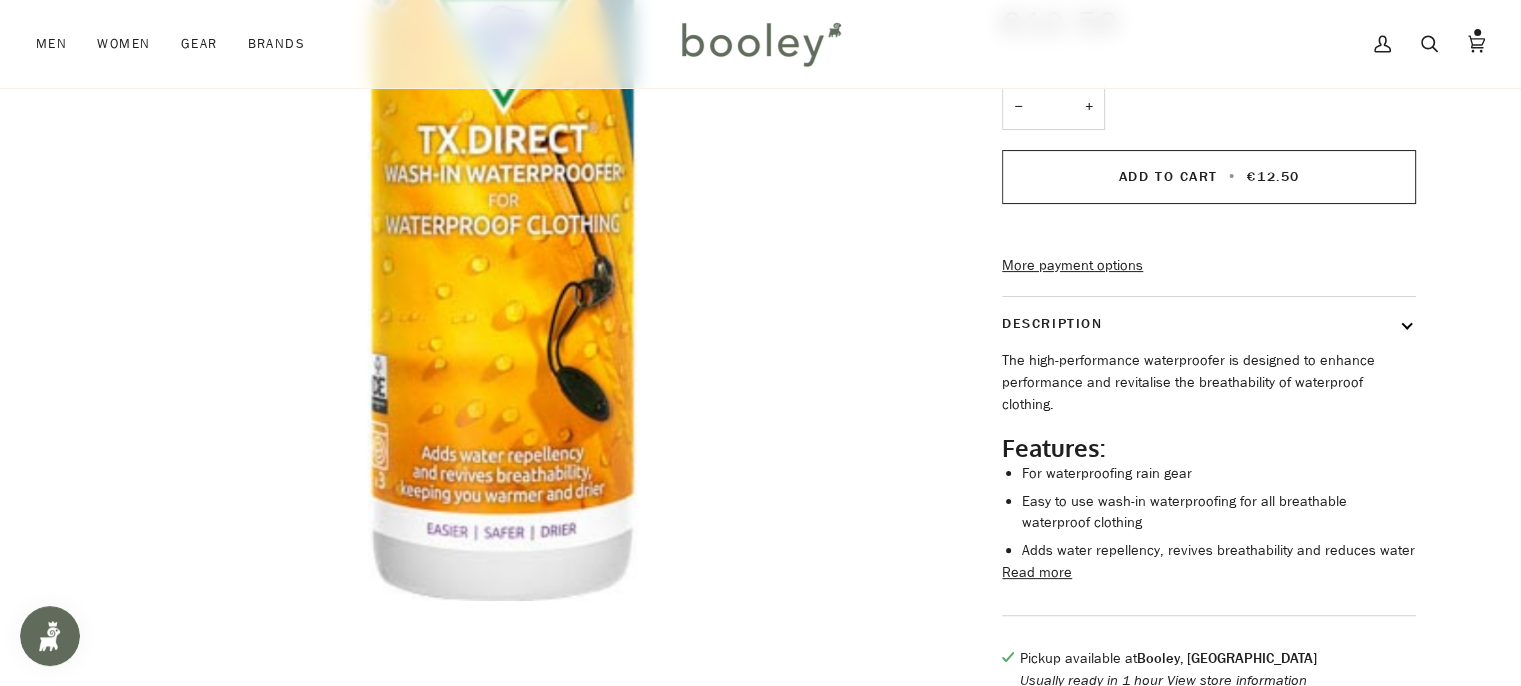 click on "Read more" at bounding box center (1037, 573) 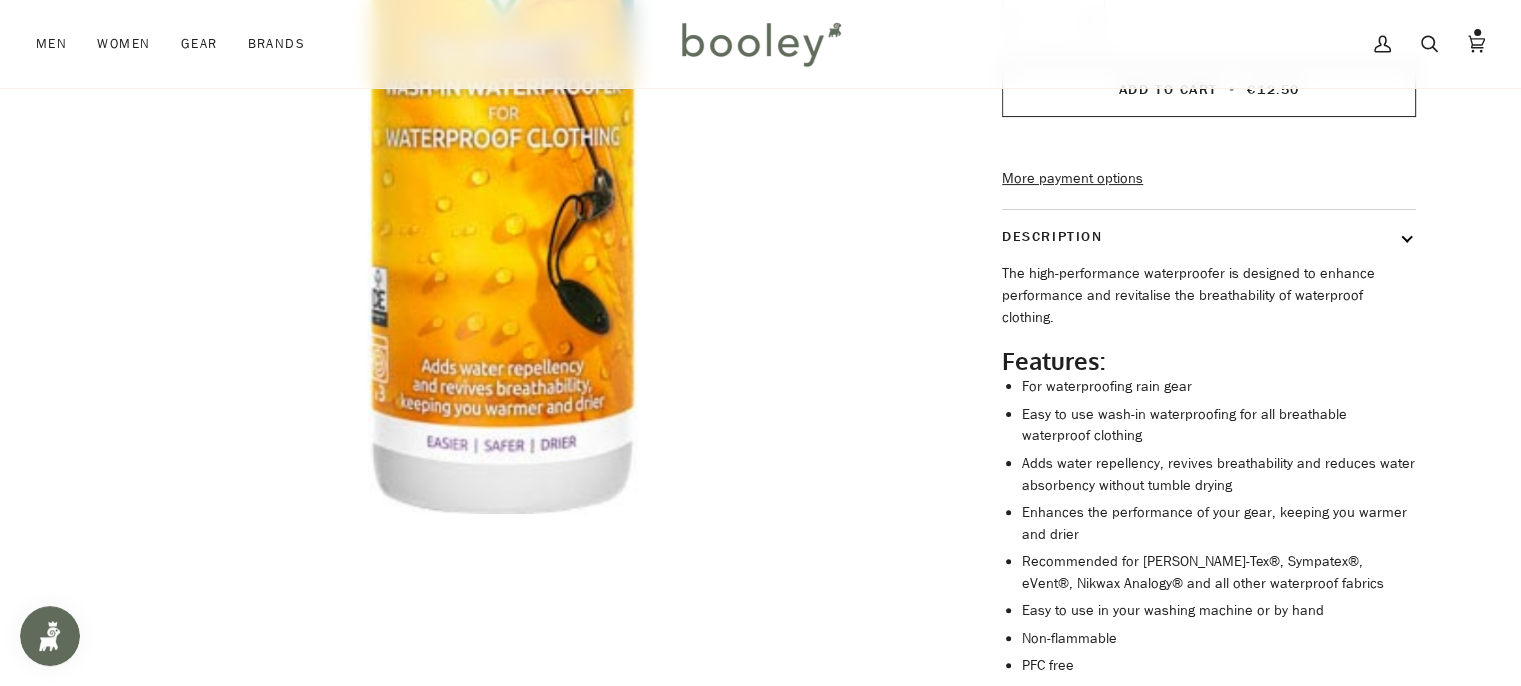 scroll, scrollTop: 400, scrollLeft: 0, axis: vertical 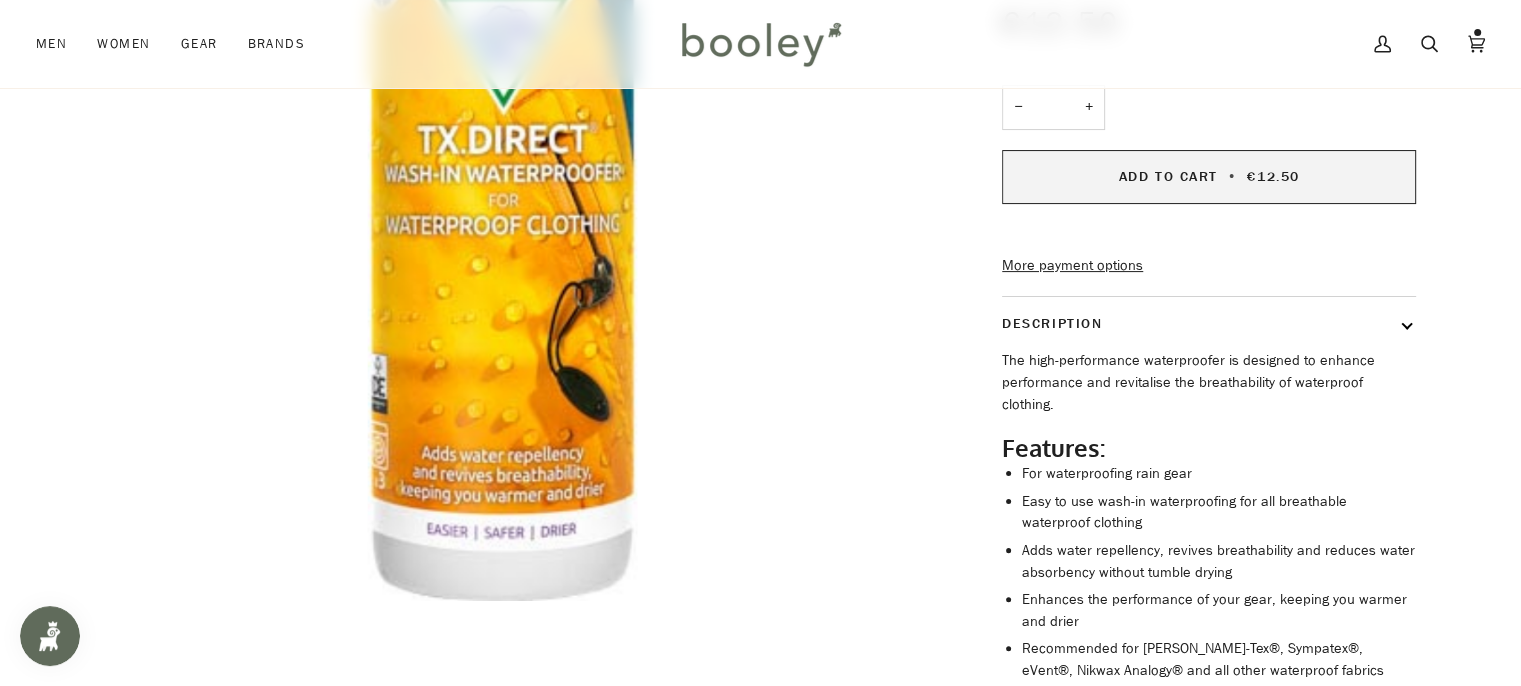 click on "Add to Cart
•
€12.50" at bounding box center [1209, 177] 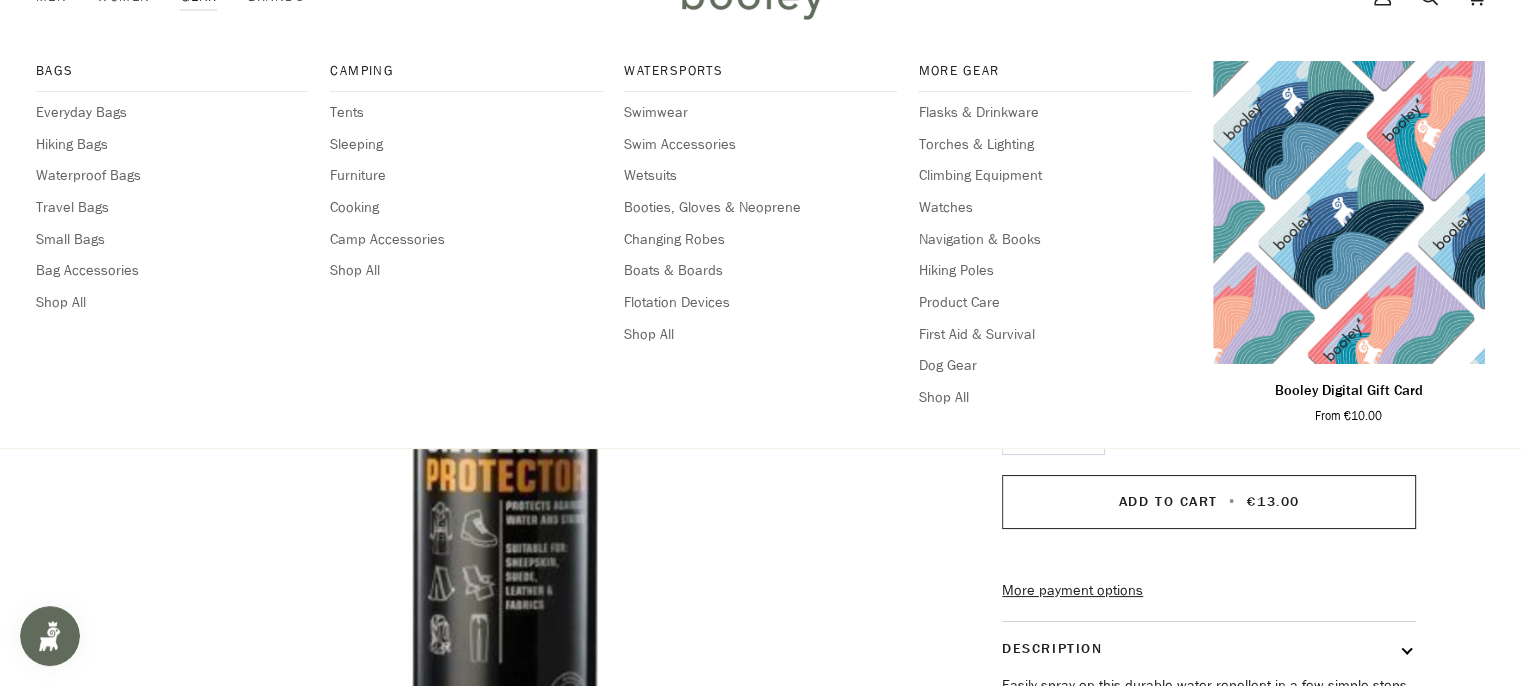 scroll, scrollTop: 0, scrollLeft: 0, axis: both 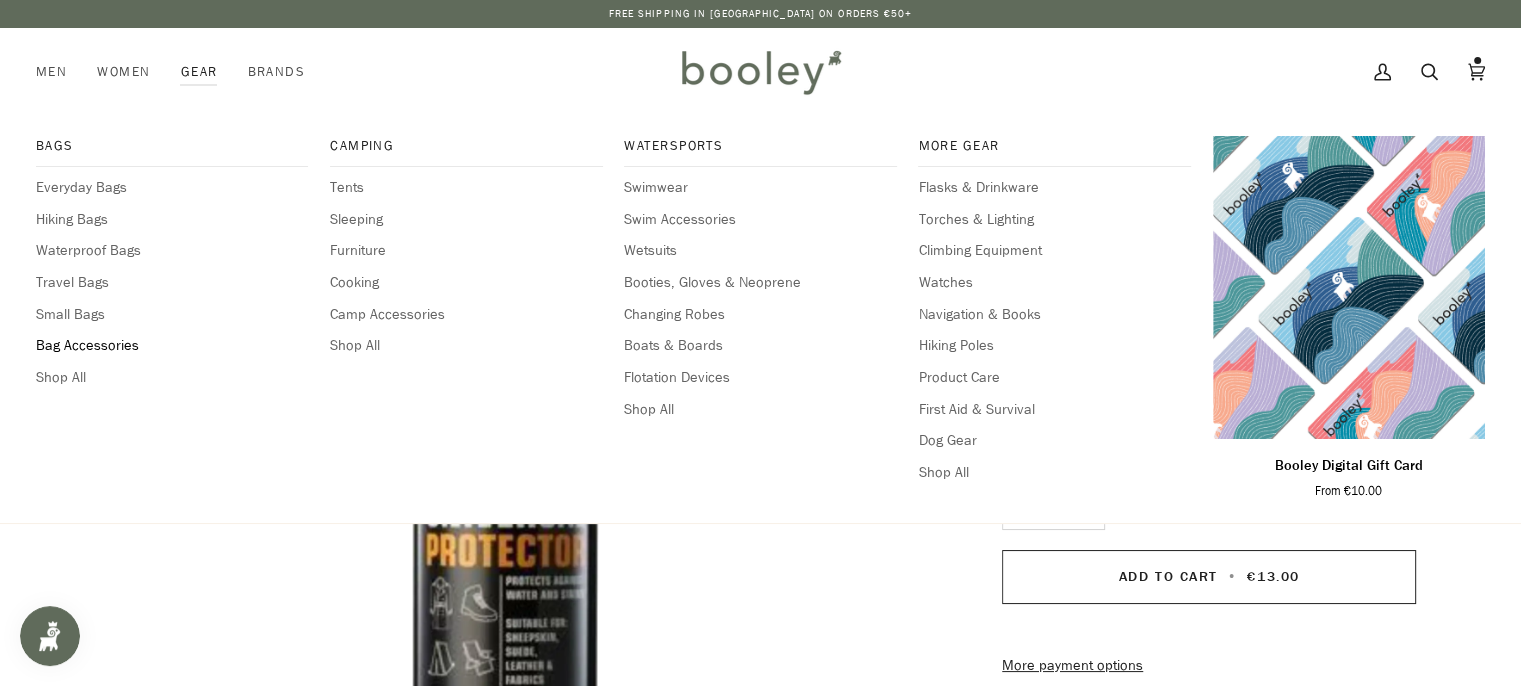 click on "Bag Accessories" at bounding box center [172, 346] 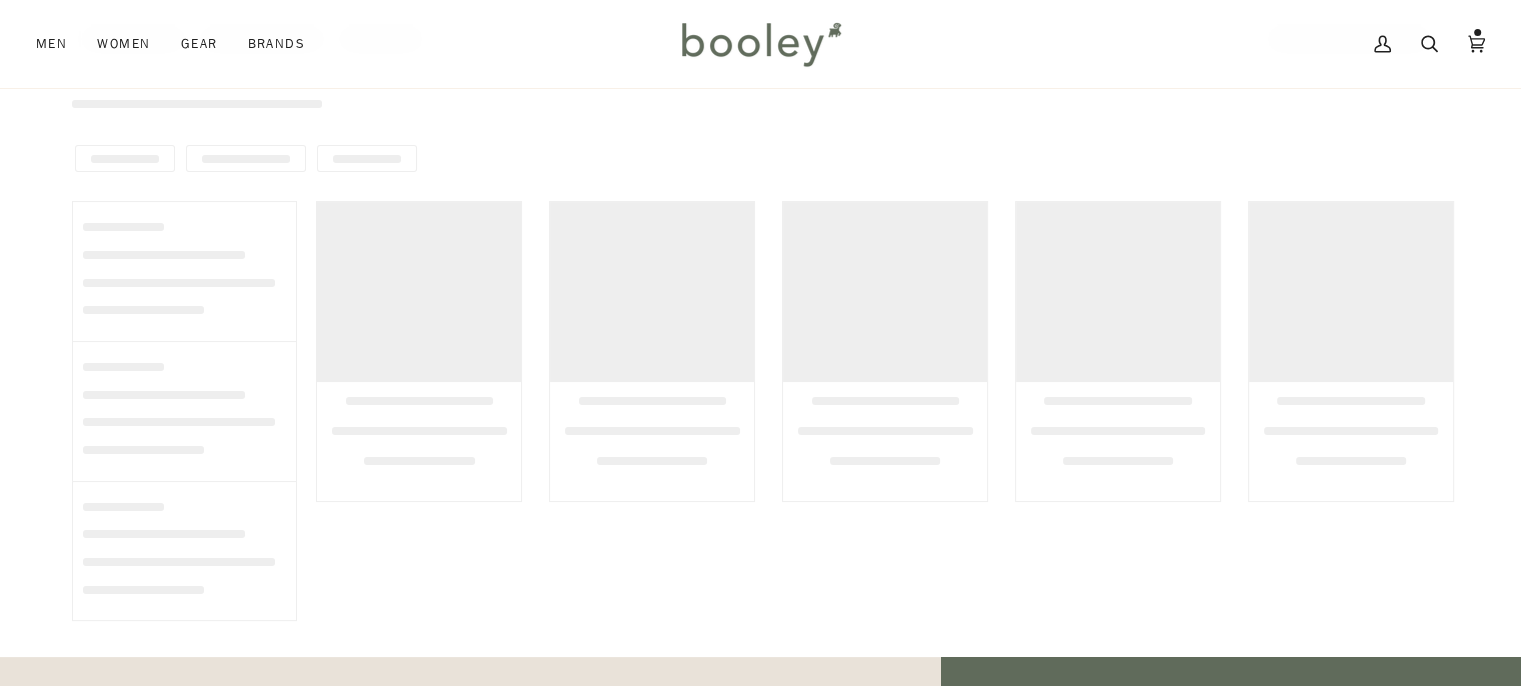 scroll, scrollTop: 0, scrollLeft: 0, axis: both 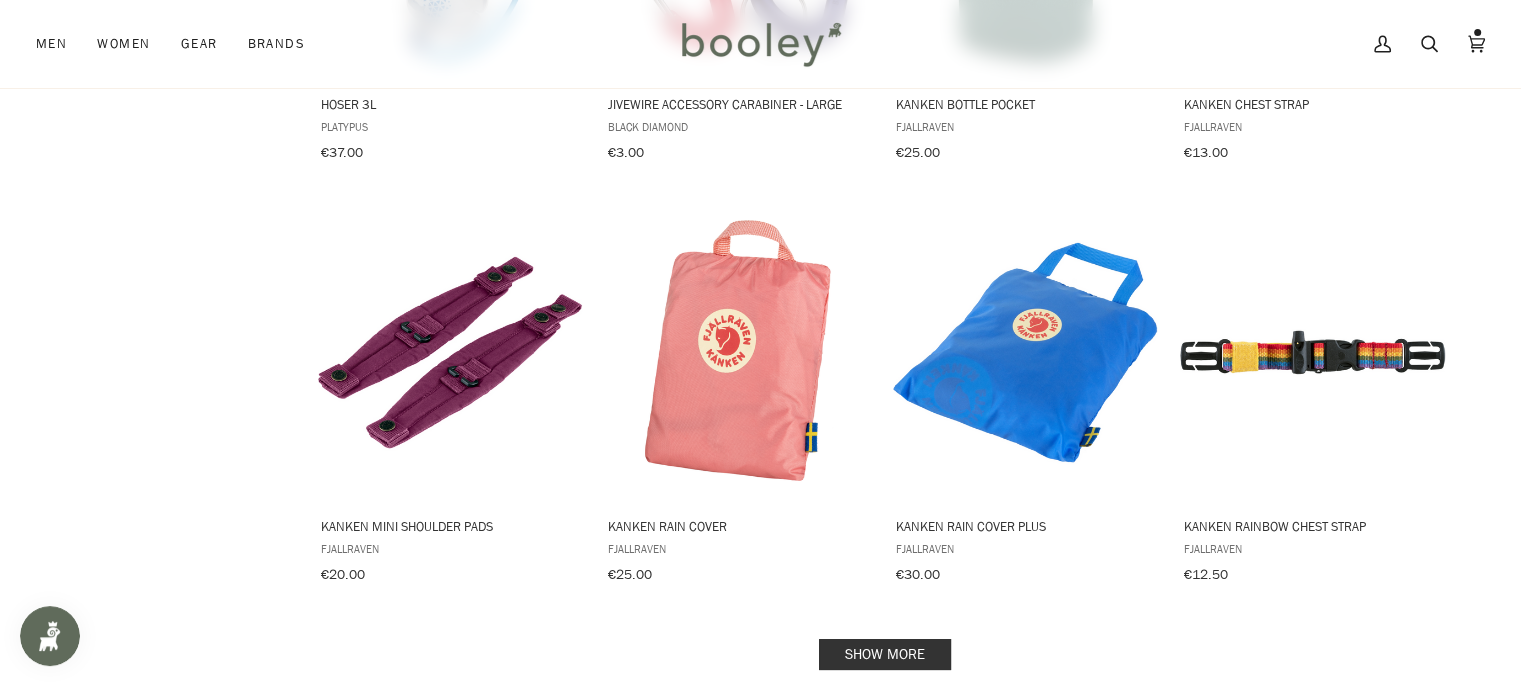 click on "Show more" at bounding box center [885, 654] 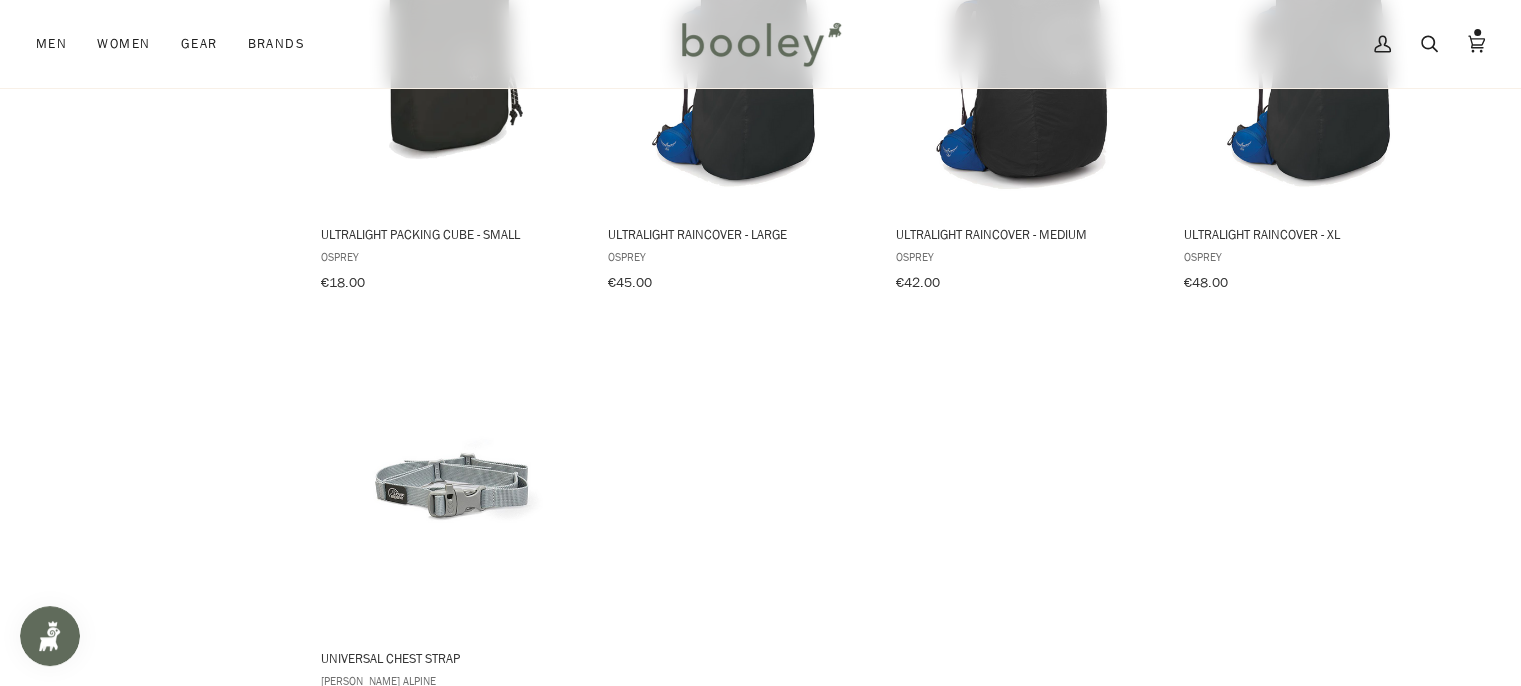 scroll, scrollTop: 3512, scrollLeft: 0, axis: vertical 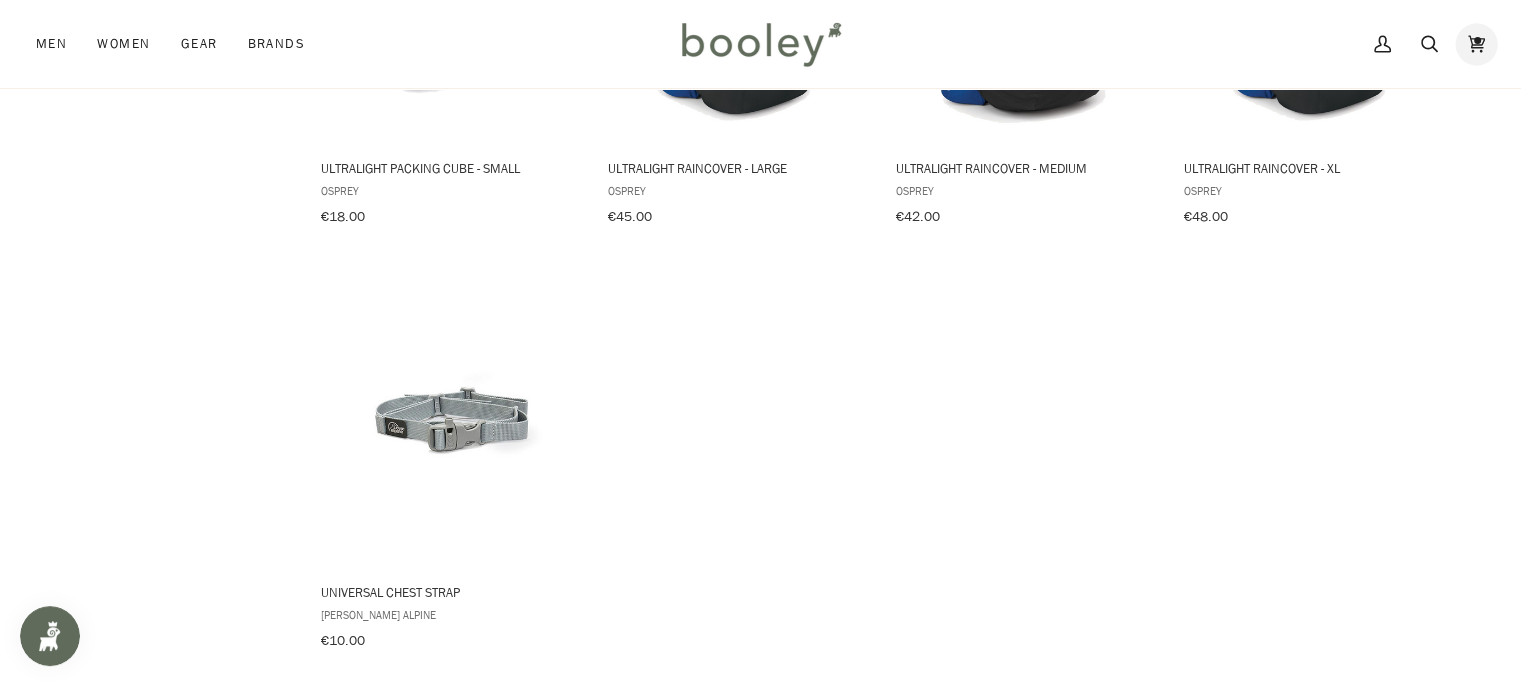 click 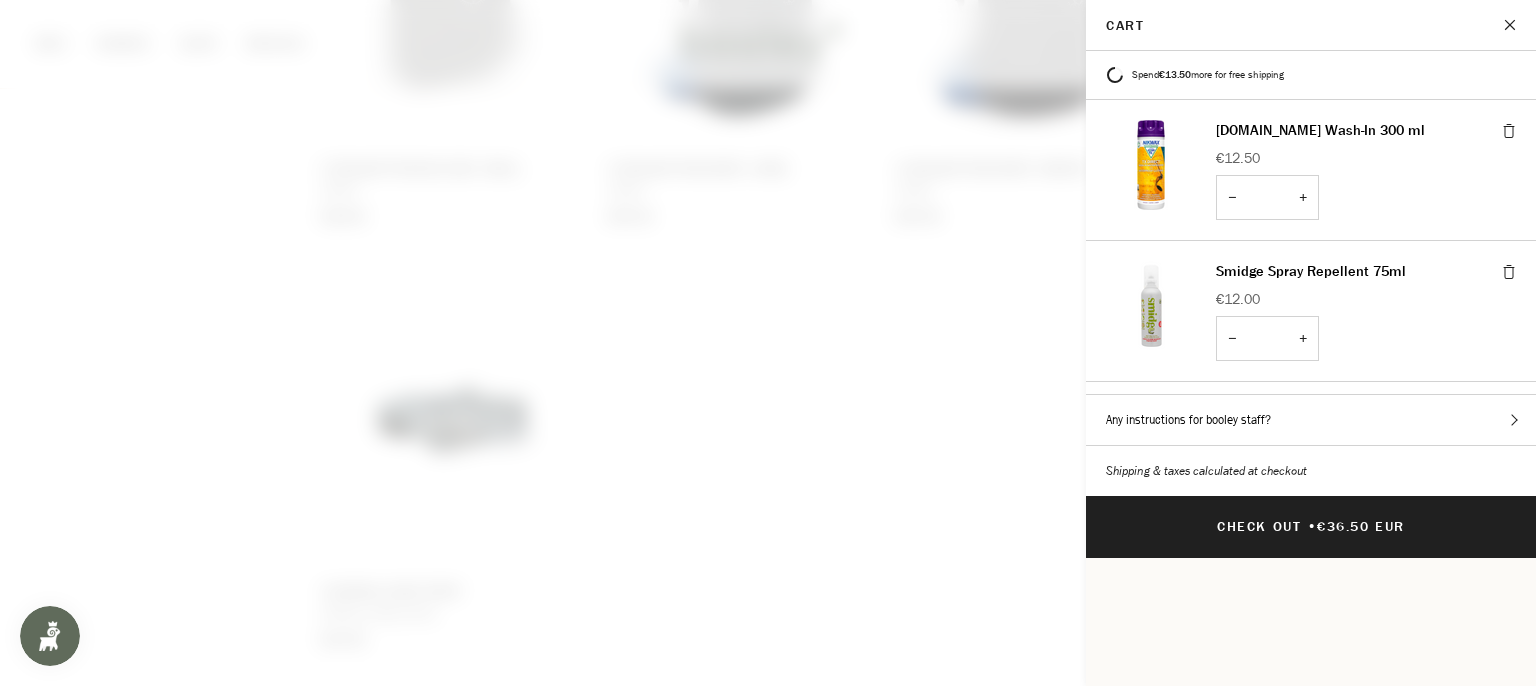 click at bounding box center [1511, 25] 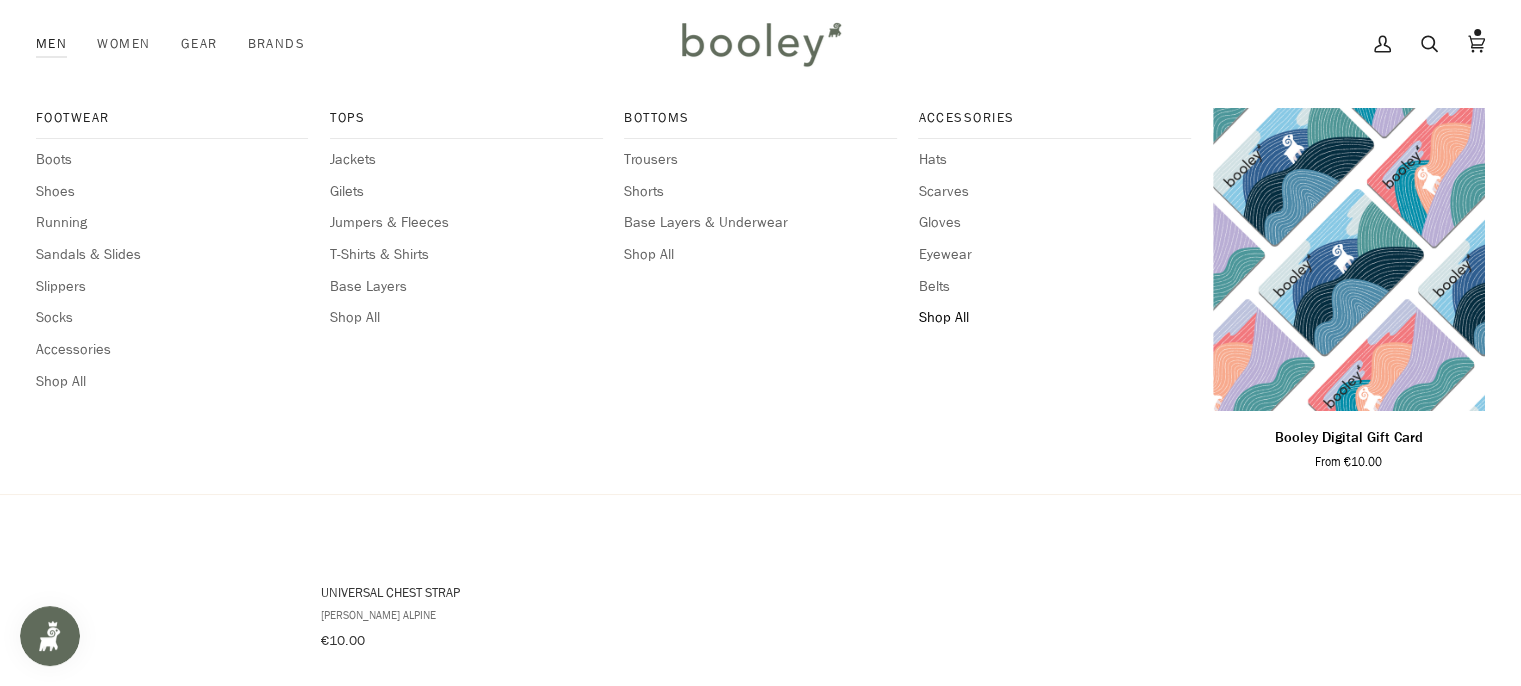 click on "Shop All" at bounding box center [1054, 318] 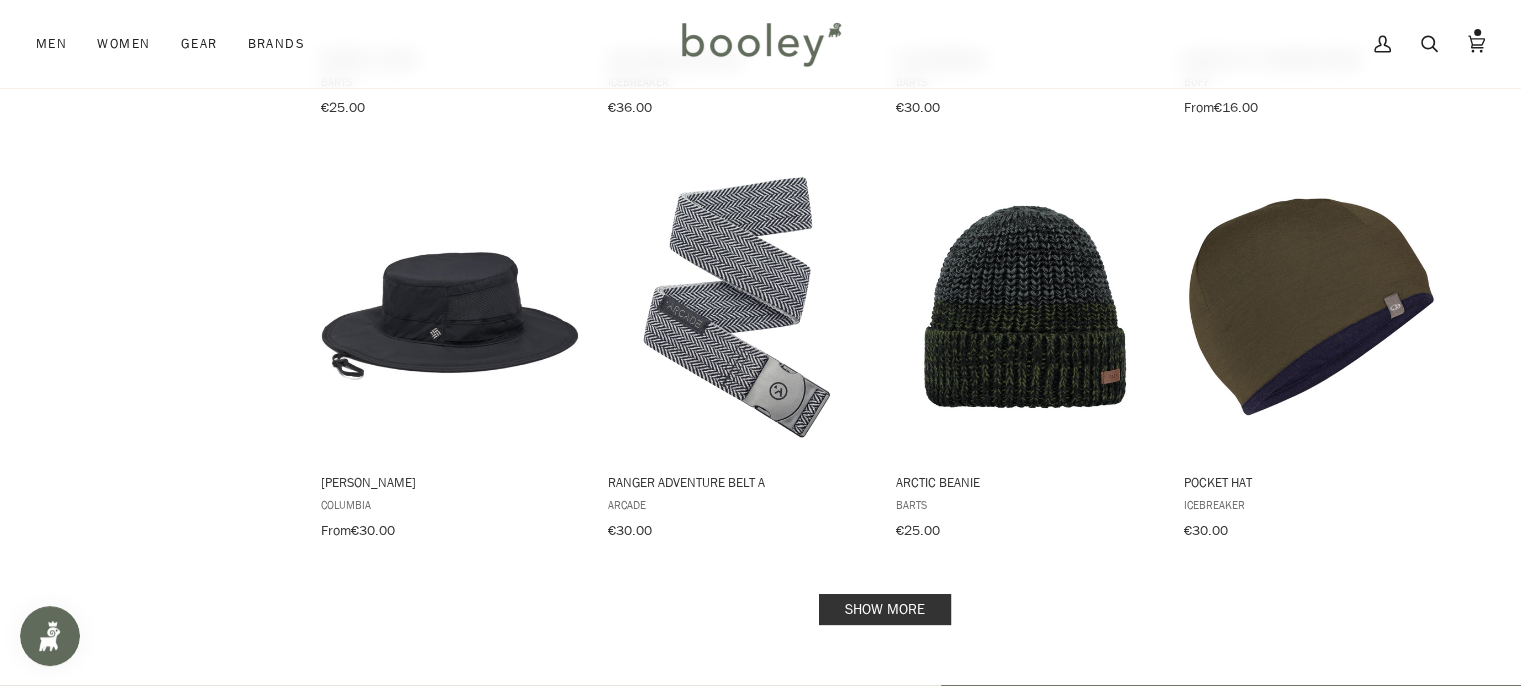 scroll, scrollTop: 1900, scrollLeft: 0, axis: vertical 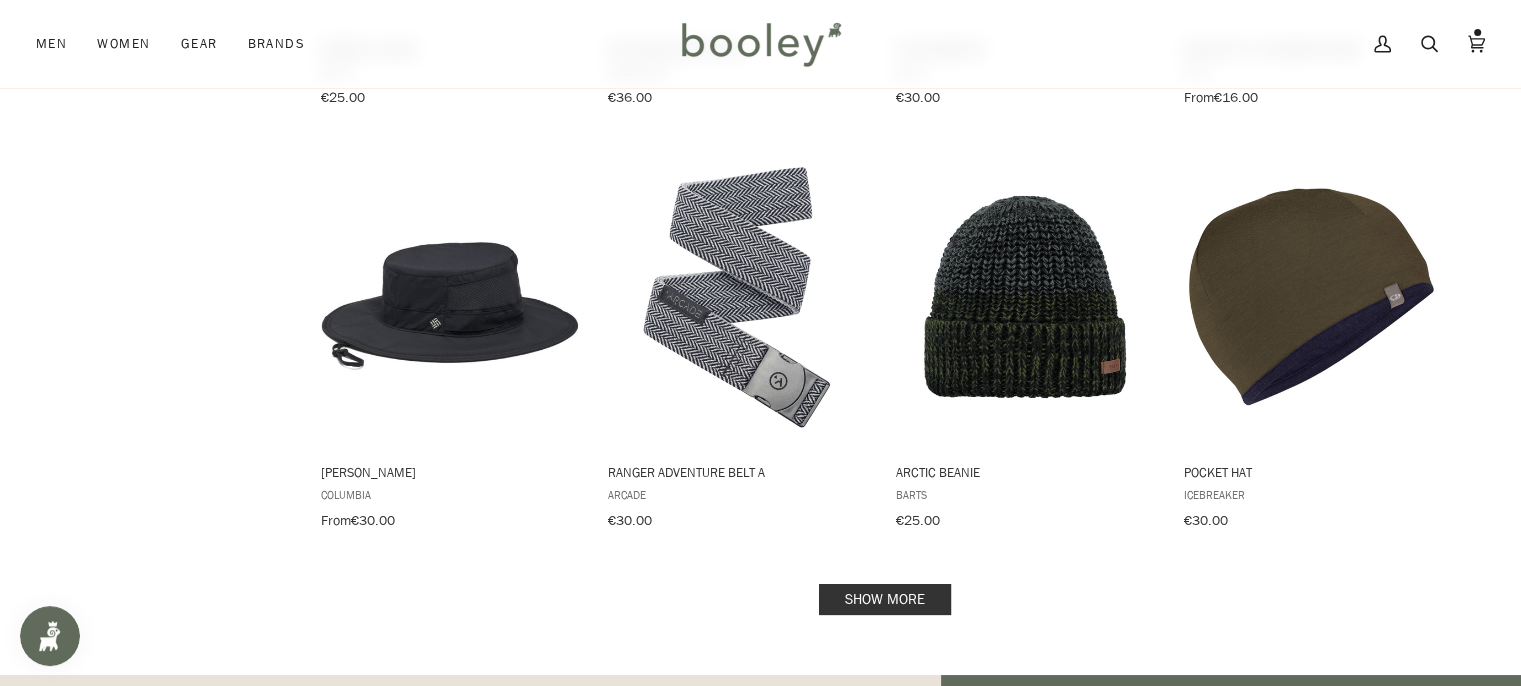 click on "Show more" at bounding box center (885, 599) 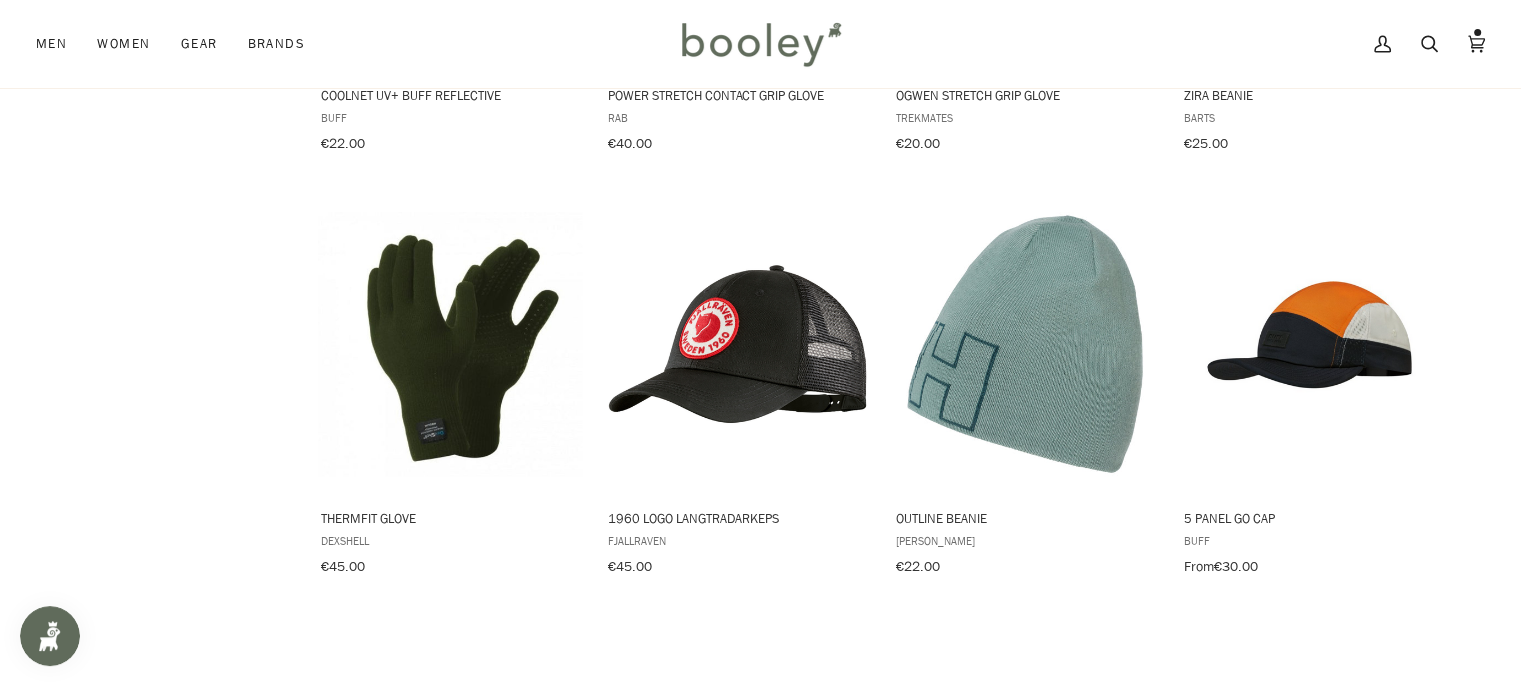 scroll, scrollTop: 2700, scrollLeft: 0, axis: vertical 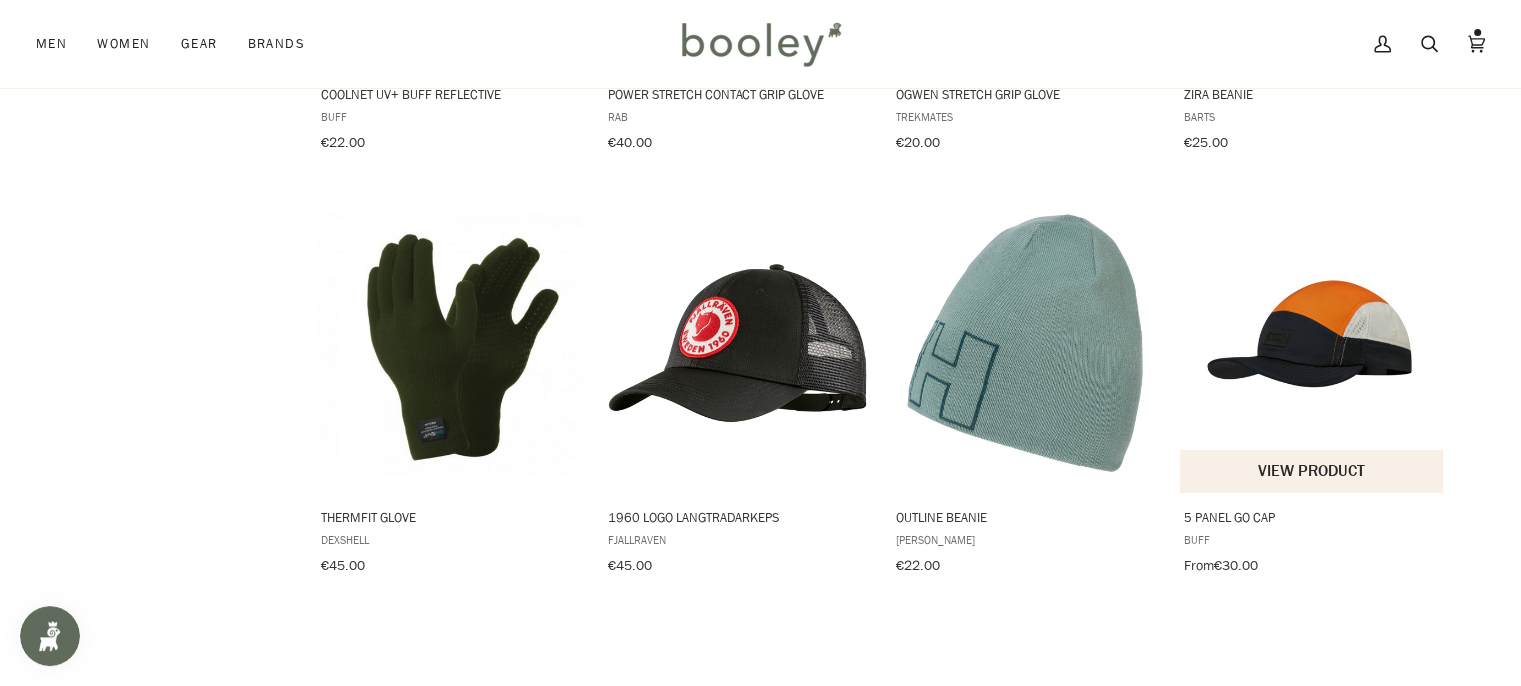 click at bounding box center [1312, 343] 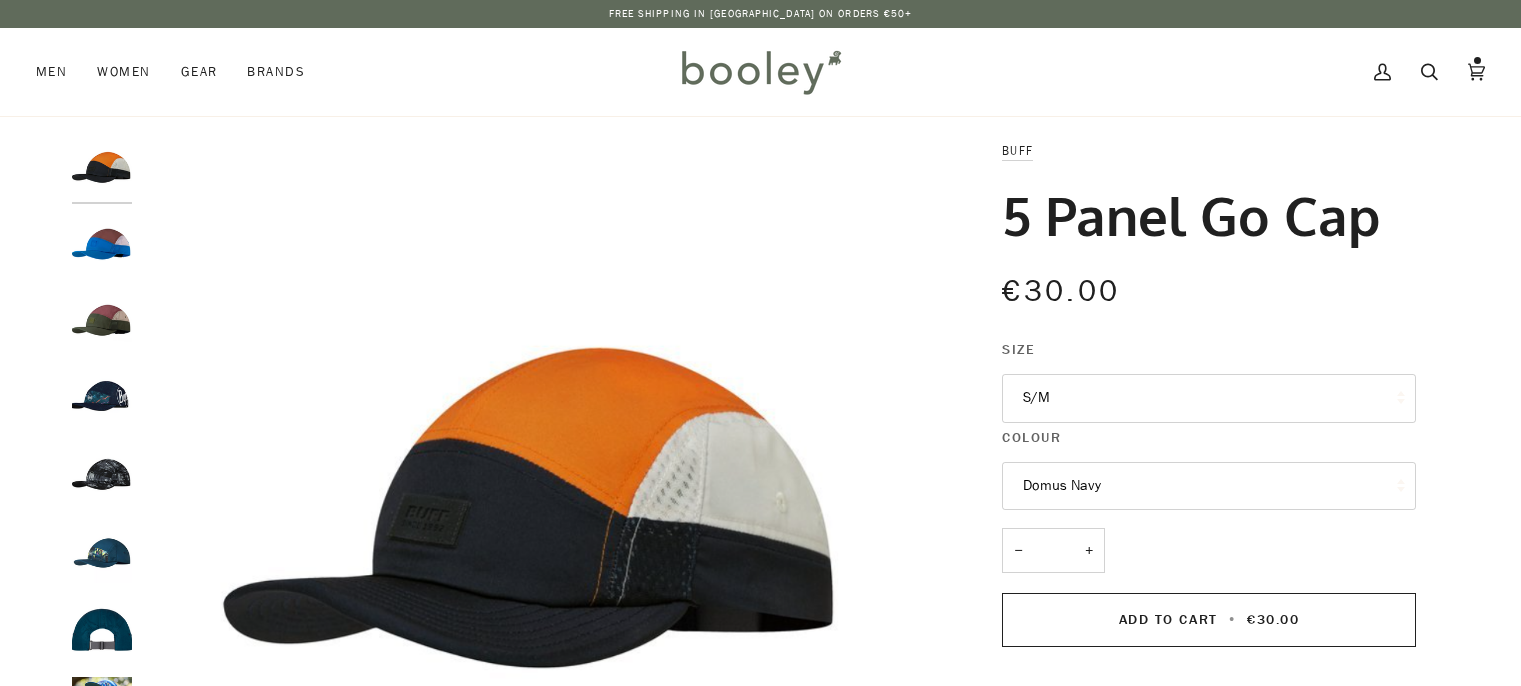 click on "S/M" at bounding box center [1209, 398] 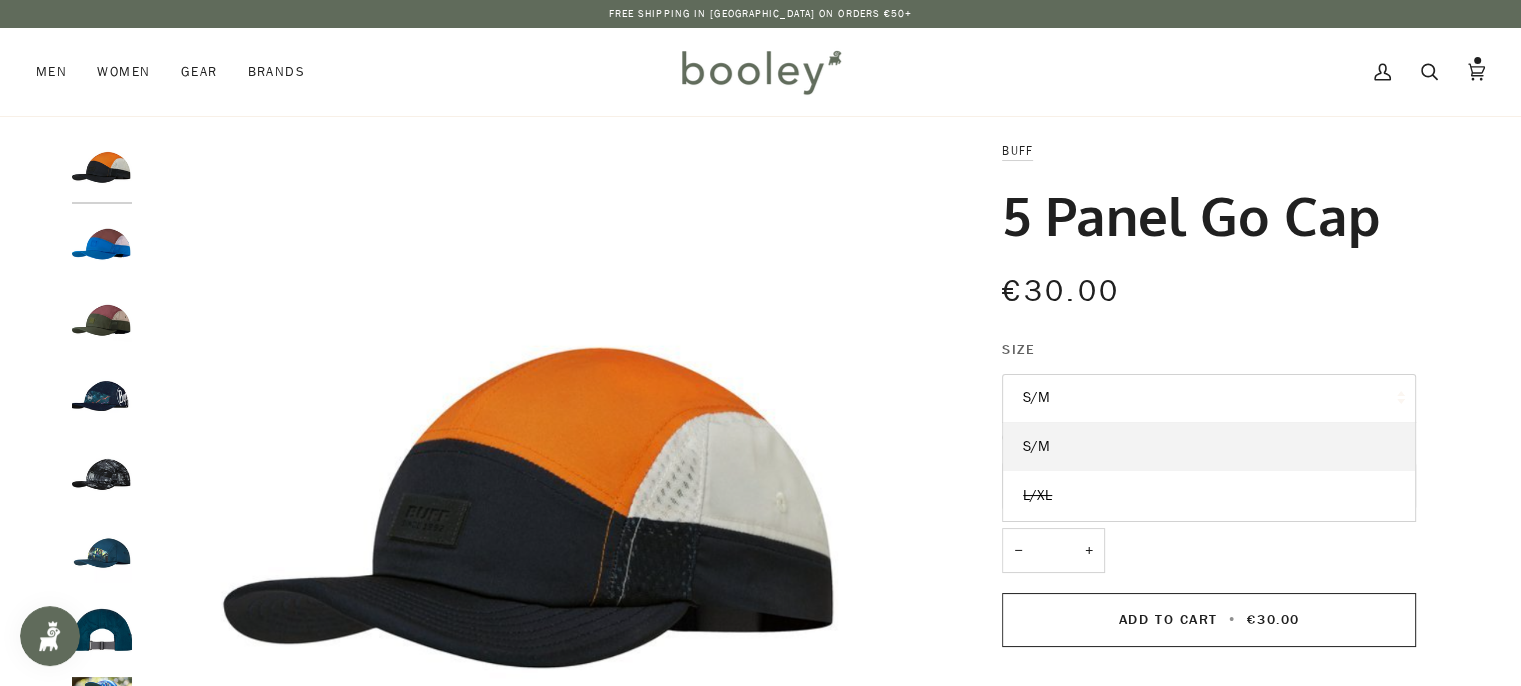 scroll, scrollTop: 0, scrollLeft: 0, axis: both 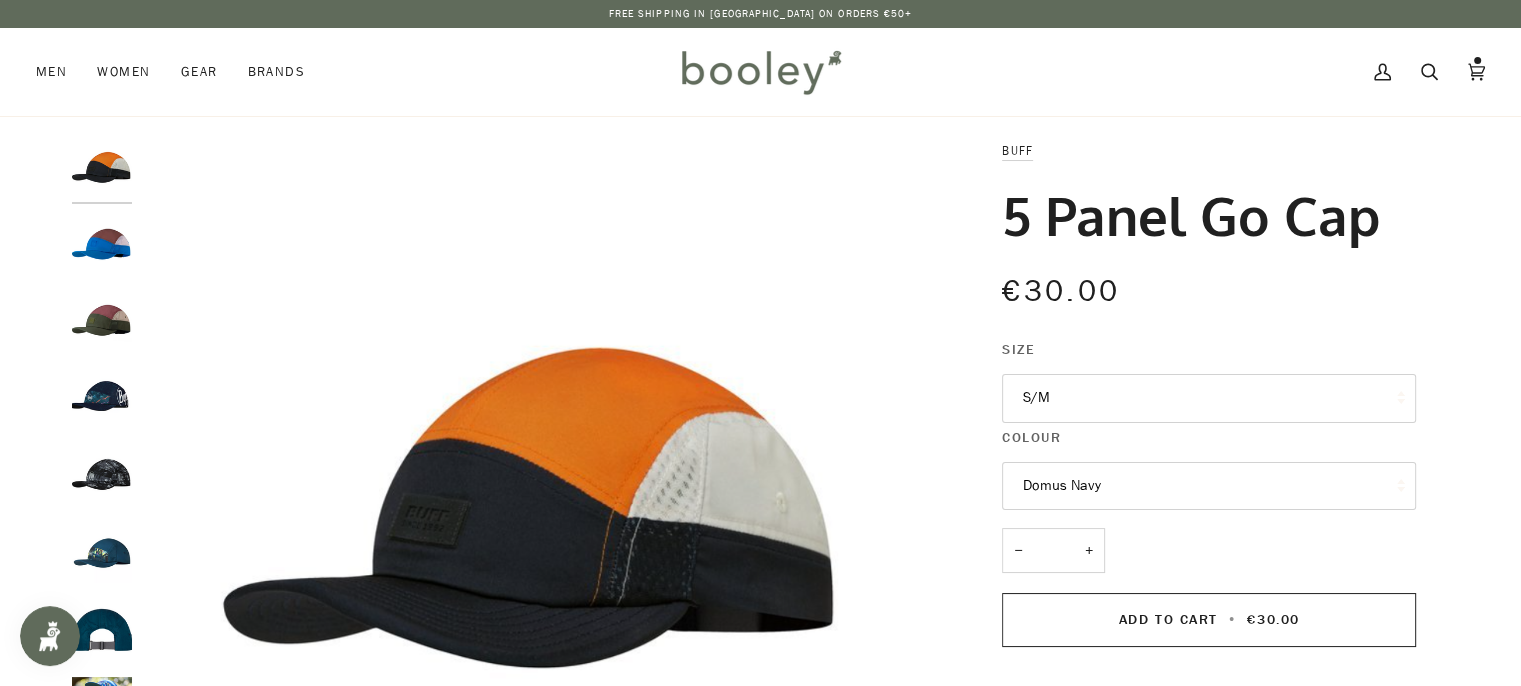click at bounding box center [102, 247] 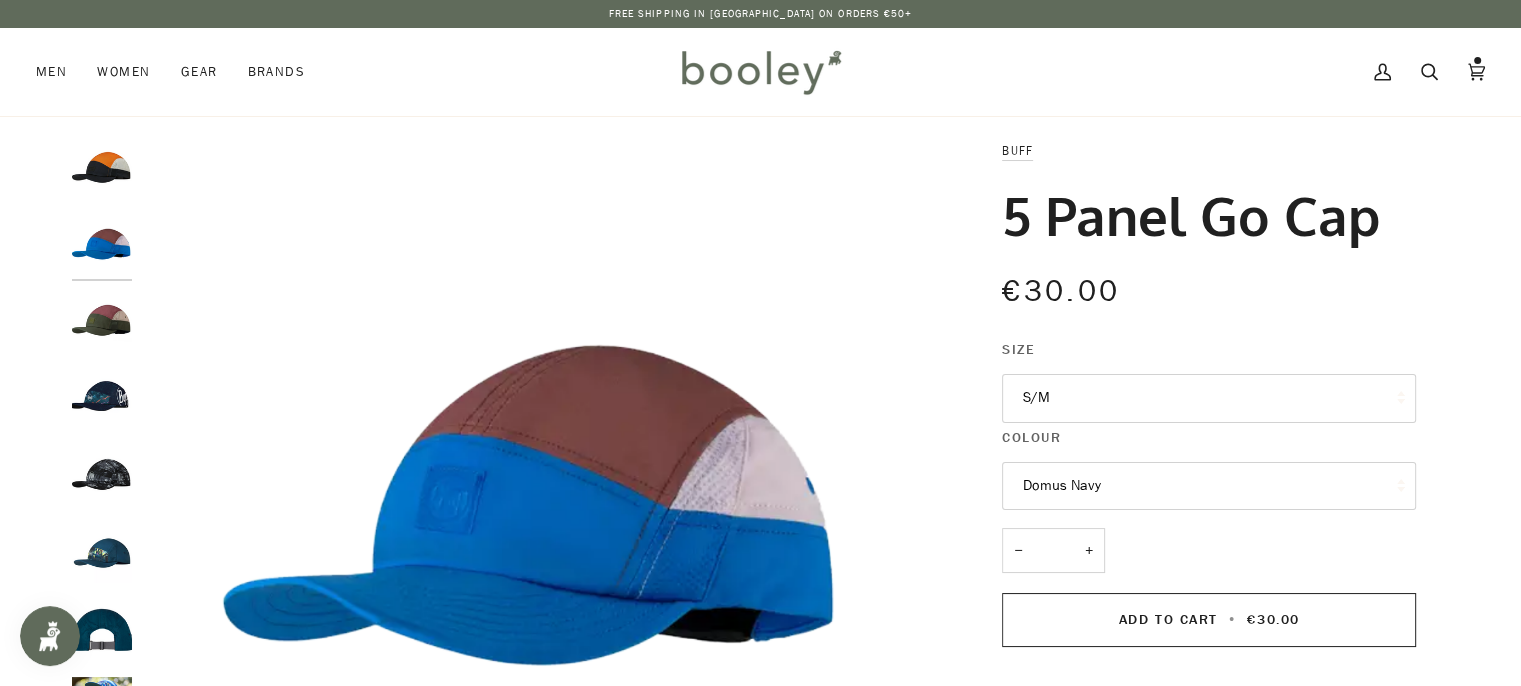 click on "S/M" at bounding box center (1209, 398) 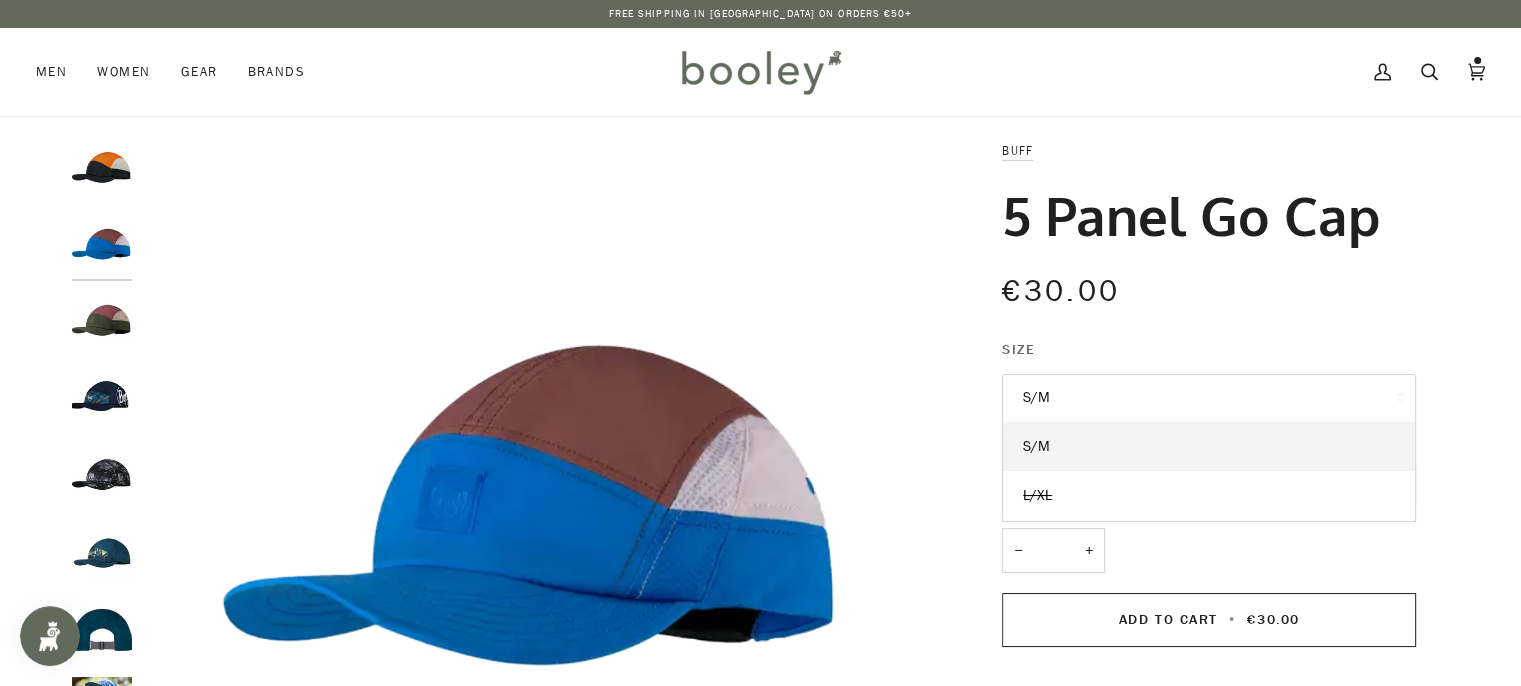 click at bounding box center (102, 400) 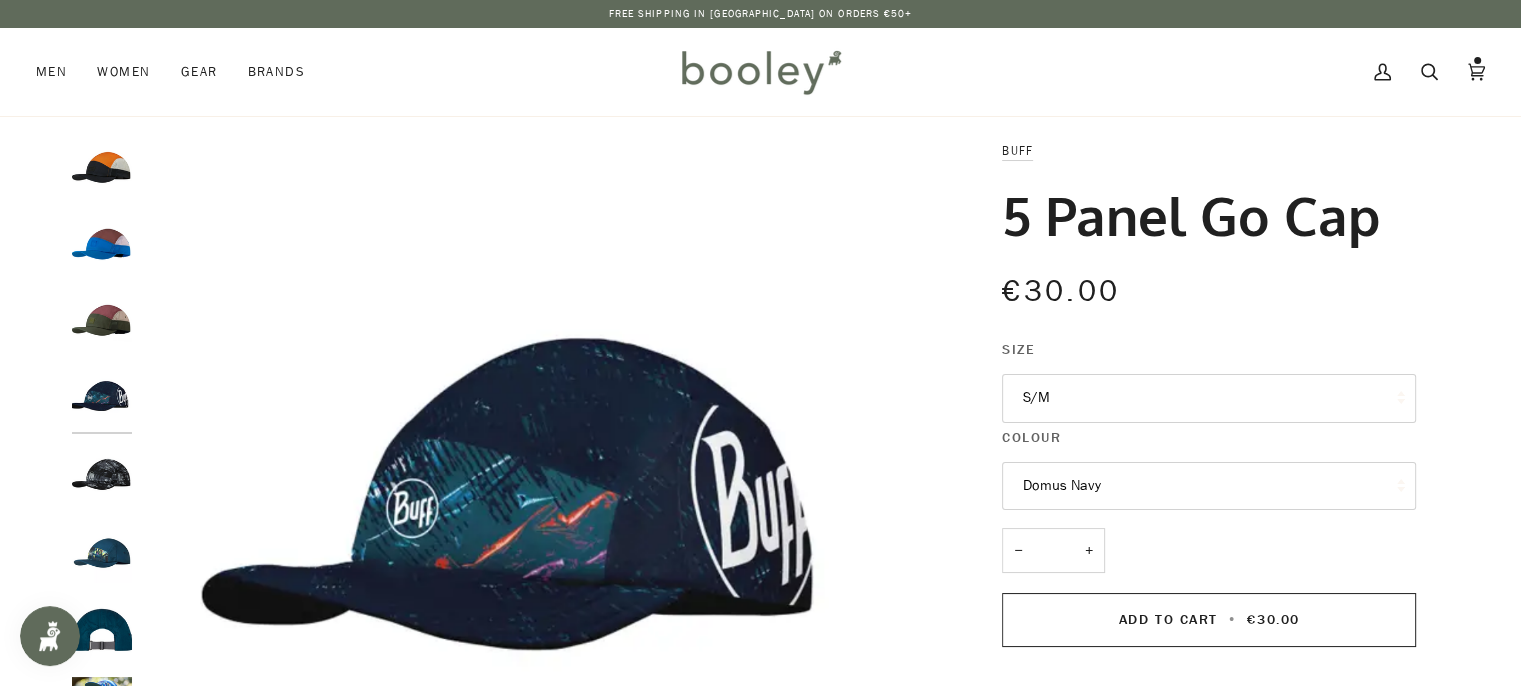 click on "S/M" at bounding box center [1209, 398] 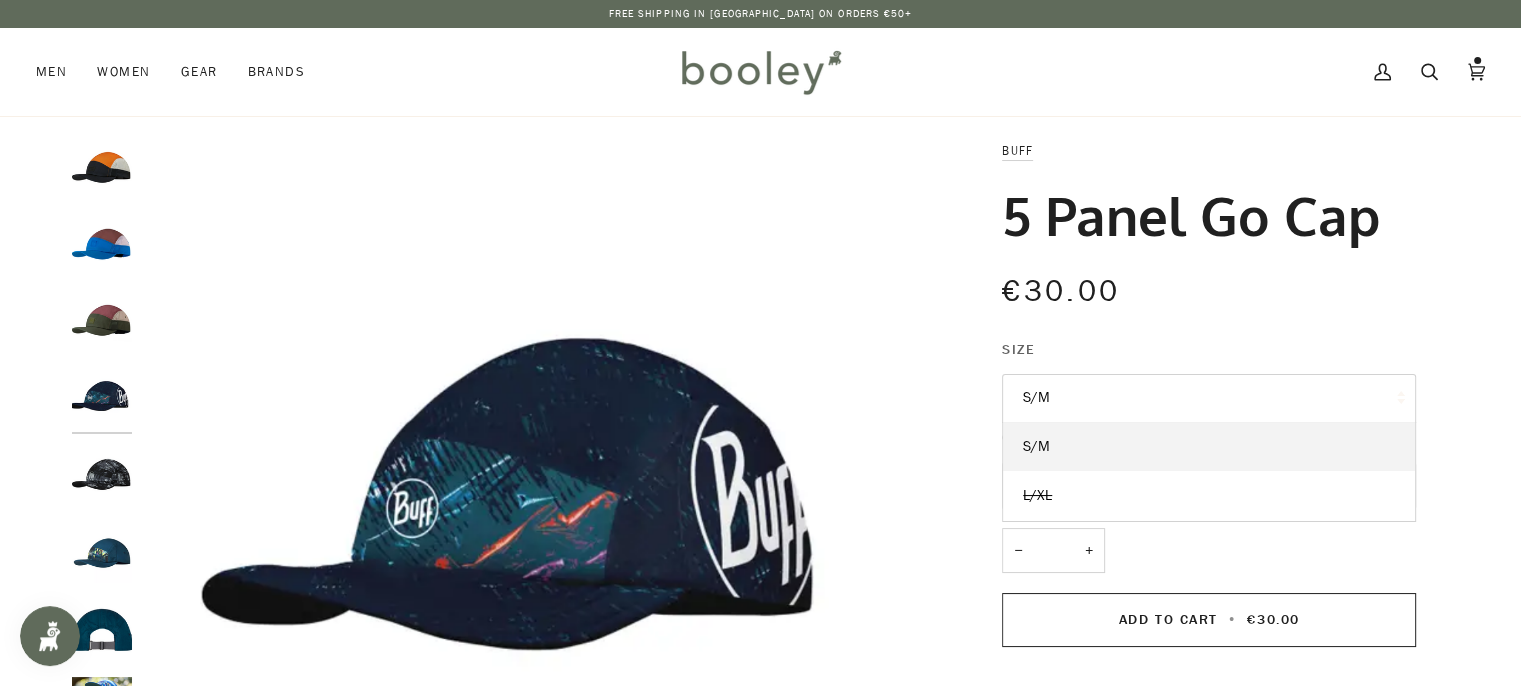 click at bounding box center [102, 477] 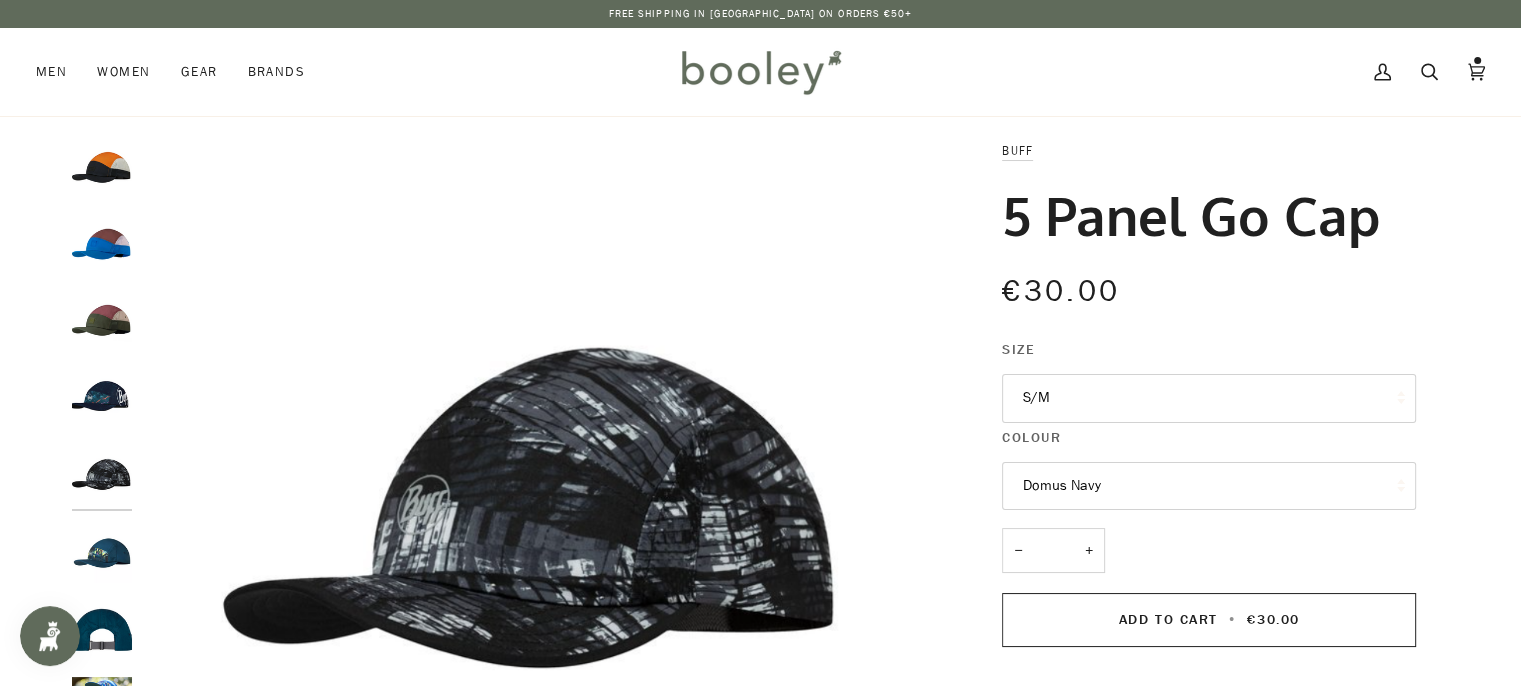 click on "S/M" at bounding box center (1209, 398) 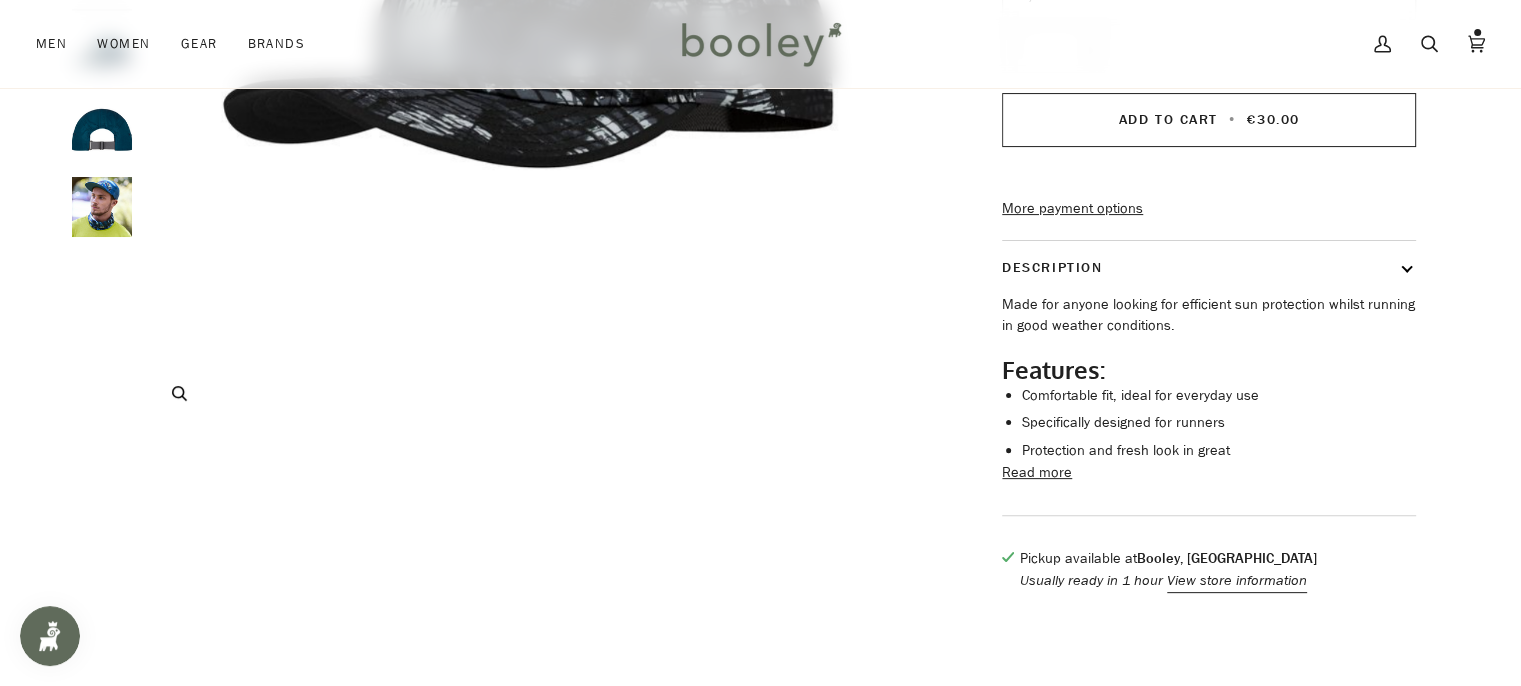 scroll, scrollTop: 100, scrollLeft: 0, axis: vertical 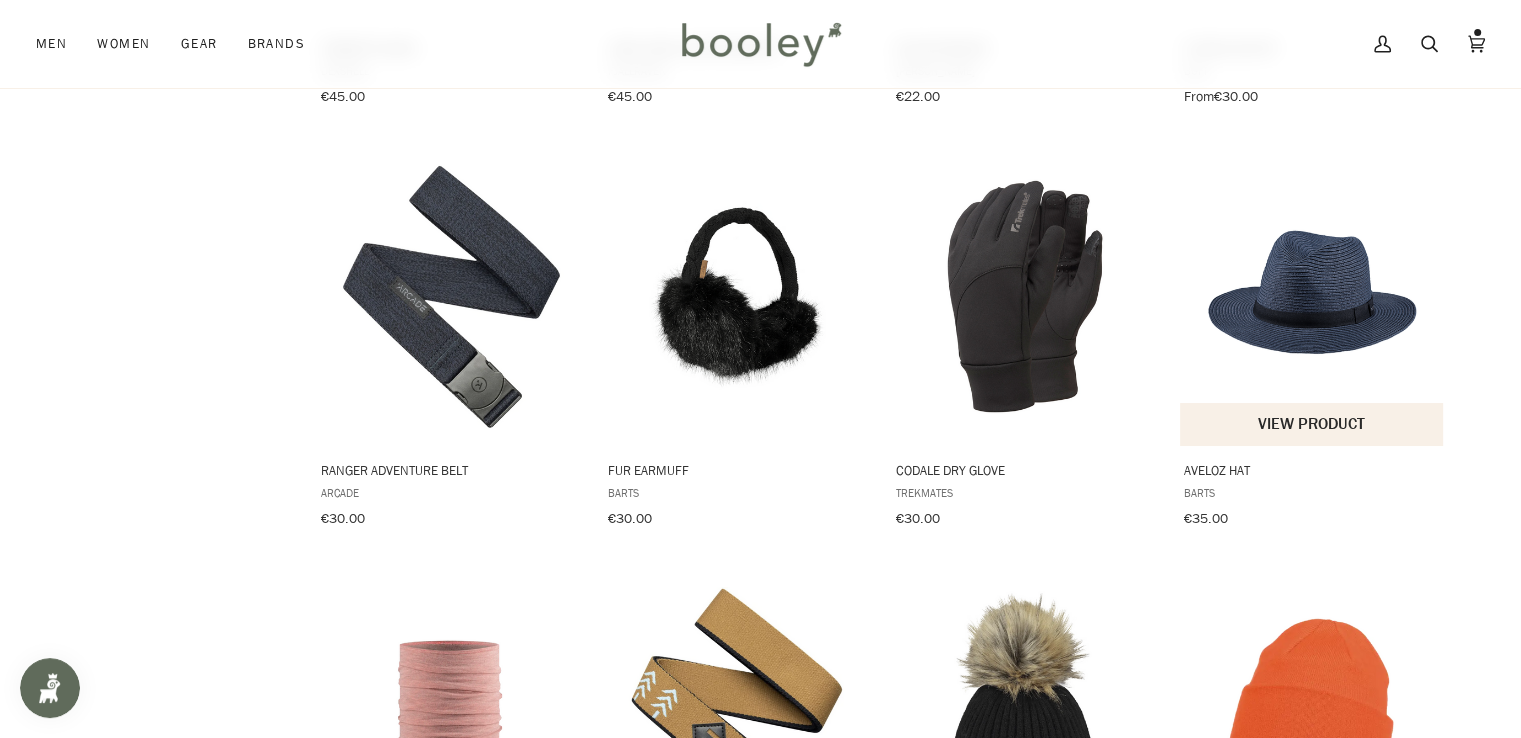 click at bounding box center [1312, 296] 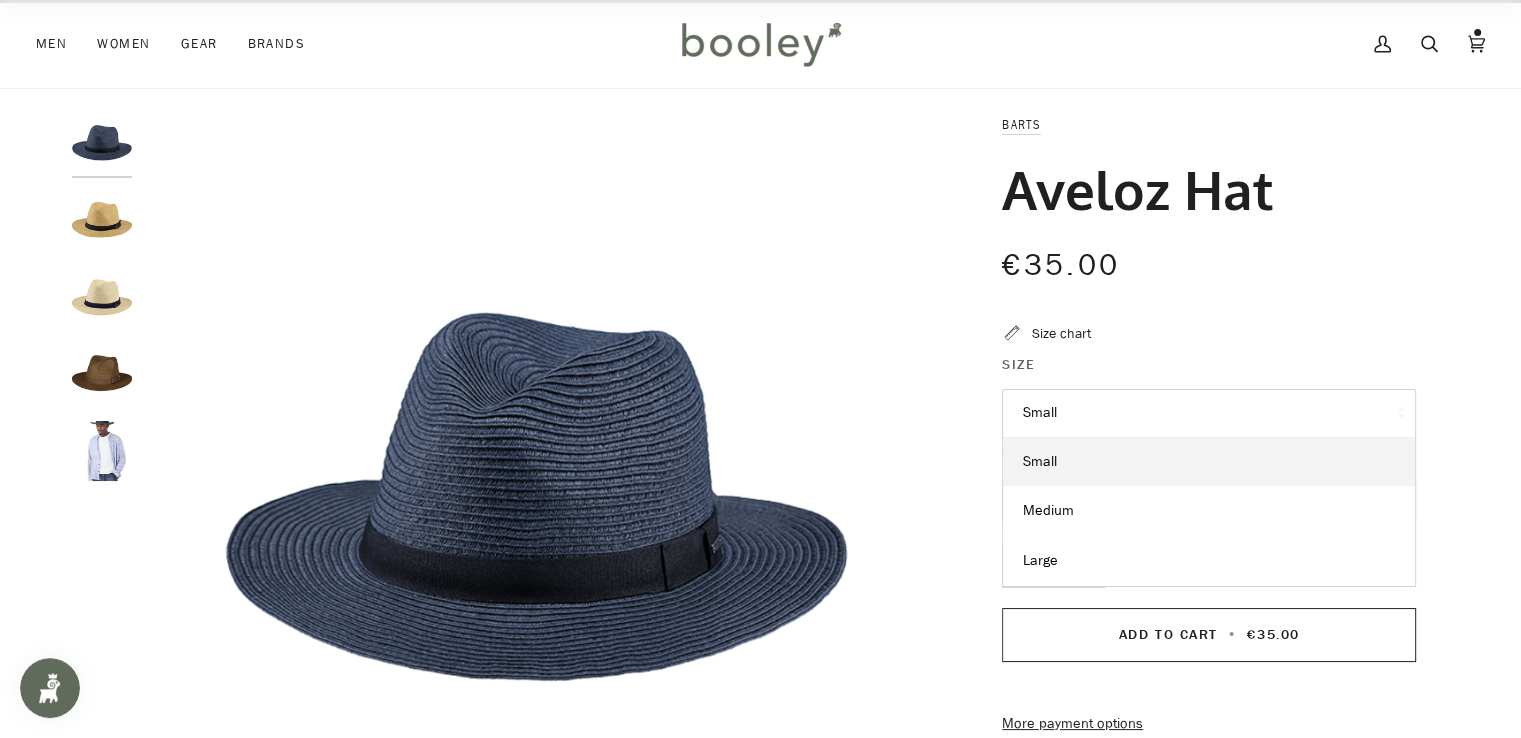 scroll, scrollTop: 0, scrollLeft: 0, axis: both 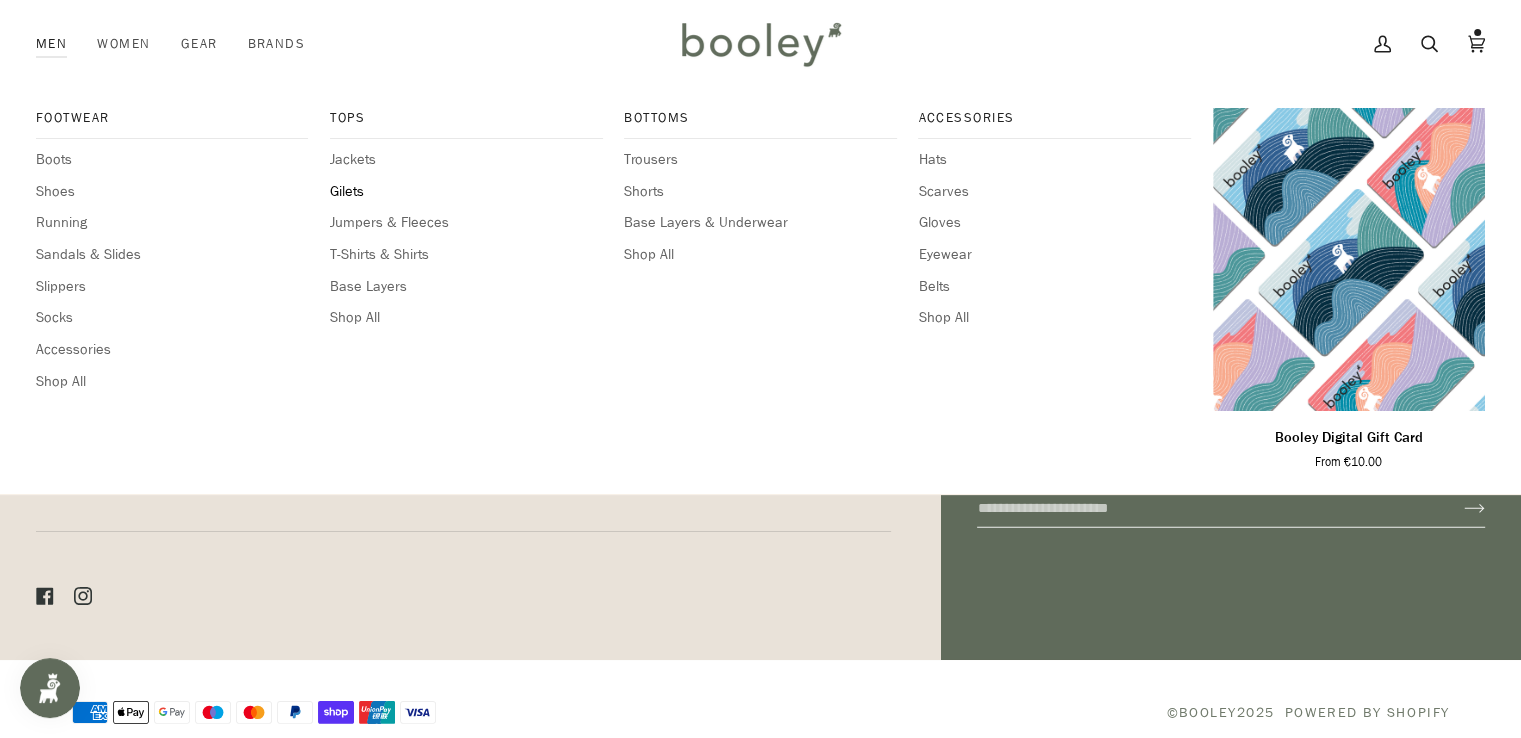 click on "Gilets" at bounding box center [466, 192] 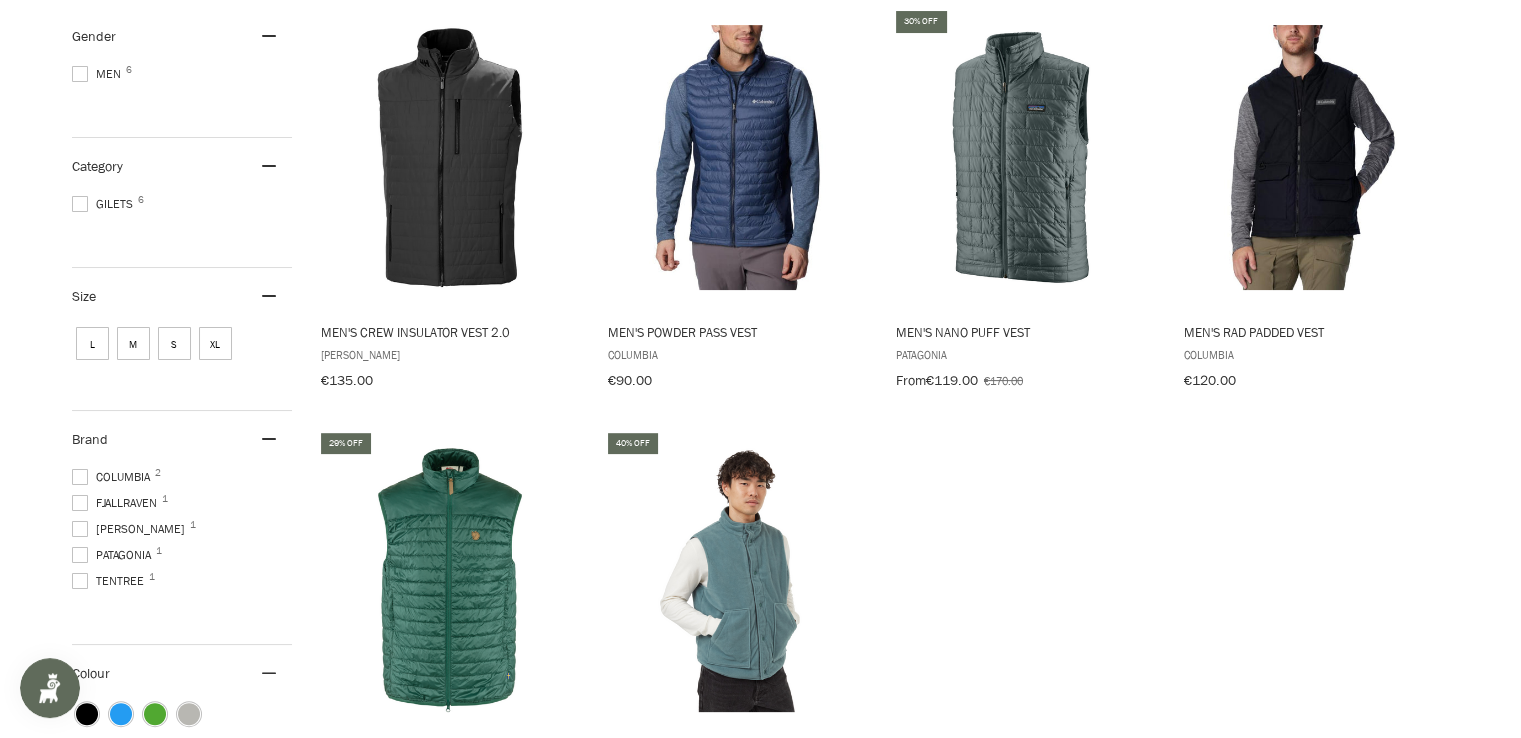 scroll, scrollTop: 0, scrollLeft: 0, axis: both 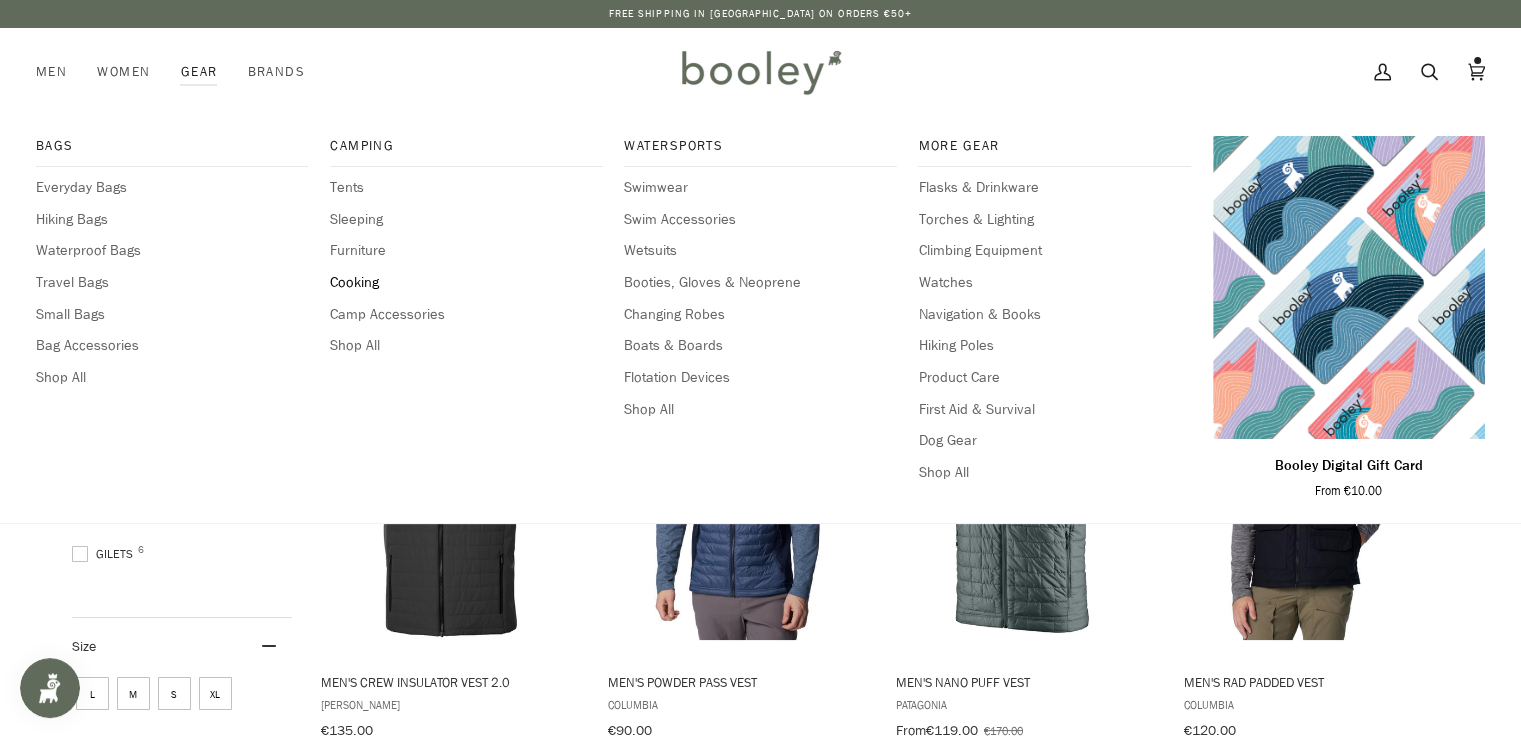 click on "Cooking" at bounding box center [466, 283] 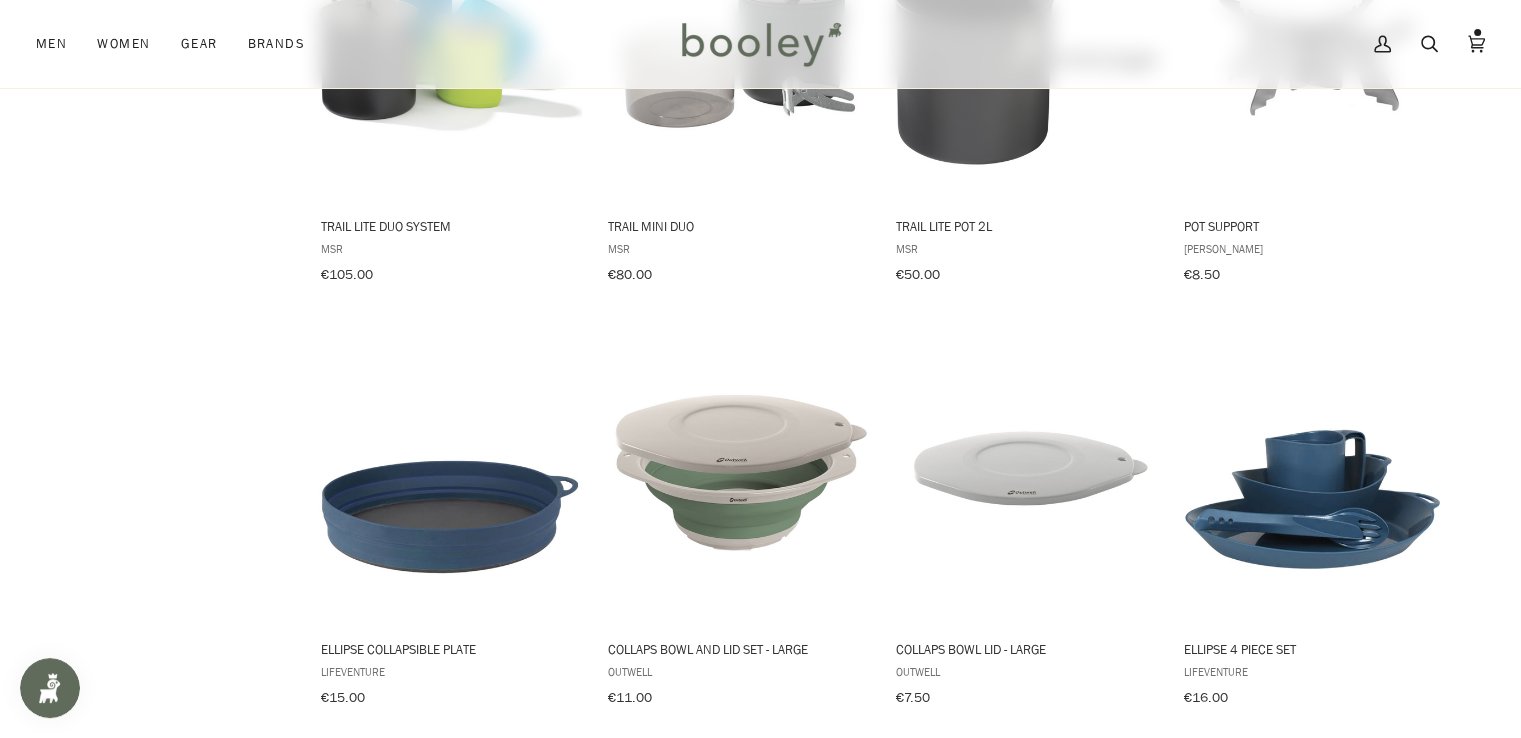 scroll, scrollTop: 1900, scrollLeft: 0, axis: vertical 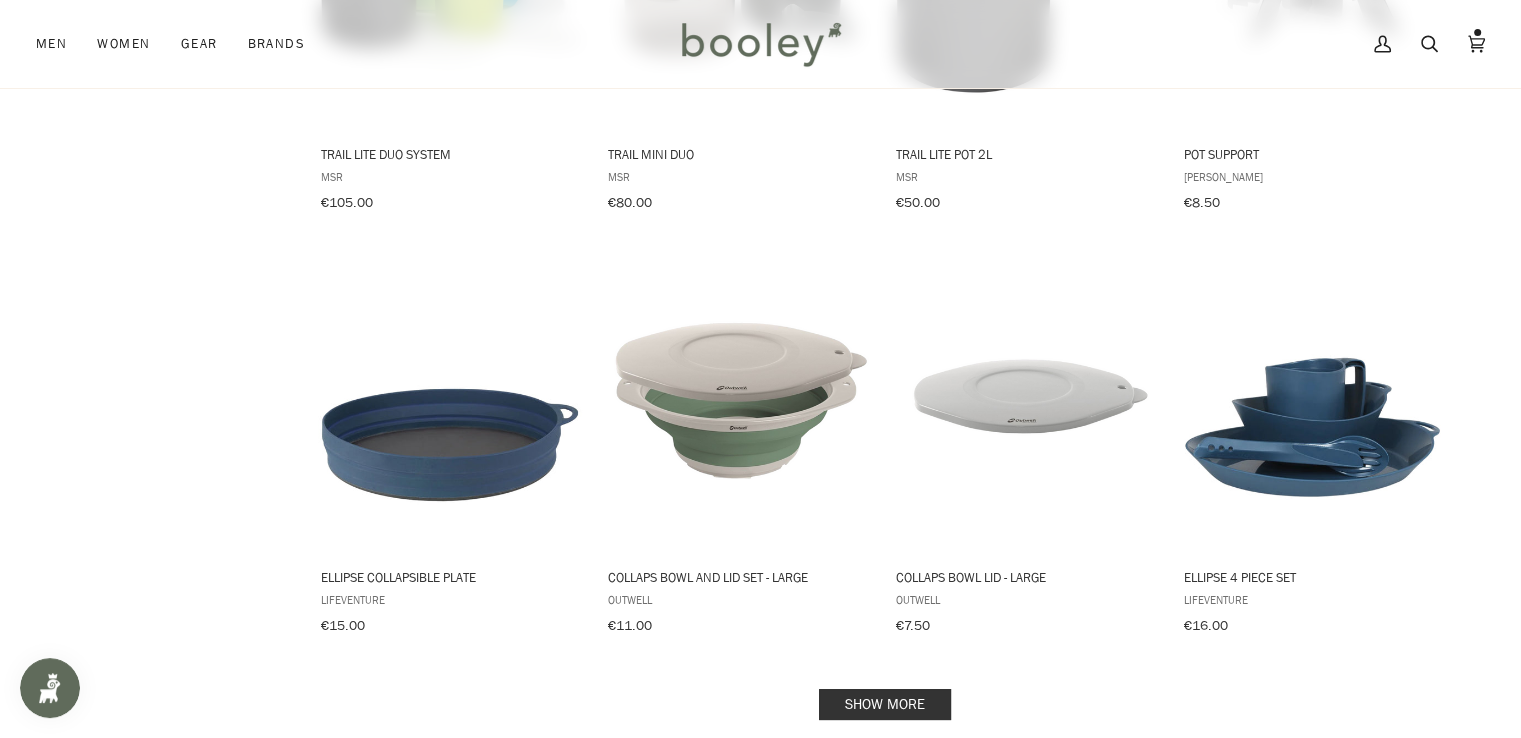 click on "Show more" at bounding box center (885, 704) 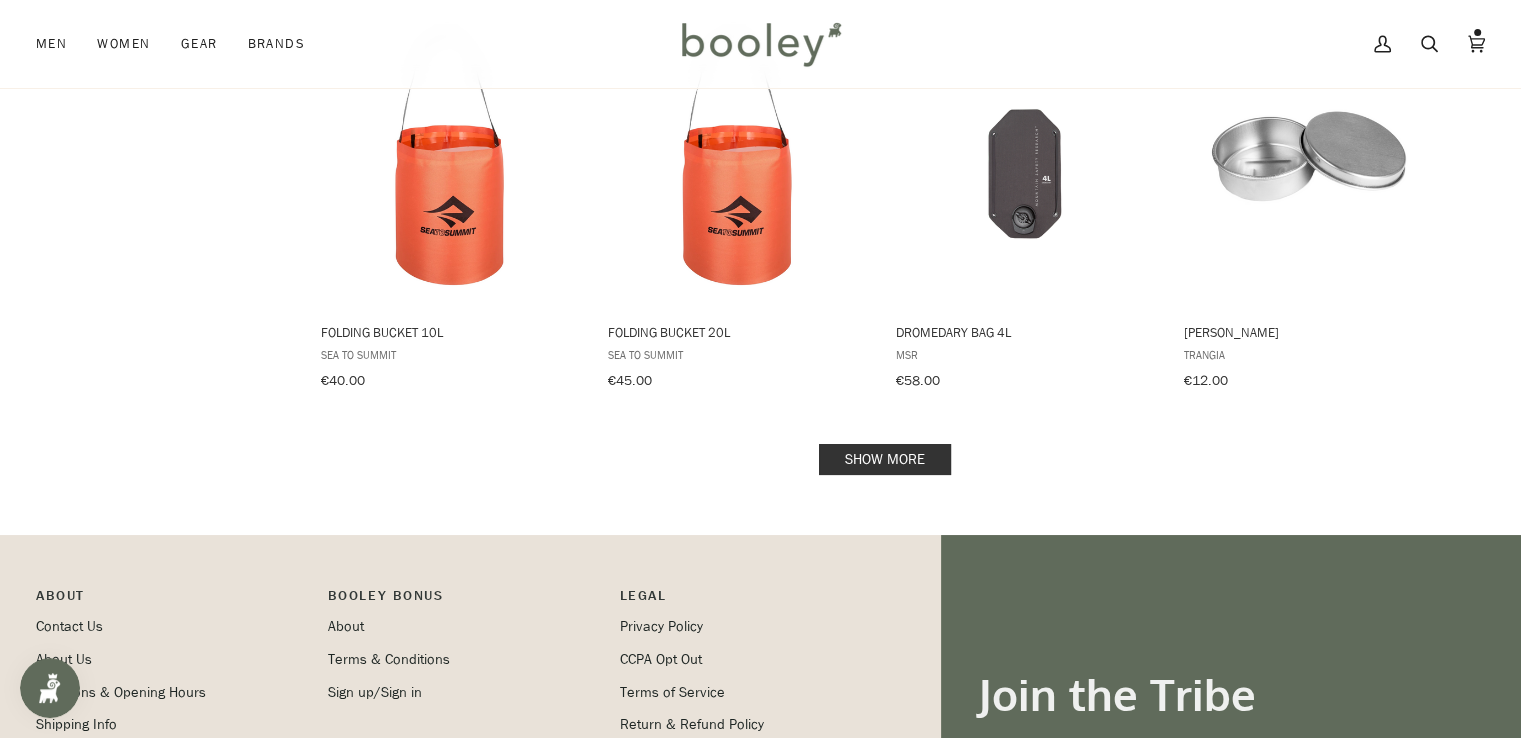 scroll, scrollTop: 4300, scrollLeft: 0, axis: vertical 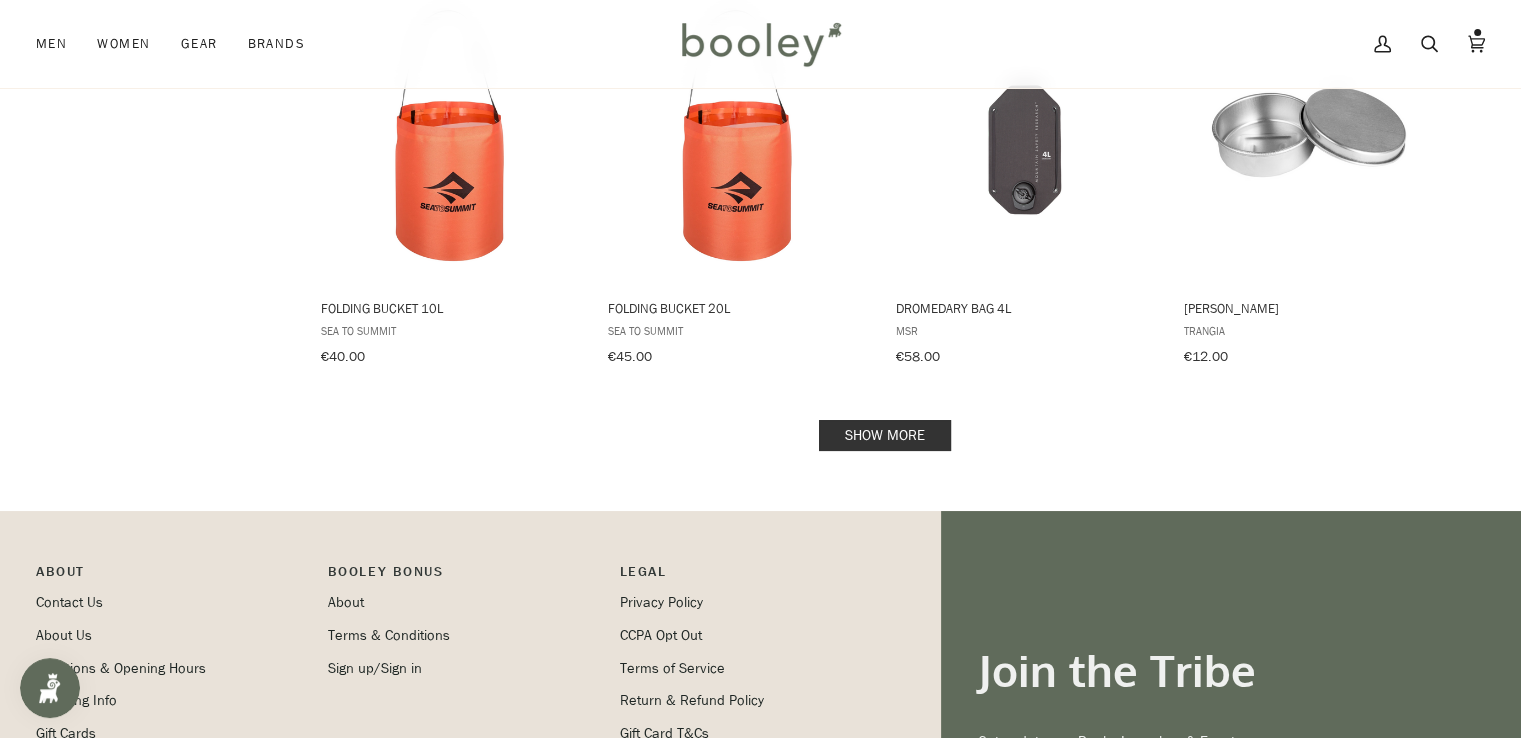 click on "Show more" at bounding box center [885, 435] 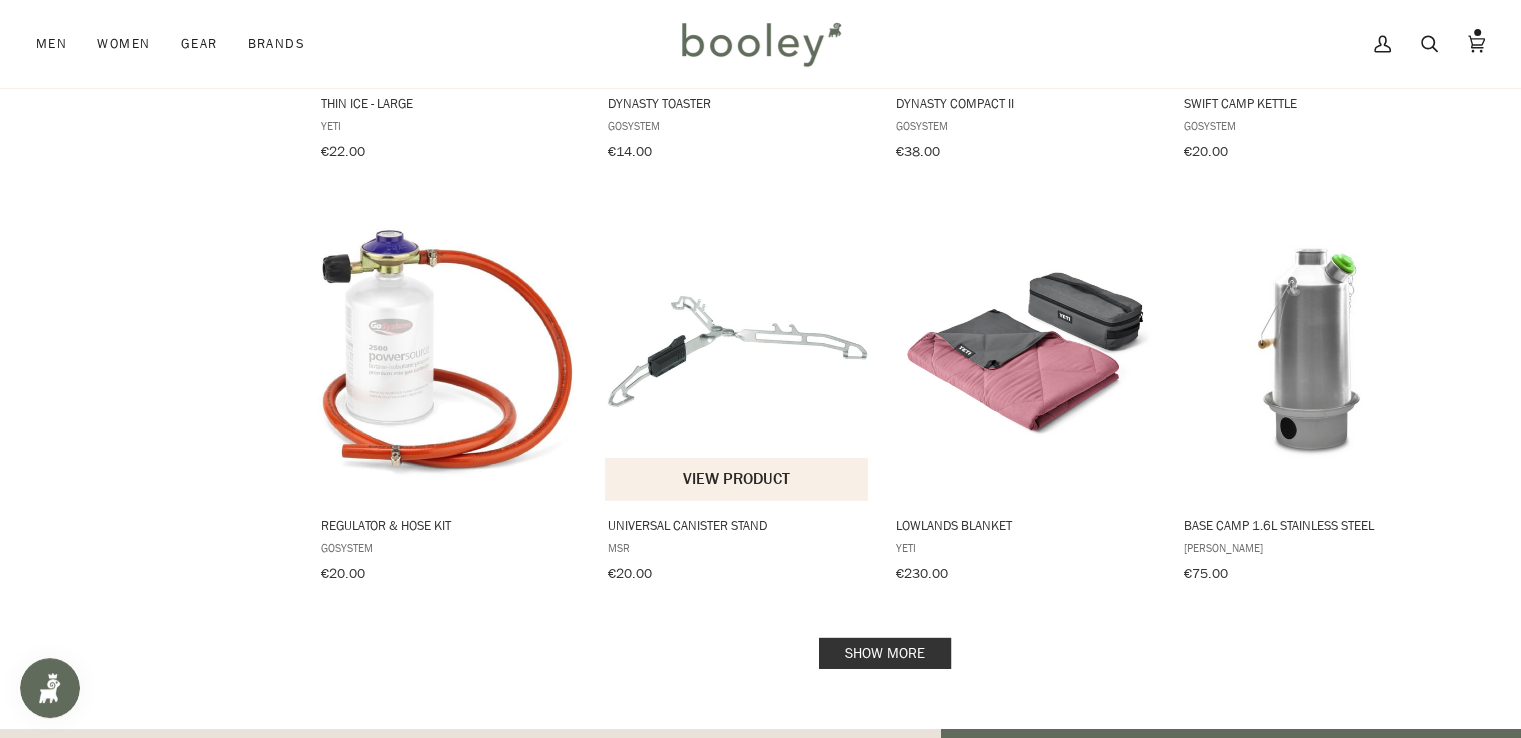 scroll, scrollTop: 6200, scrollLeft: 0, axis: vertical 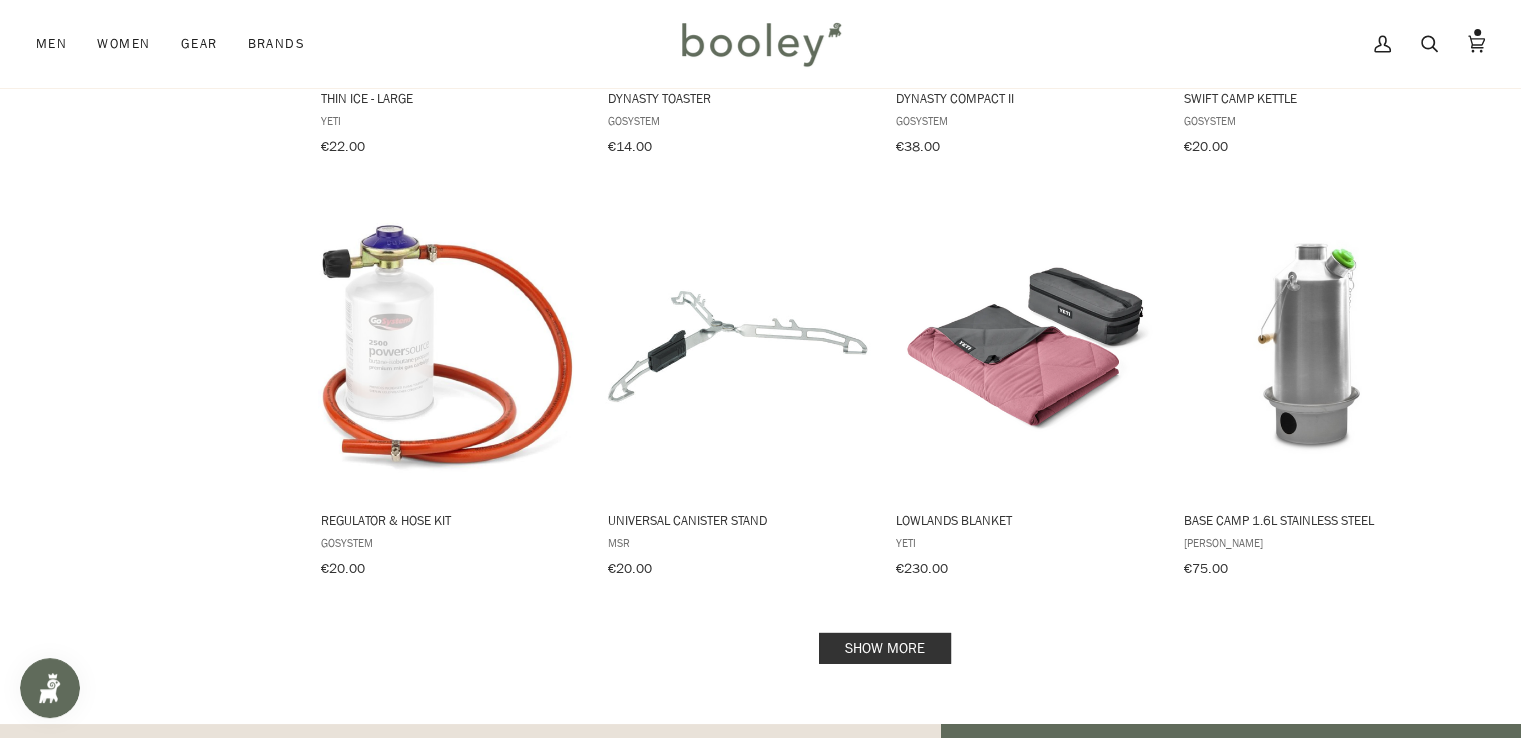 click on "Show more" at bounding box center [885, 648] 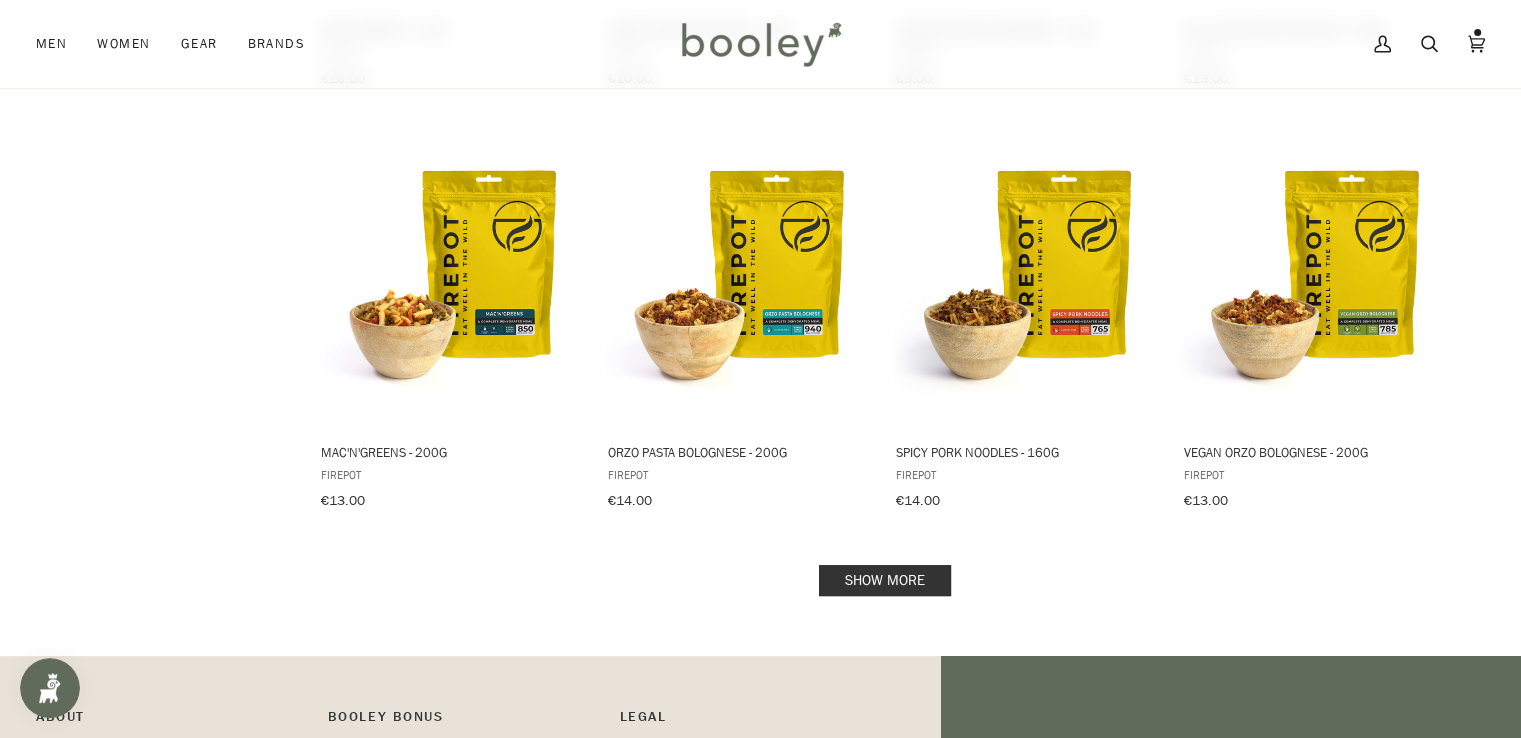 scroll, scrollTop: 8500, scrollLeft: 0, axis: vertical 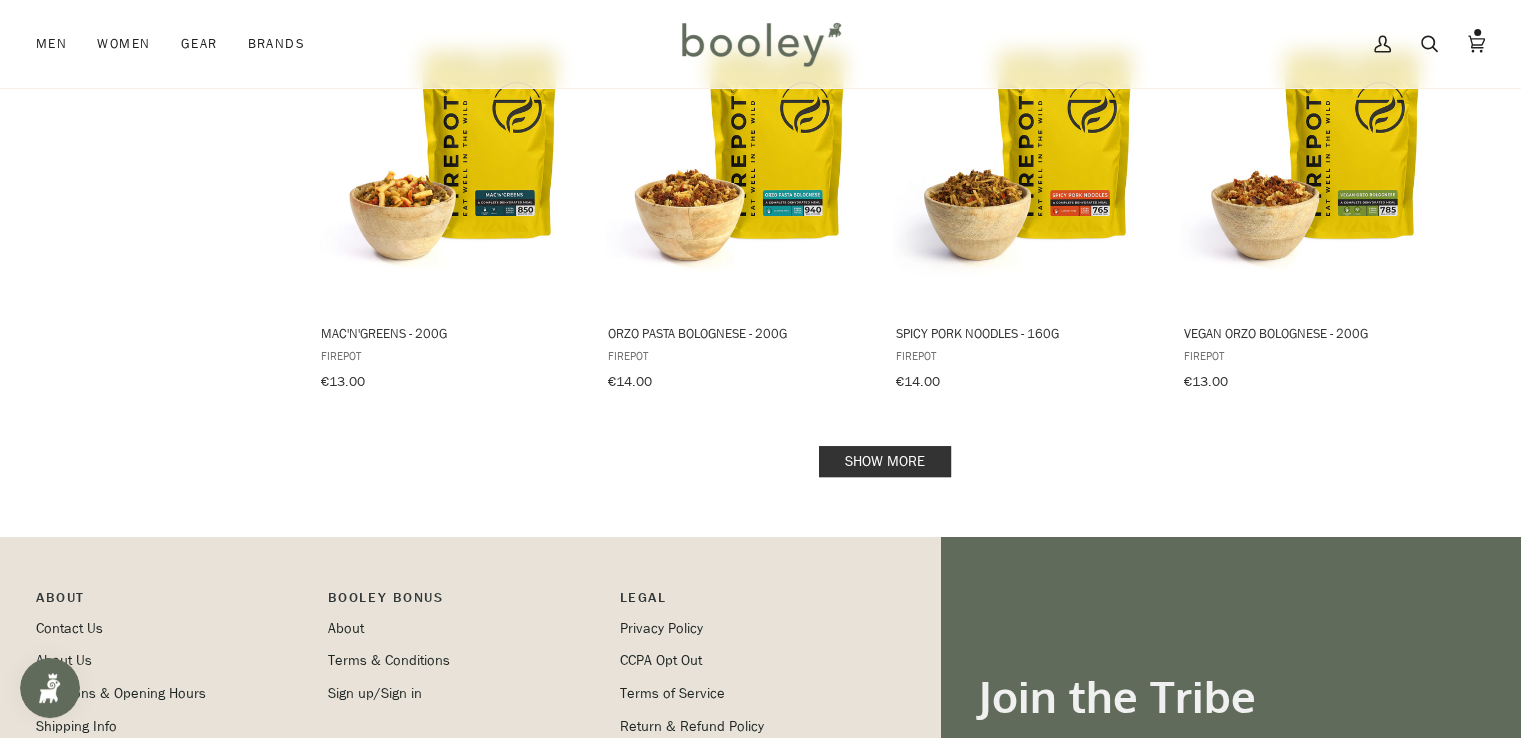 click on "Show more" at bounding box center [885, 461] 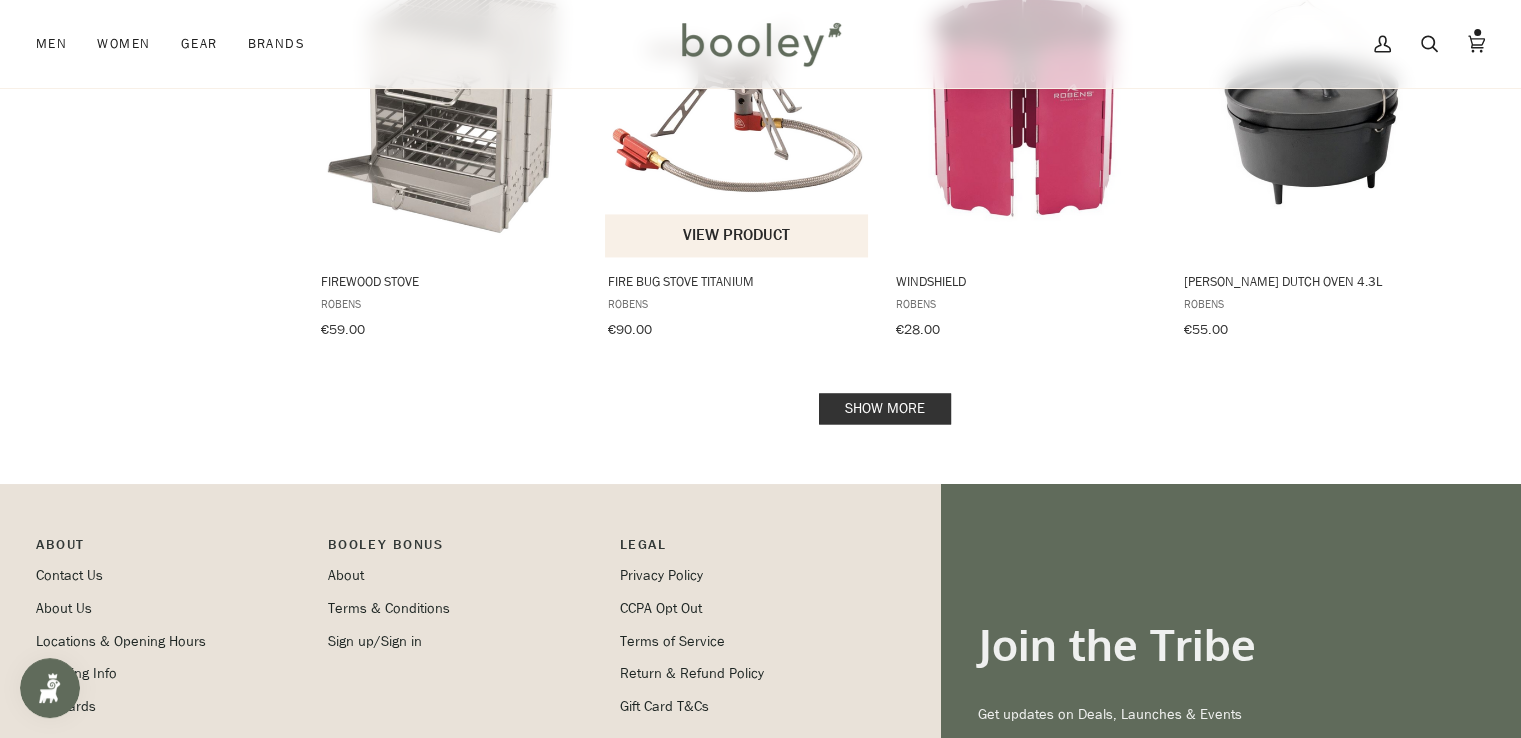 scroll, scrollTop: 10700, scrollLeft: 0, axis: vertical 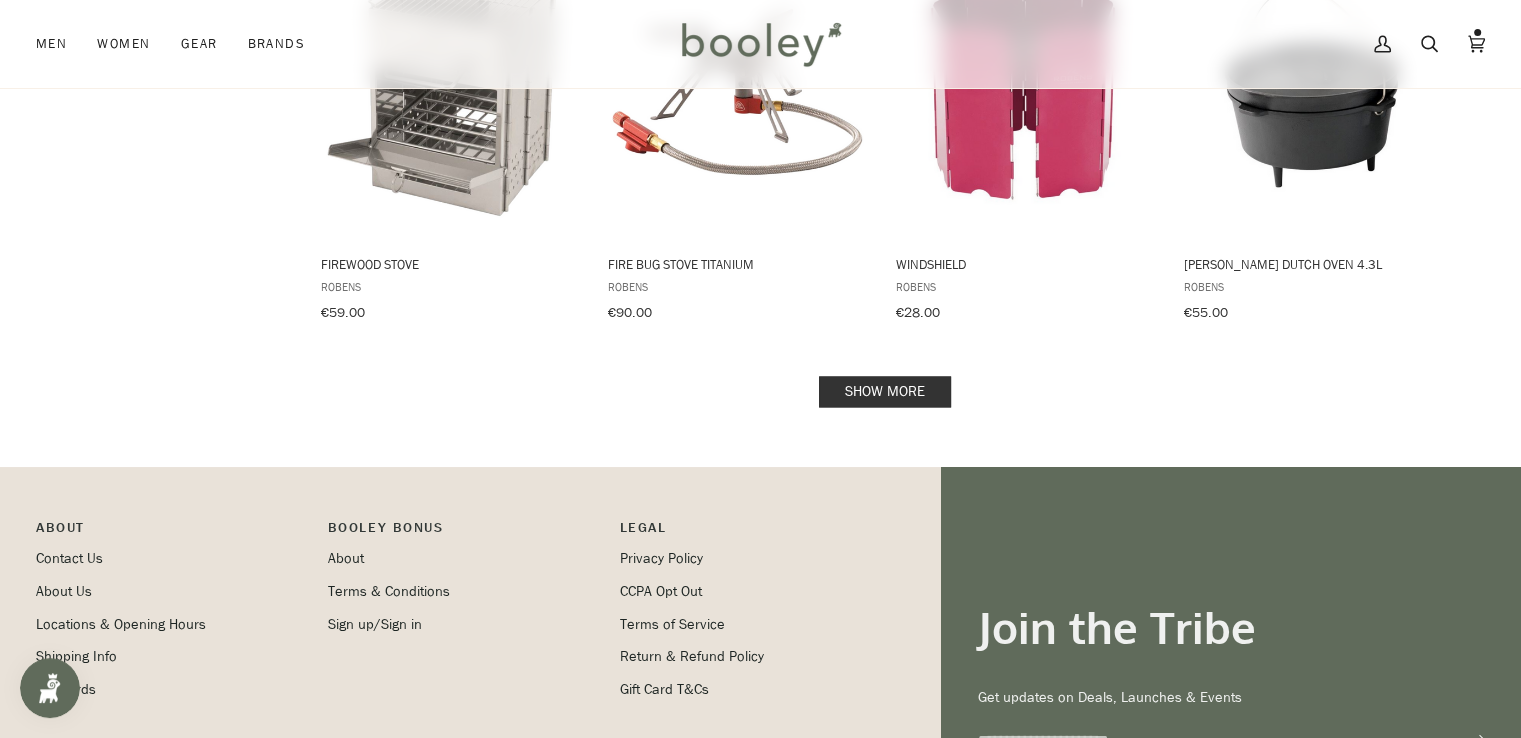 click on "Show more" at bounding box center (885, 391) 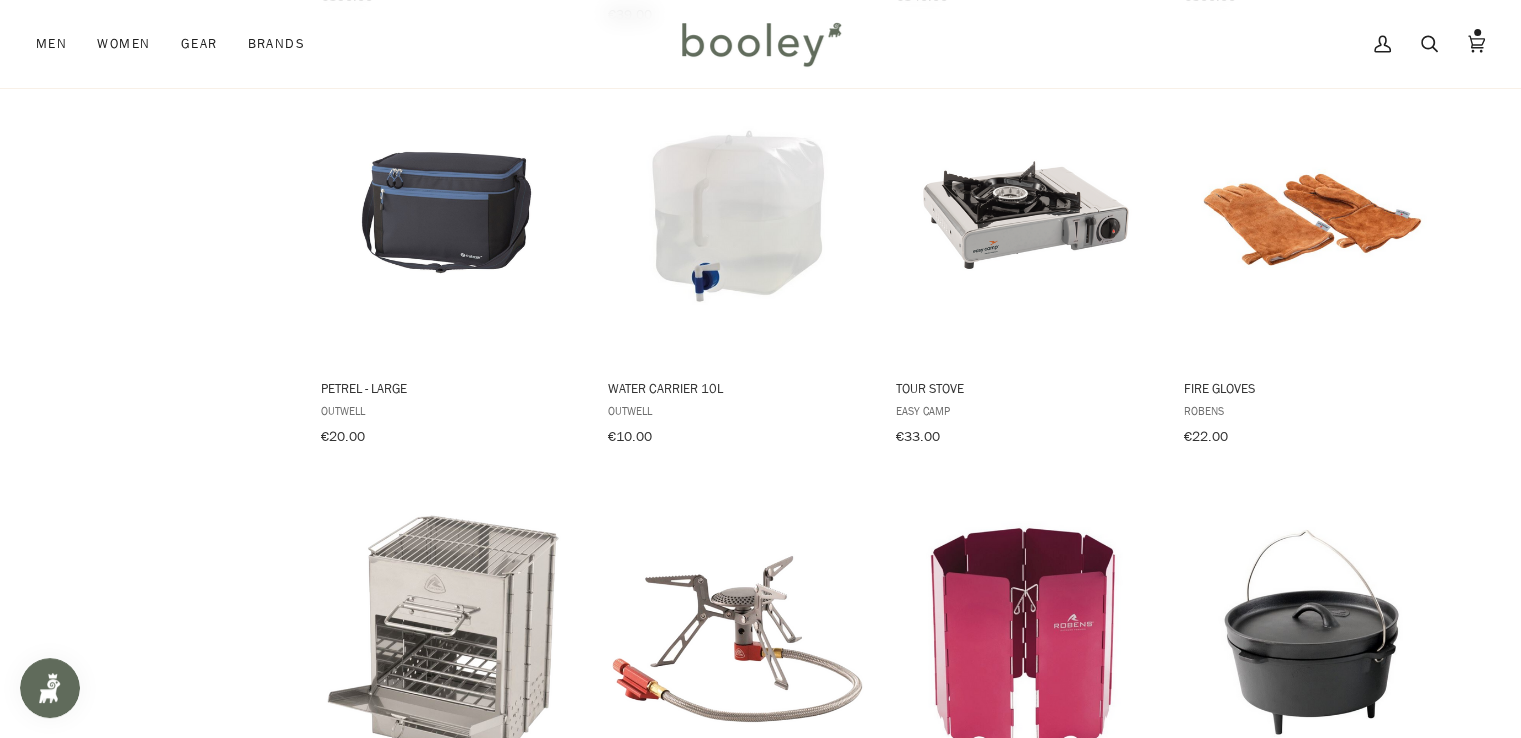 scroll, scrollTop: 10100, scrollLeft: 0, axis: vertical 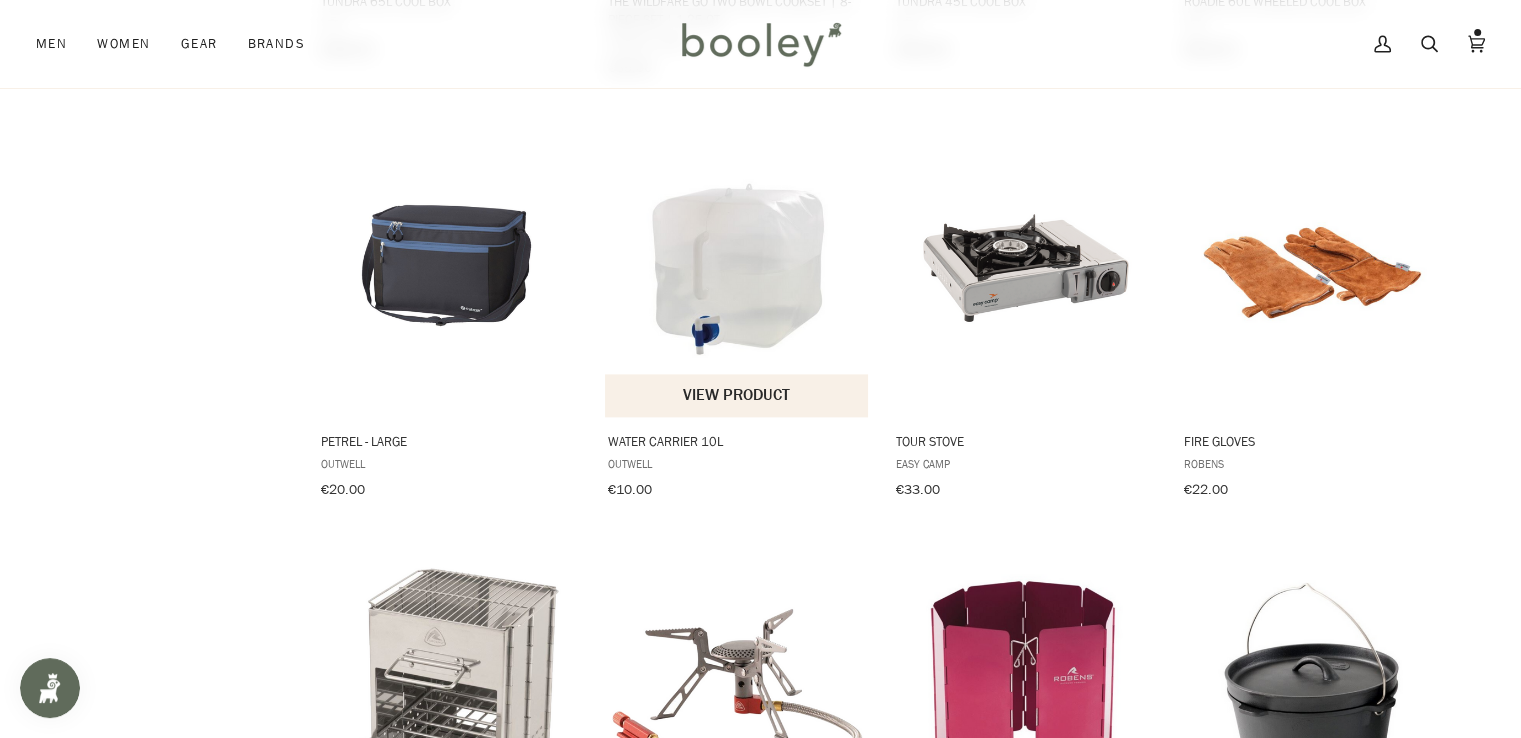 click on "View product" at bounding box center [736, 395] 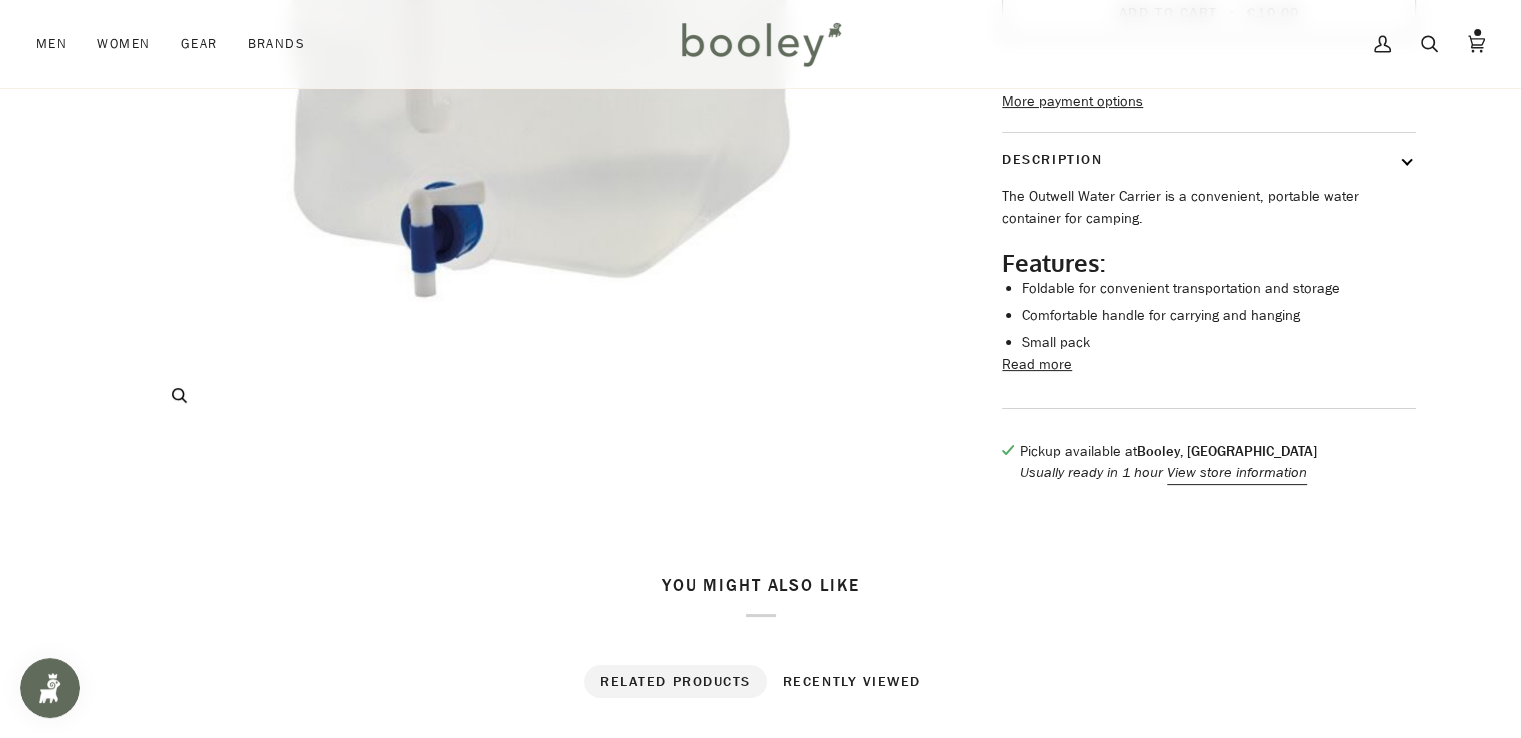 scroll, scrollTop: 500, scrollLeft: 0, axis: vertical 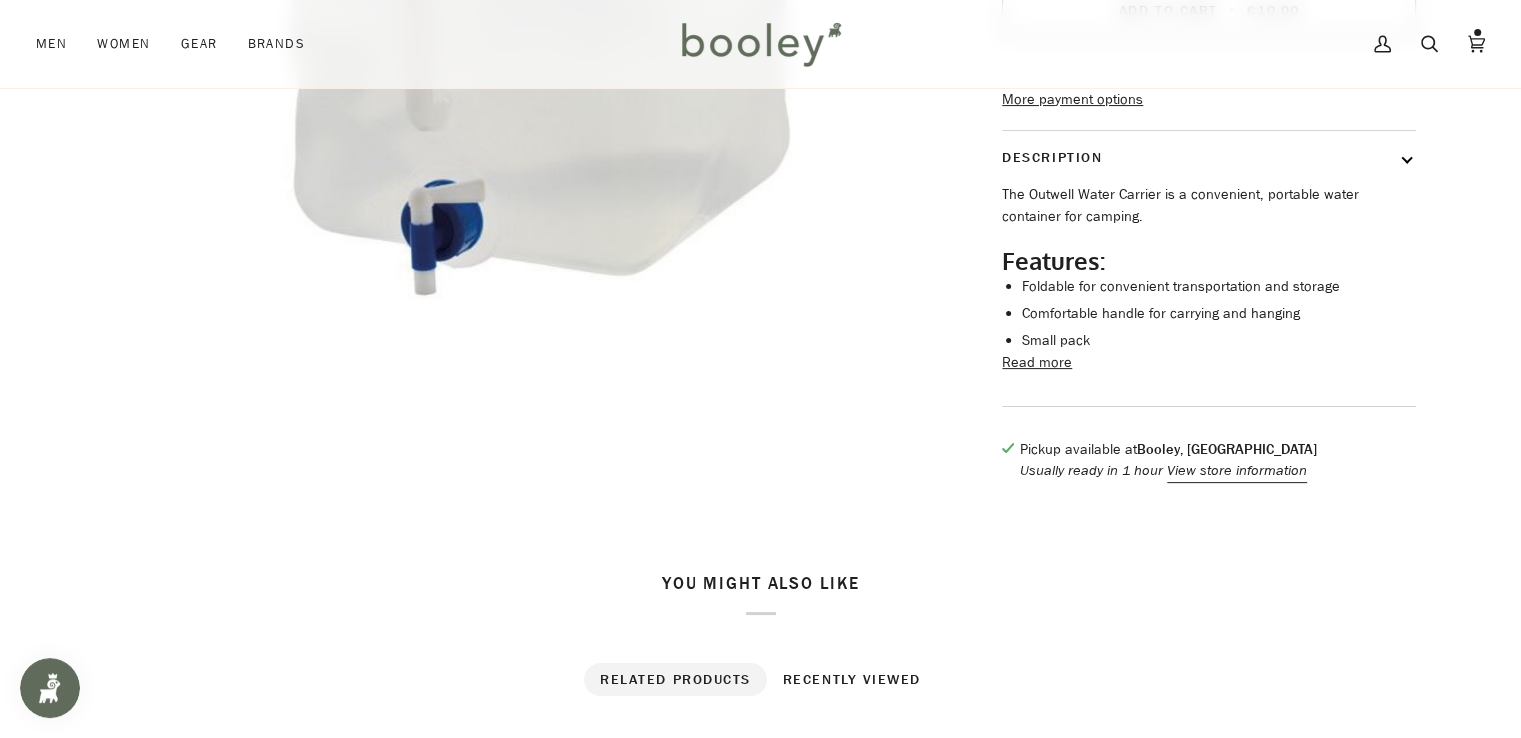 click on "Read more" at bounding box center (1037, 363) 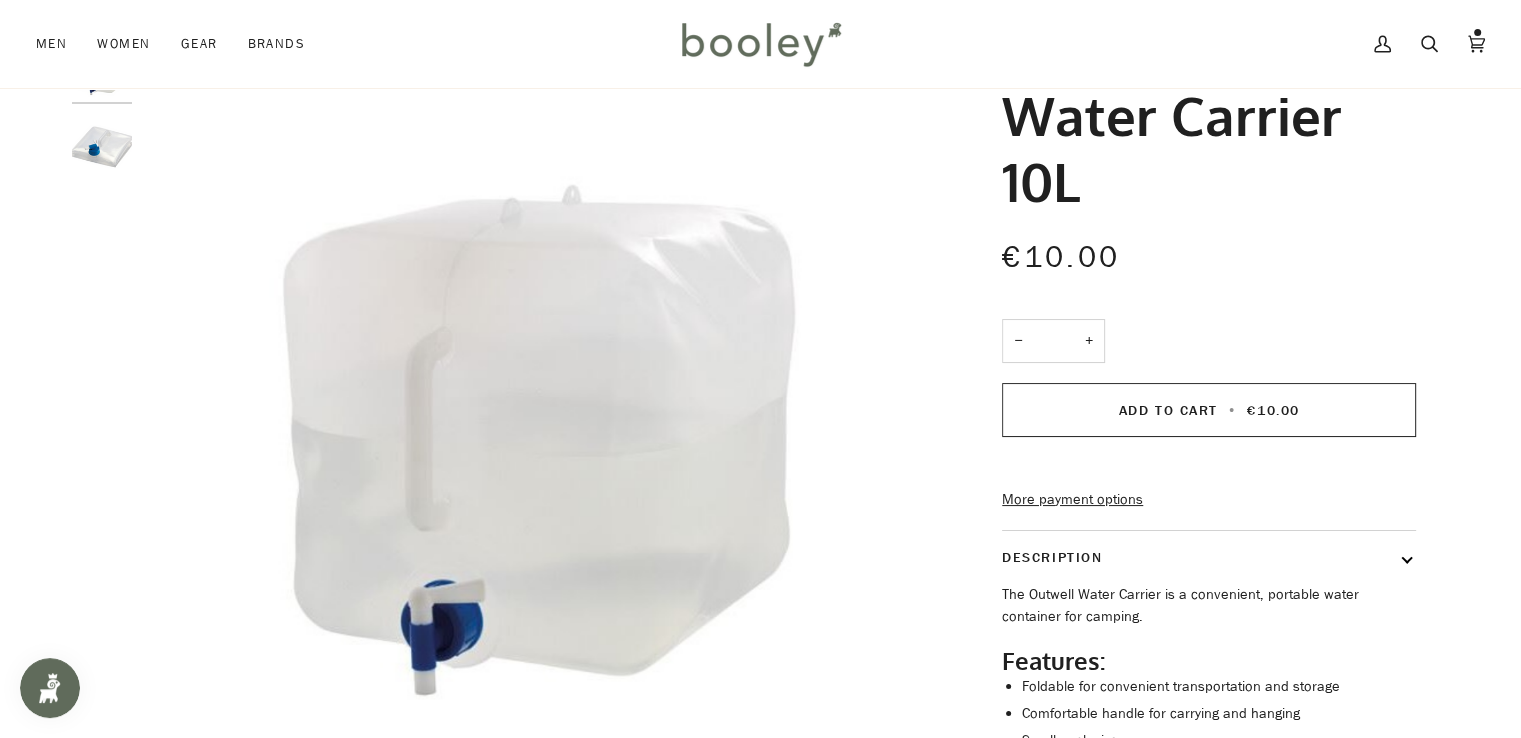 scroll, scrollTop: 0, scrollLeft: 0, axis: both 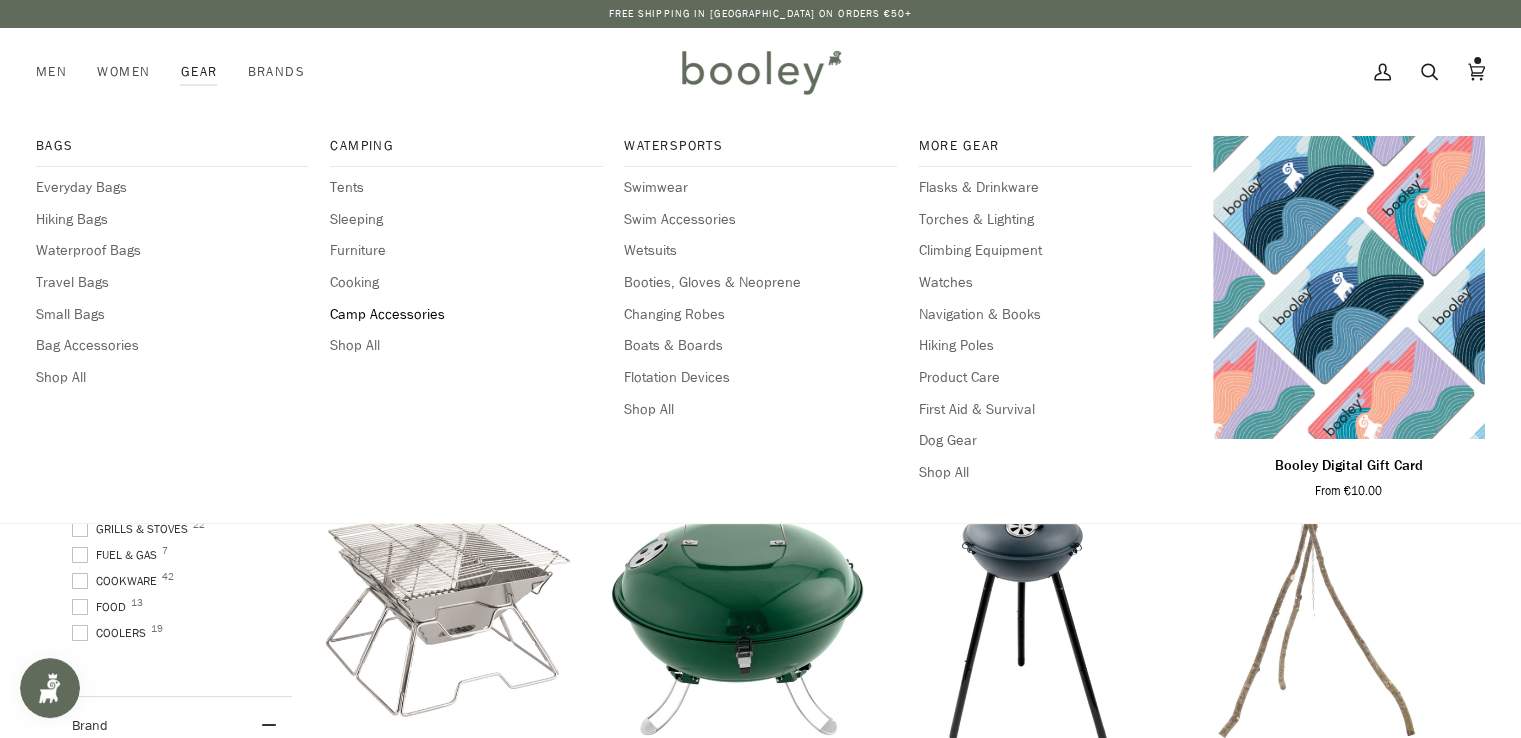 click on "Camp Accessories" at bounding box center (466, 315) 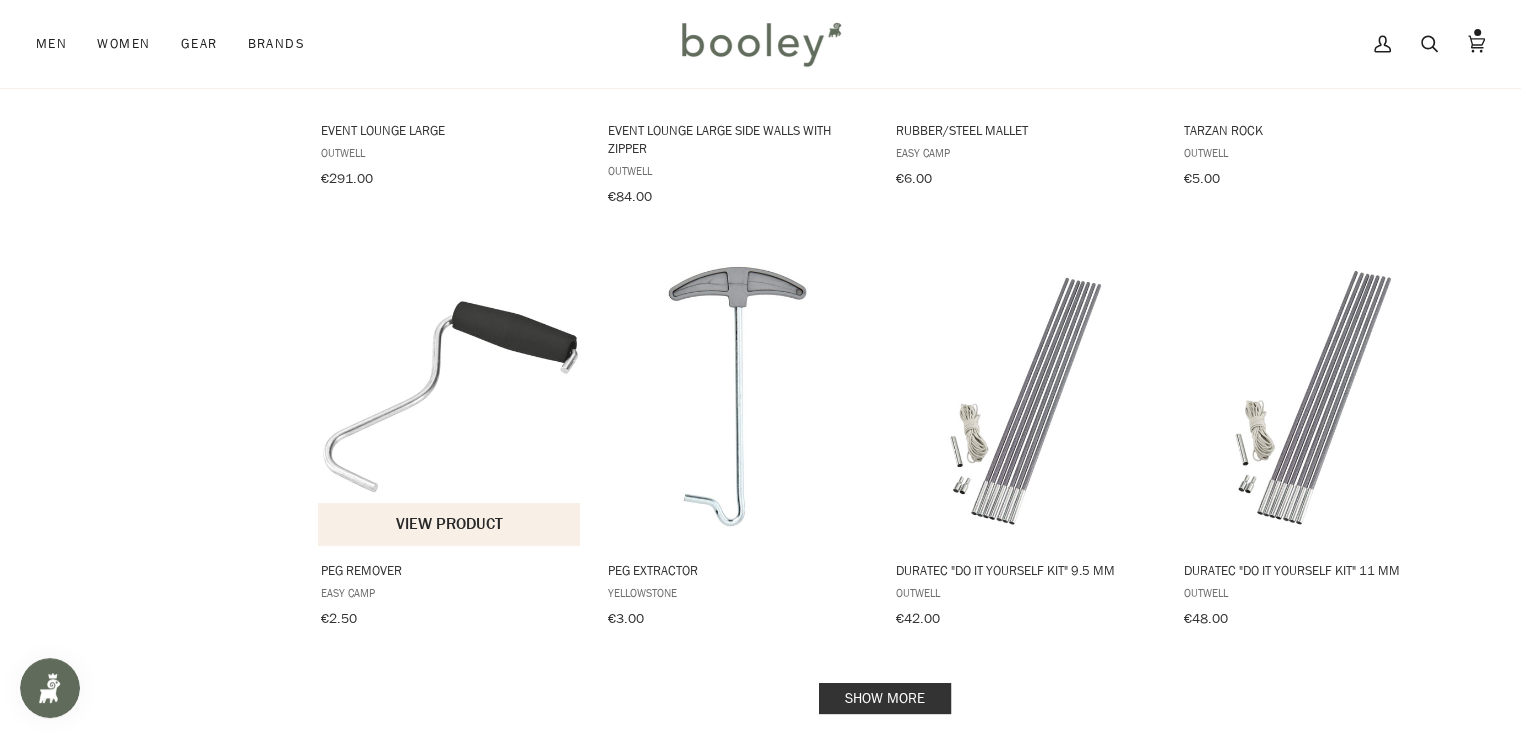 scroll, scrollTop: 1900, scrollLeft: 0, axis: vertical 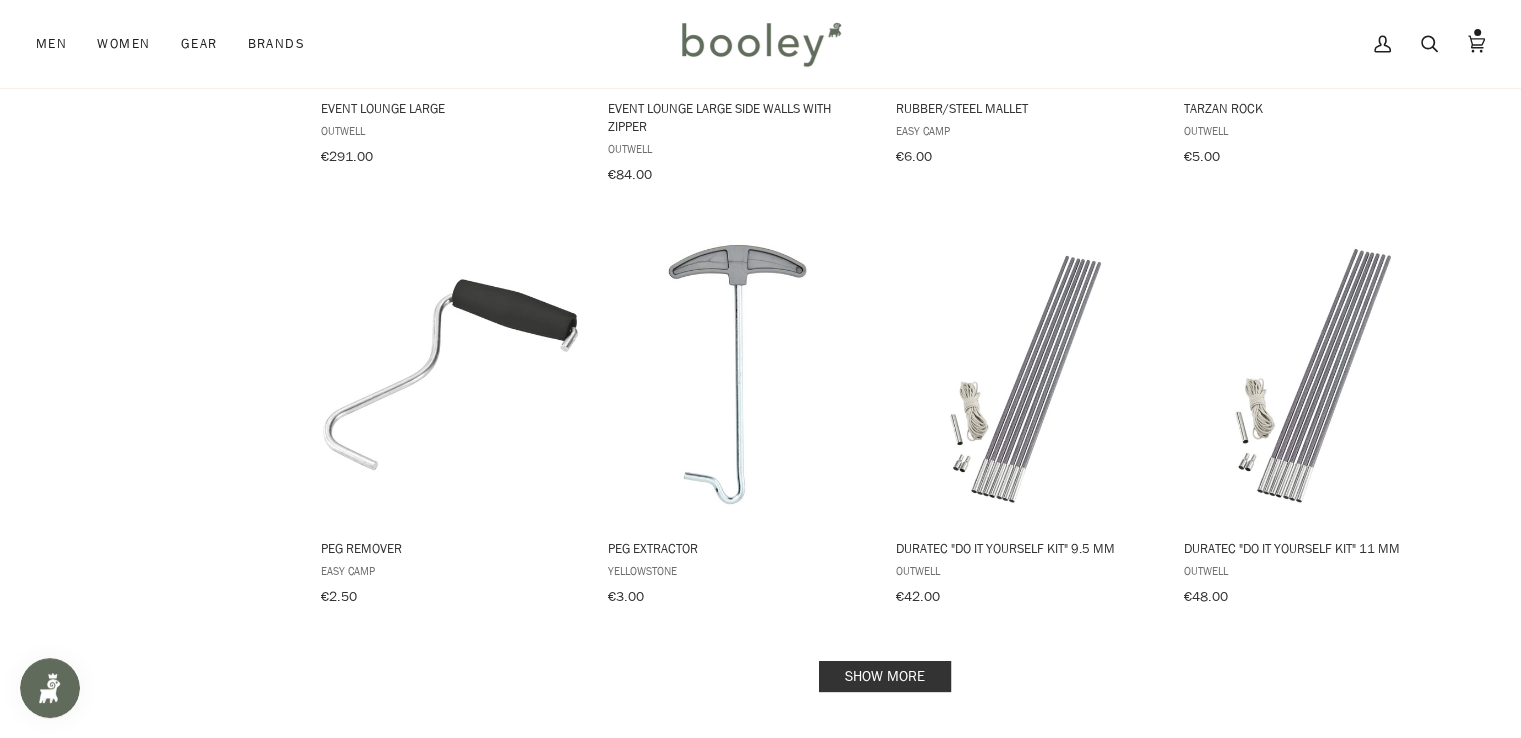 click on "Show more" at bounding box center [885, 676] 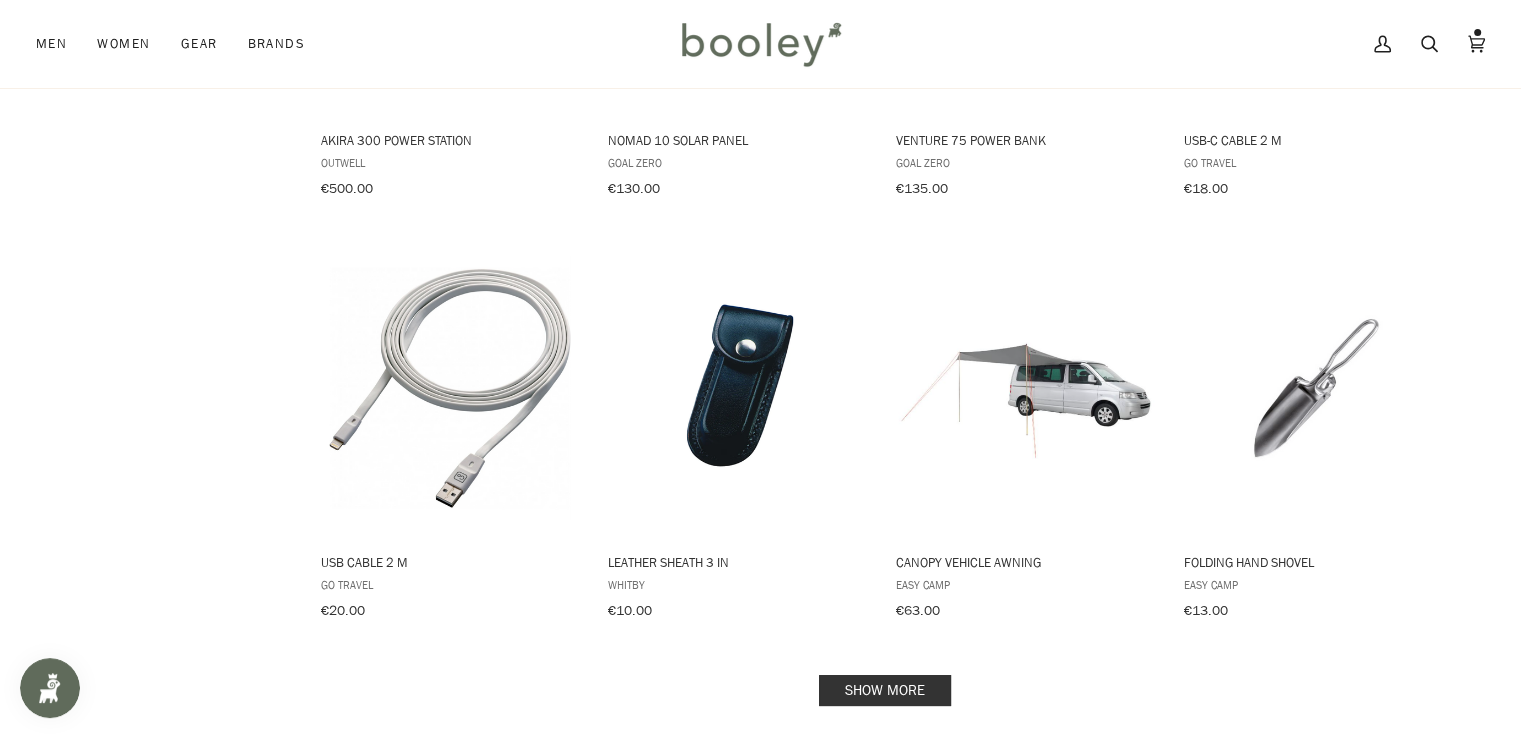 scroll, scrollTop: 4000, scrollLeft: 0, axis: vertical 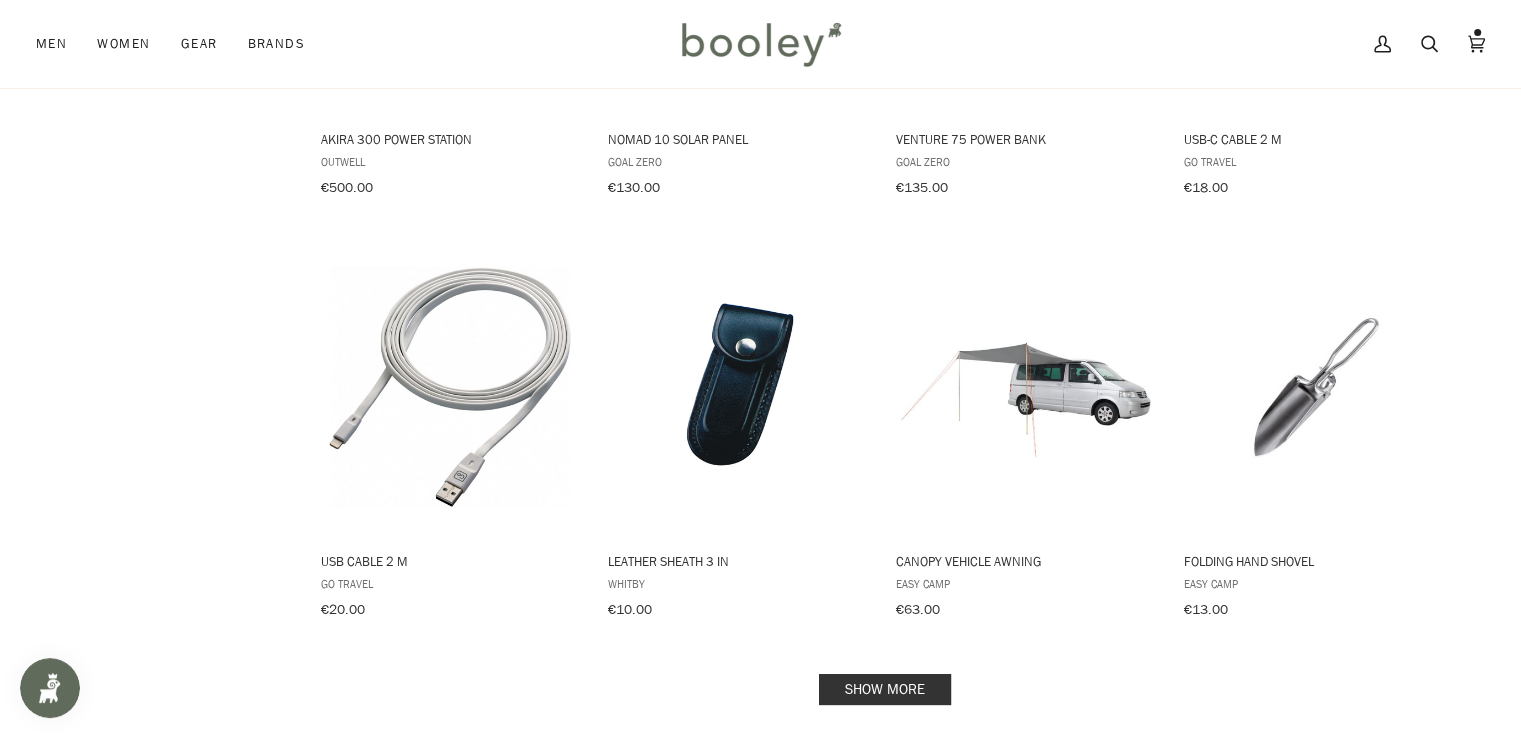 click on "Show more" at bounding box center [885, 689] 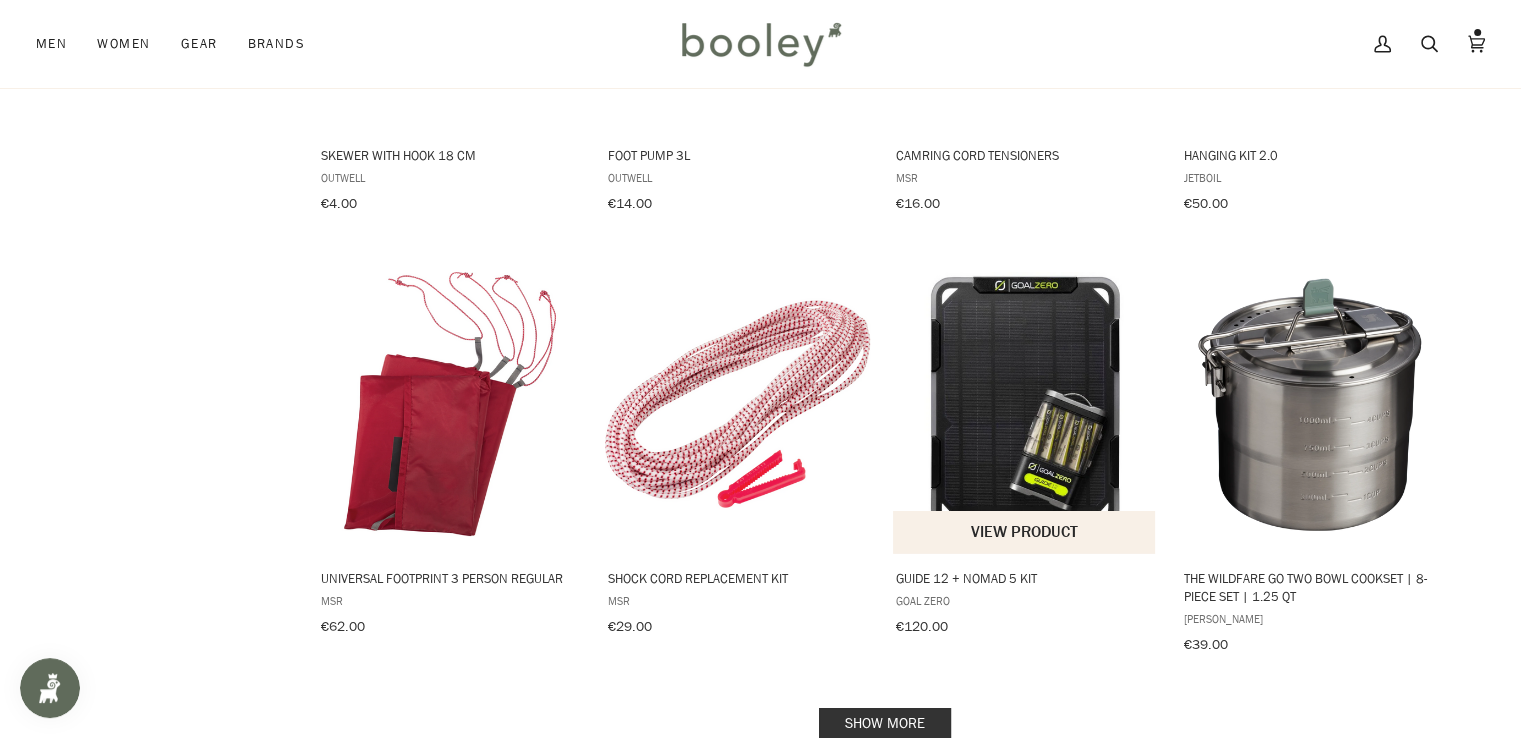 scroll, scrollTop: 6100, scrollLeft: 0, axis: vertical 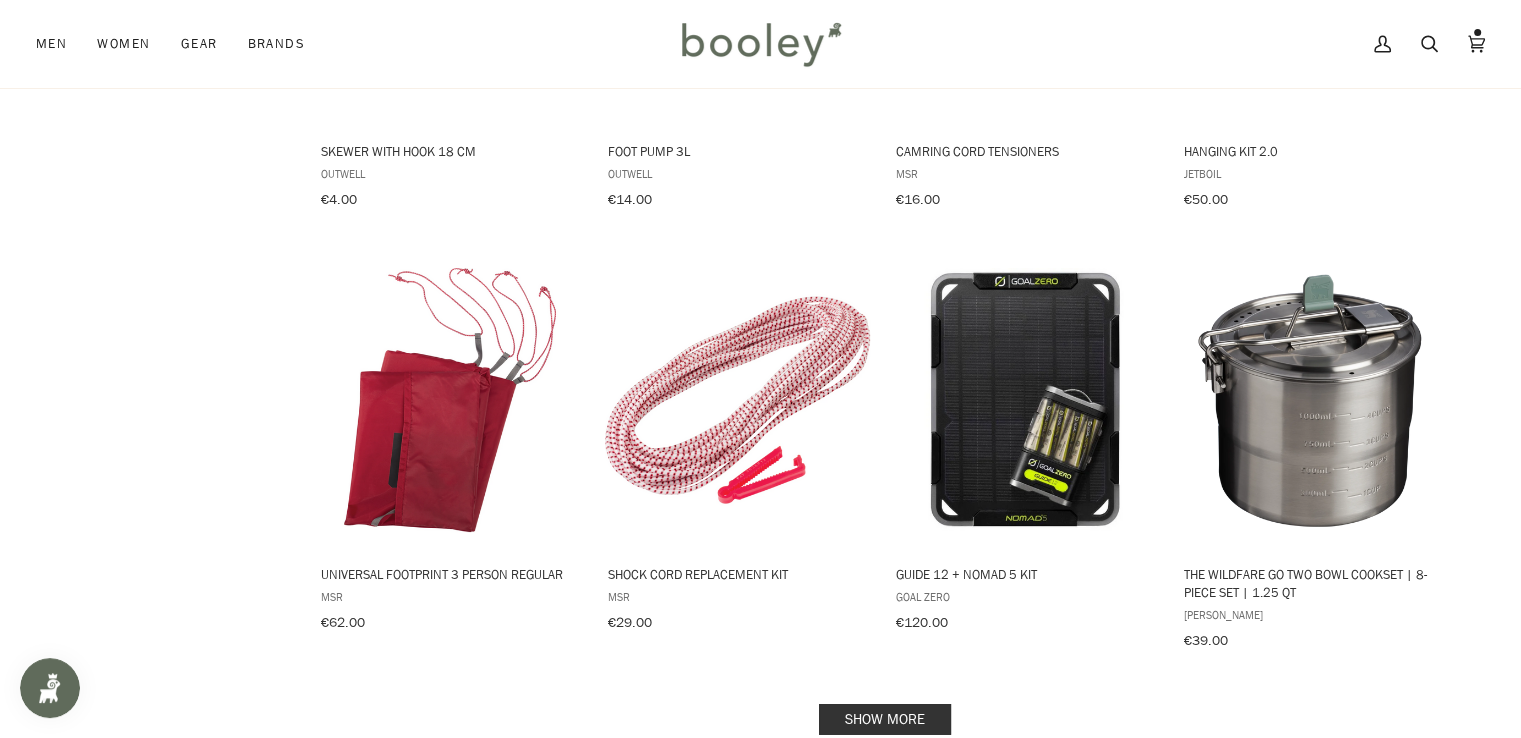 click on "Show more" at bounding box center [885, 719] 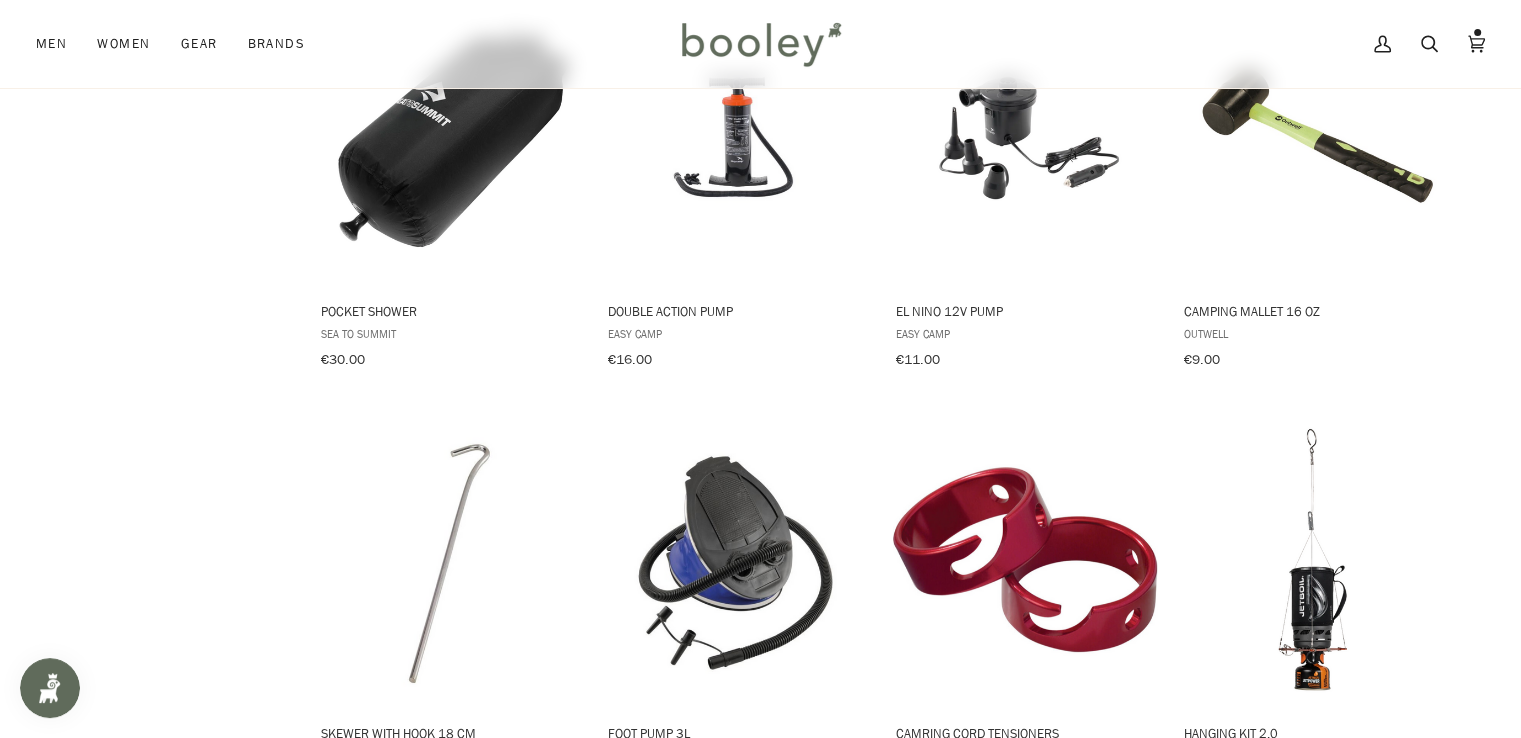 scroll, scrollTop: 5500, scrollLeft: 0, axis: vertical 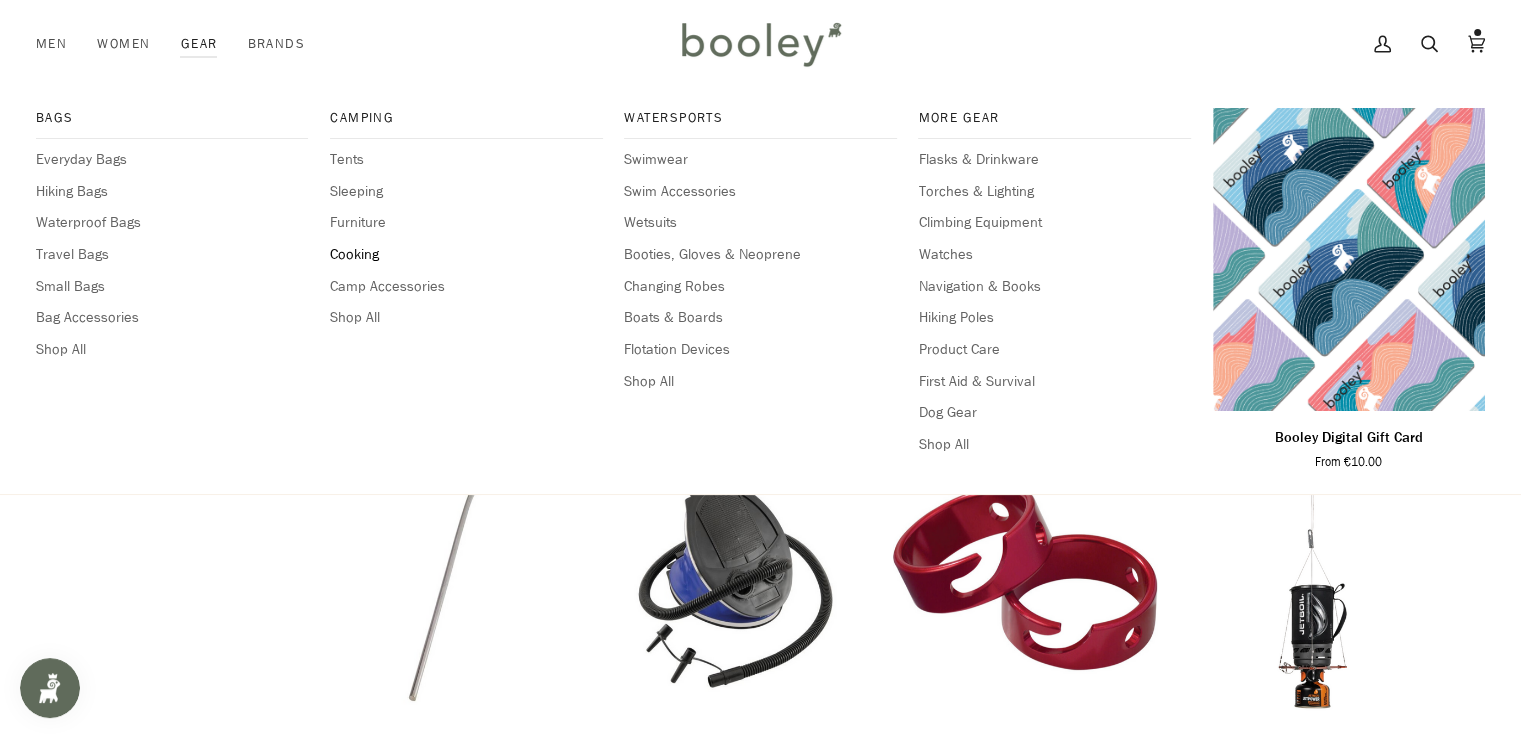 click on "Cooking" at bounding box center [466, 255] 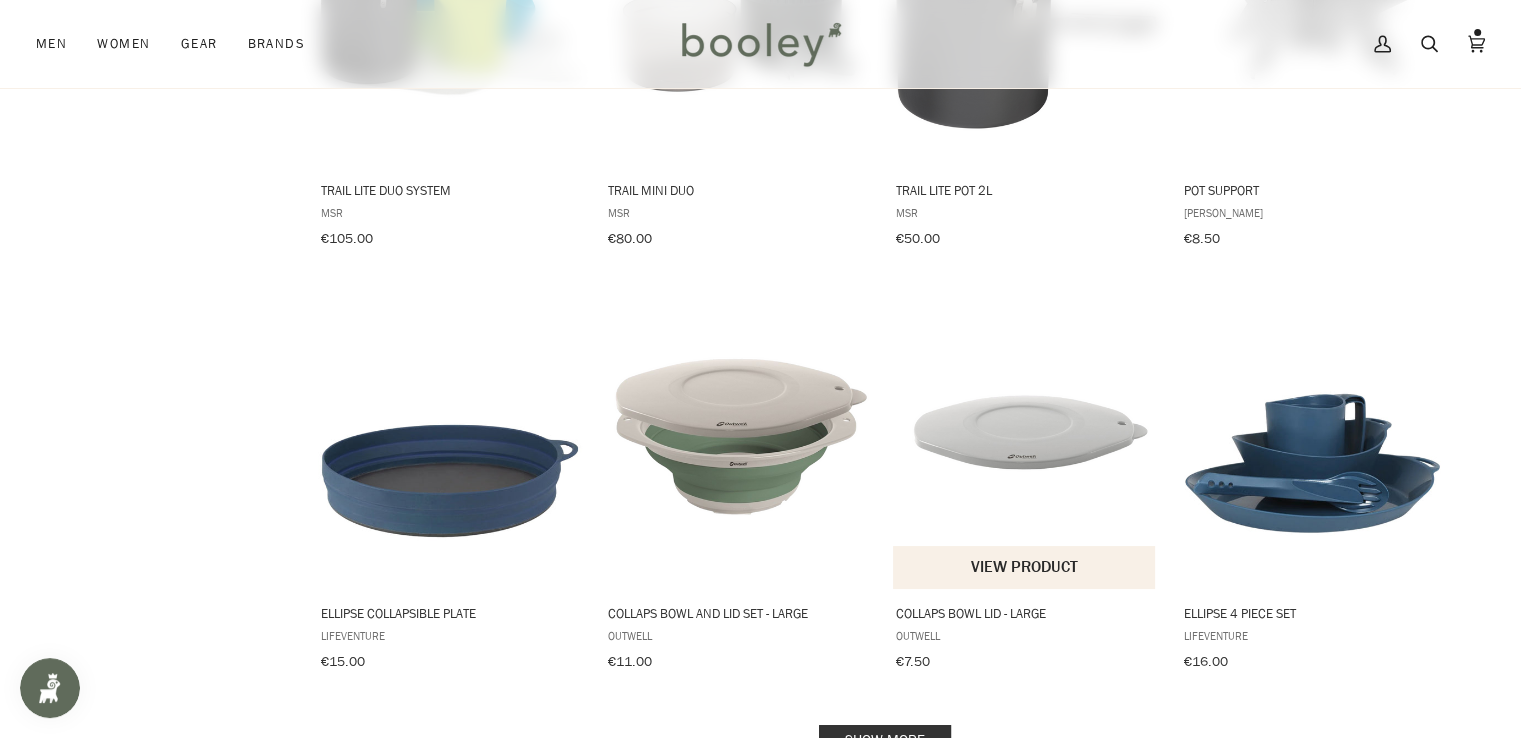 scroll, scrollTop: 1800, scrollLeft: 0, axis: vertical 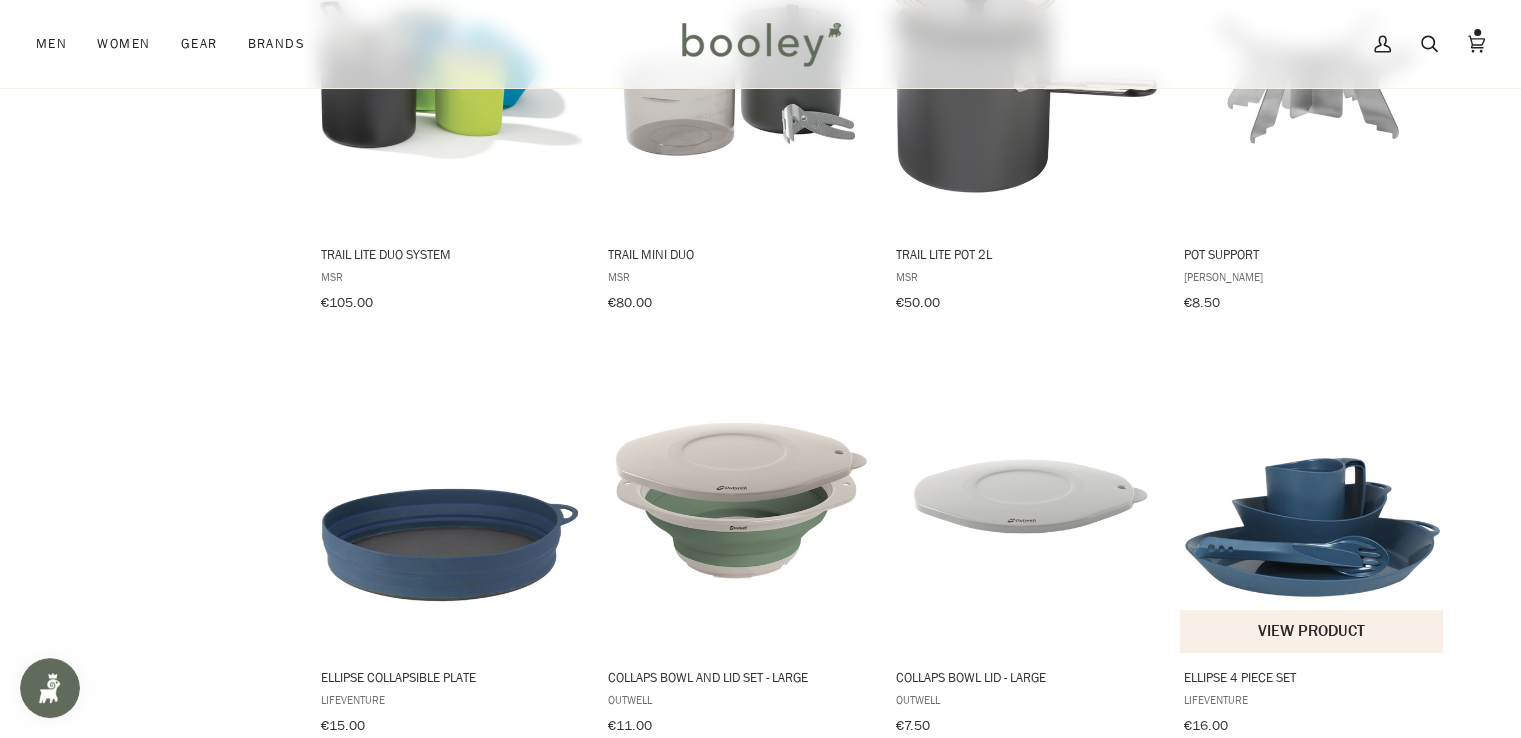 click at bounding box center (1312, 503) 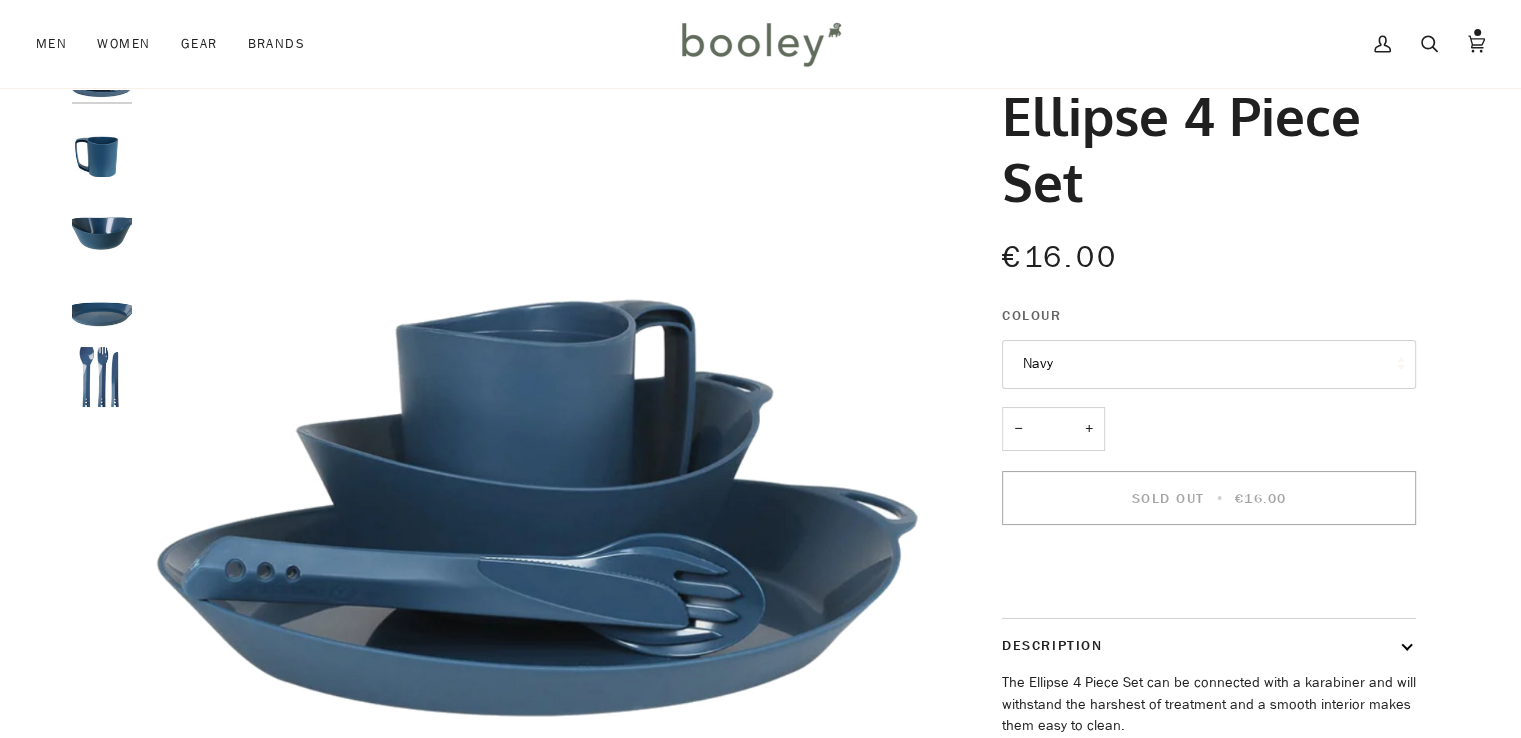 scroll, scrollTop: 100, scrollLeft: 0, axis: vertical 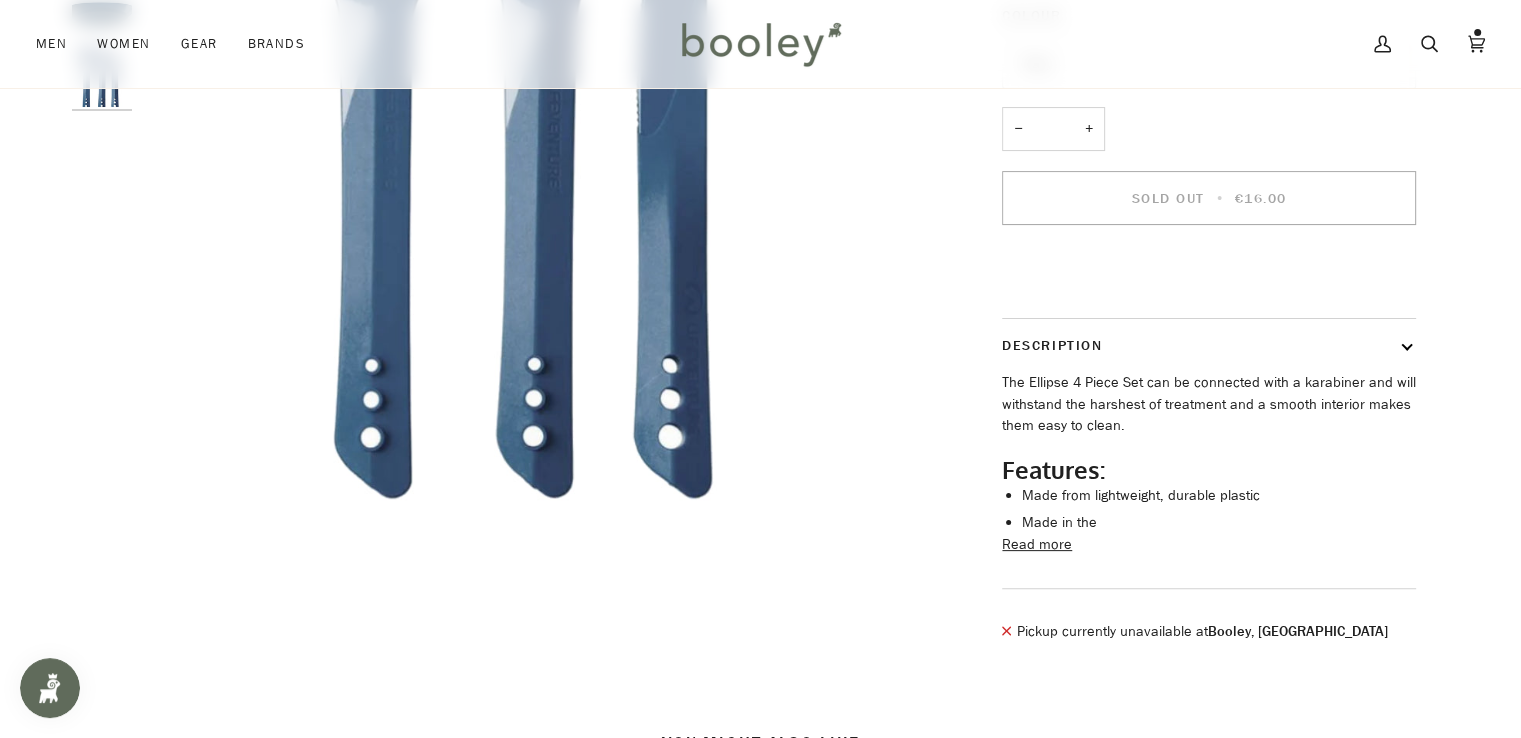 click on "Read more" at bounding box center (1037, 545) 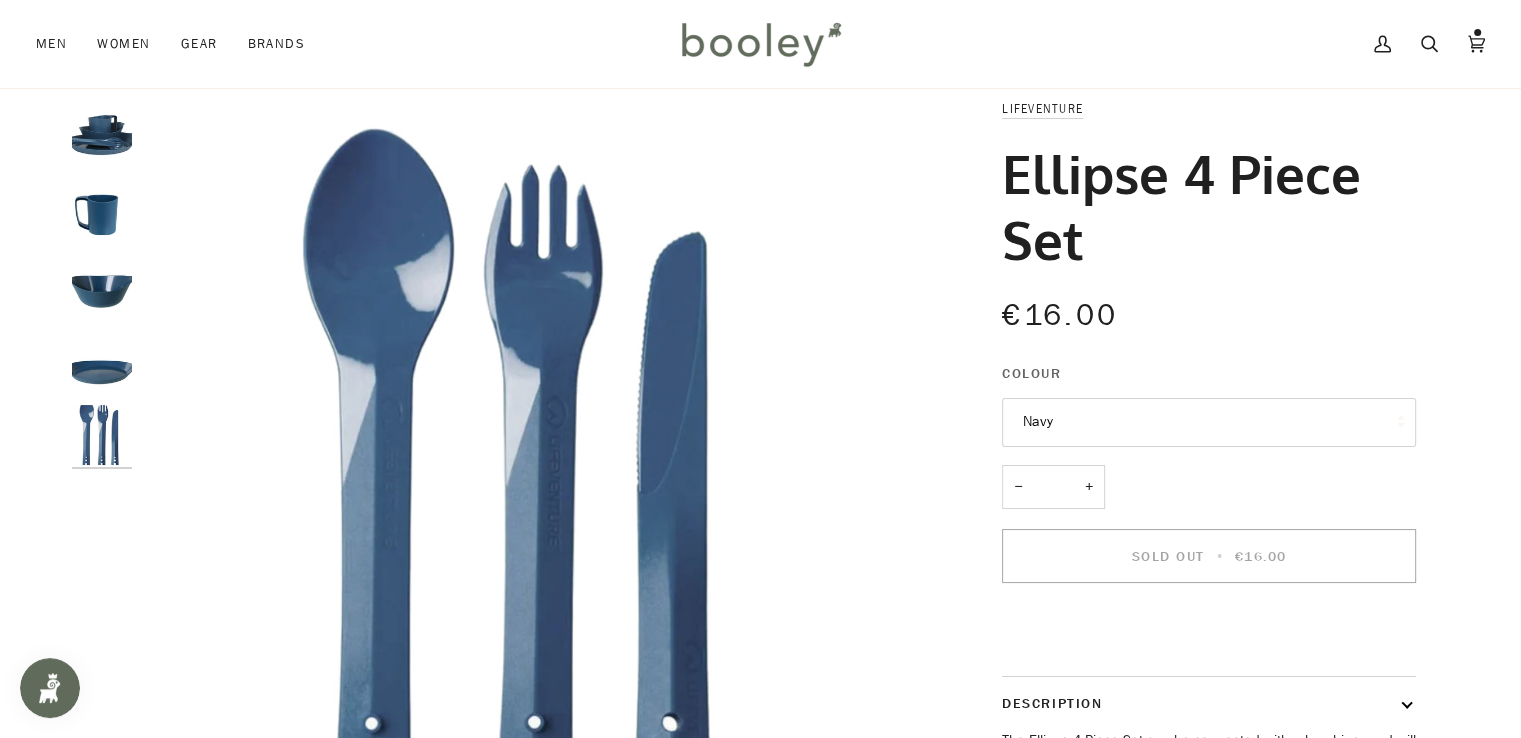scroll, scrollTop: 0, scrollLeft: 0, axis: both 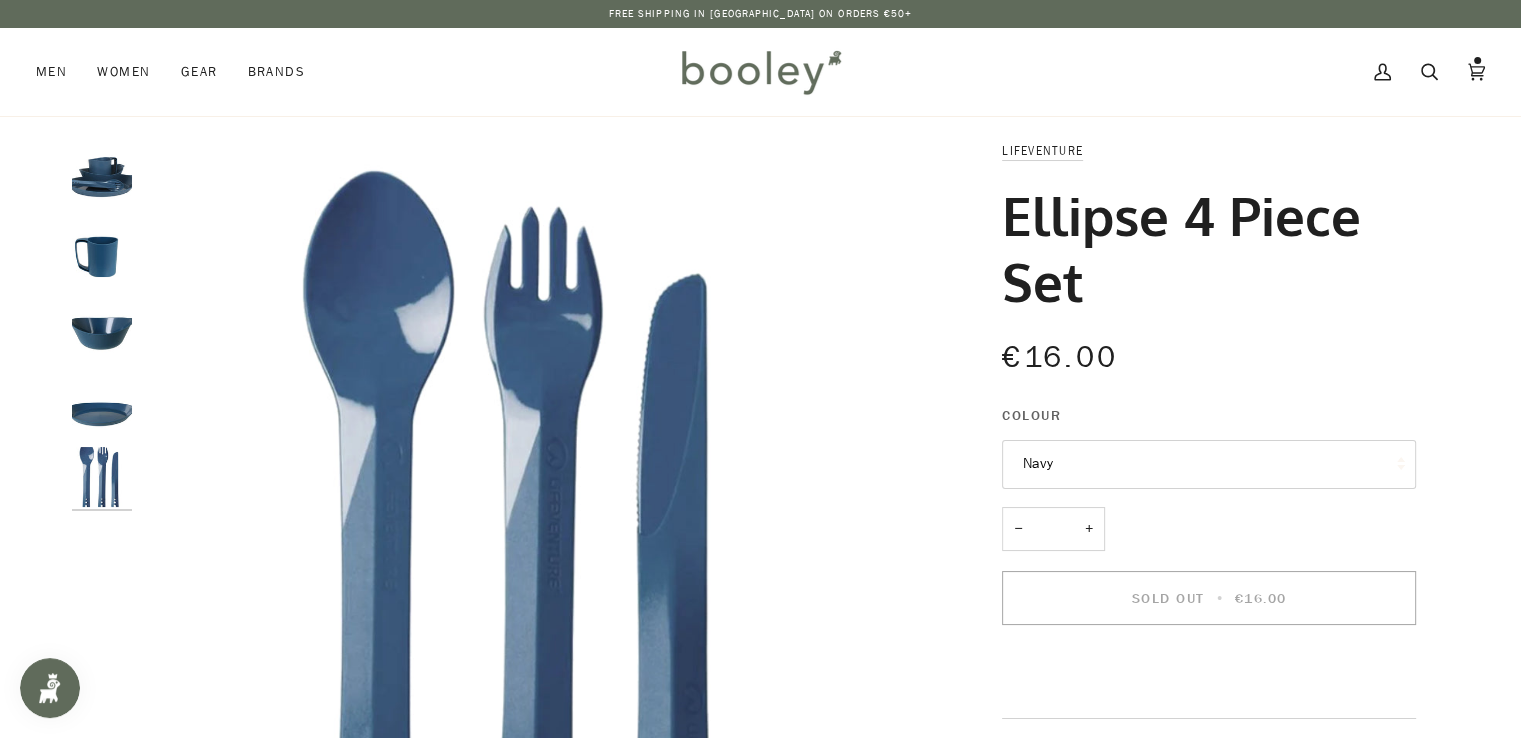 click at bounding box center (102, 247) 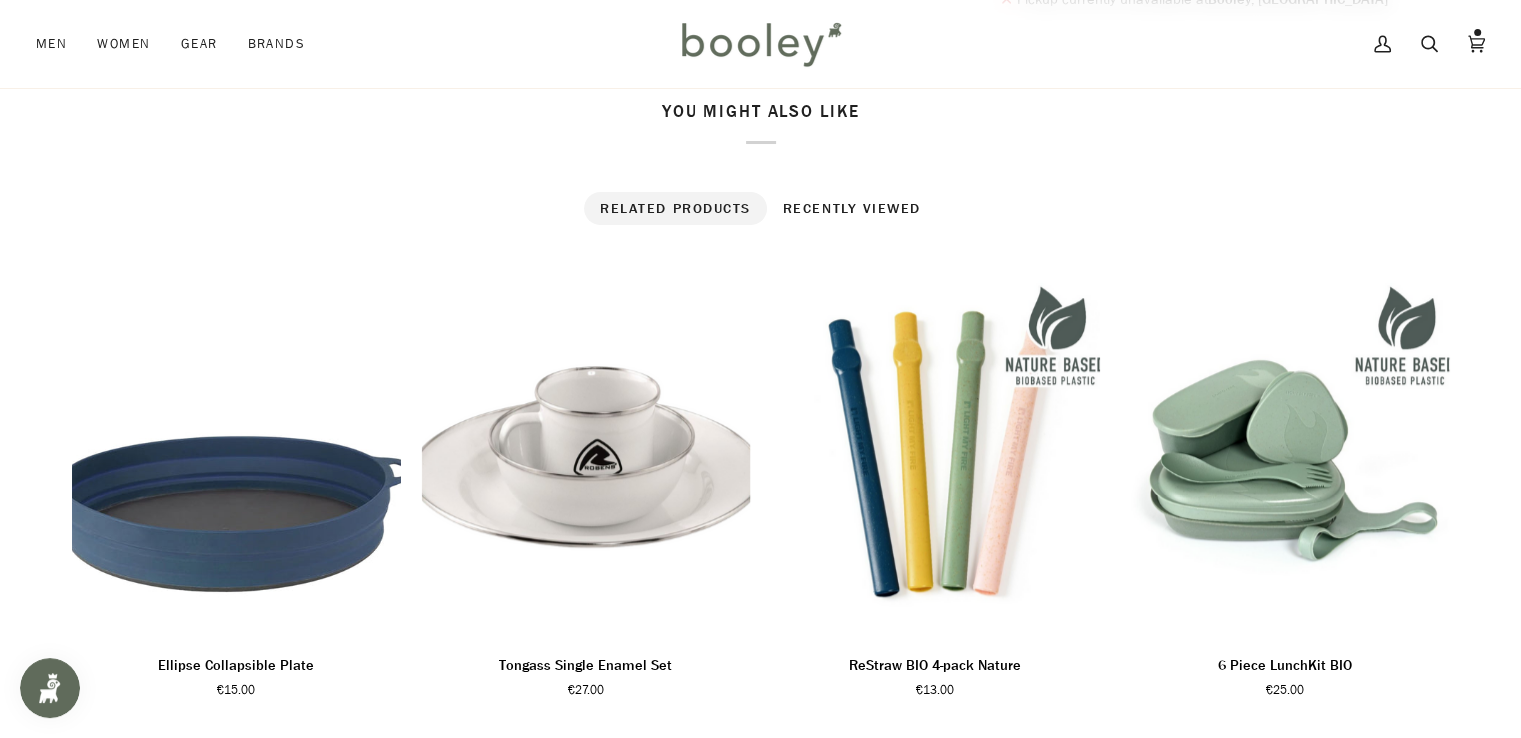 scroll, scrollTop: 1800, scrollLeft: 0, axis: vertical 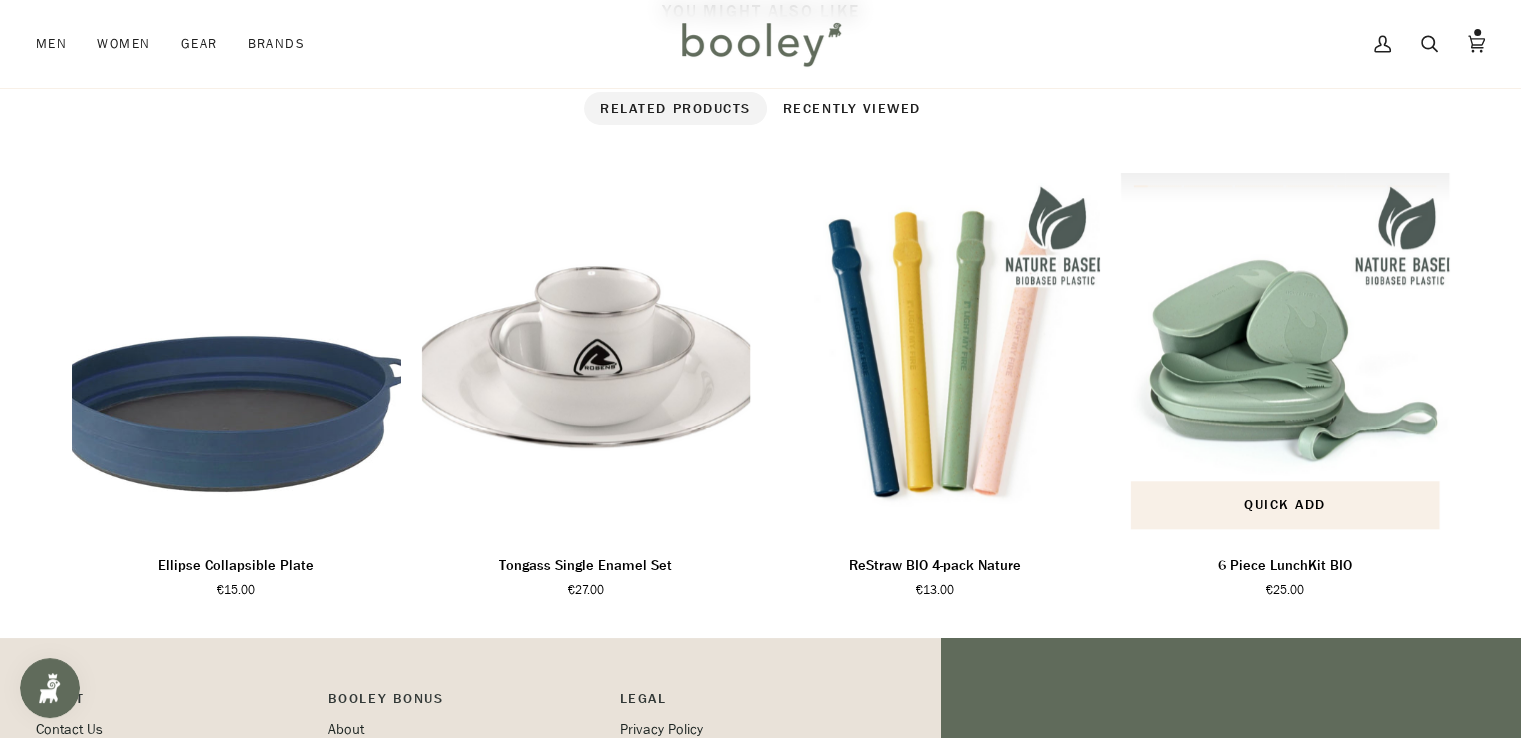 click at bounding box center [1285, 356] 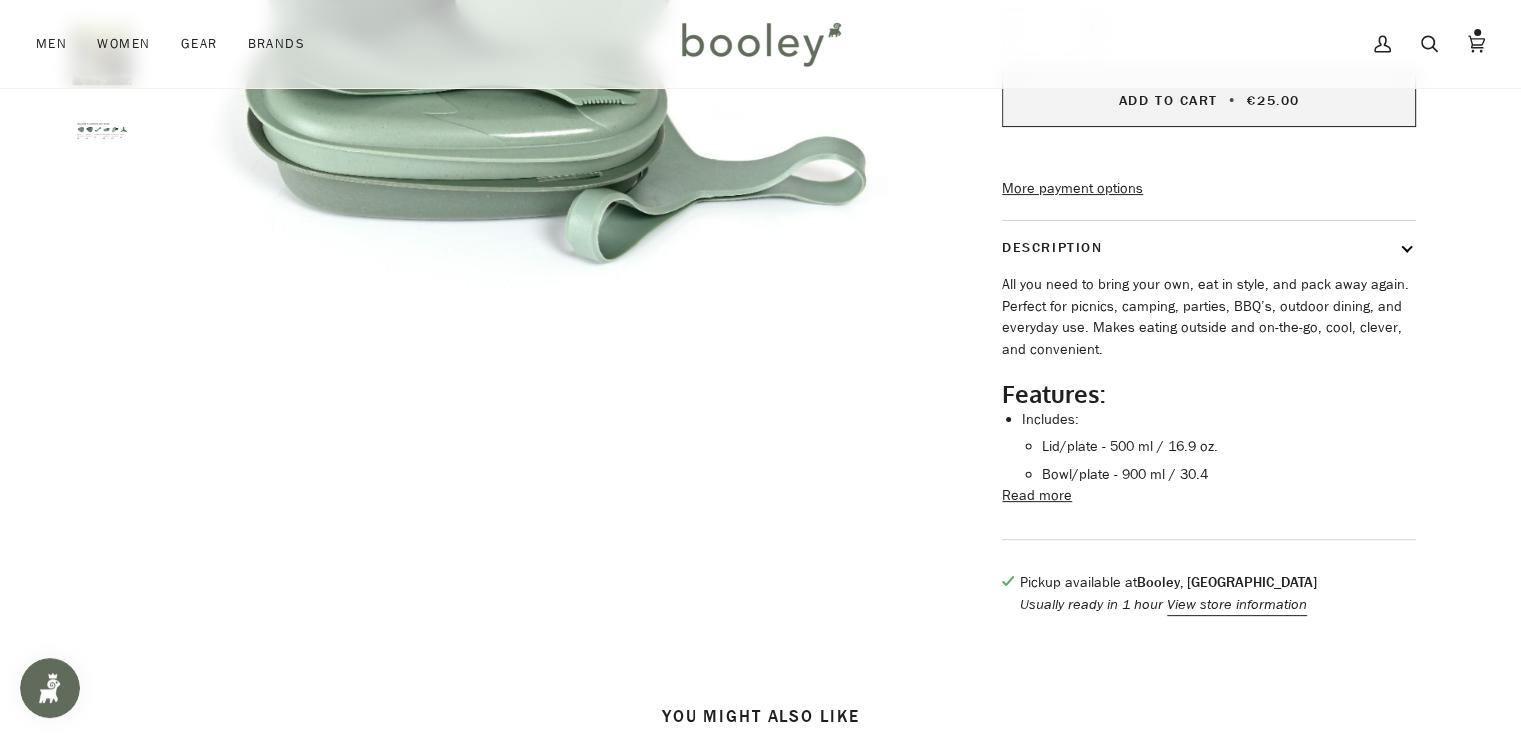 scroll, scrollTop: 500, scrollLeft: 0, axis: vertical 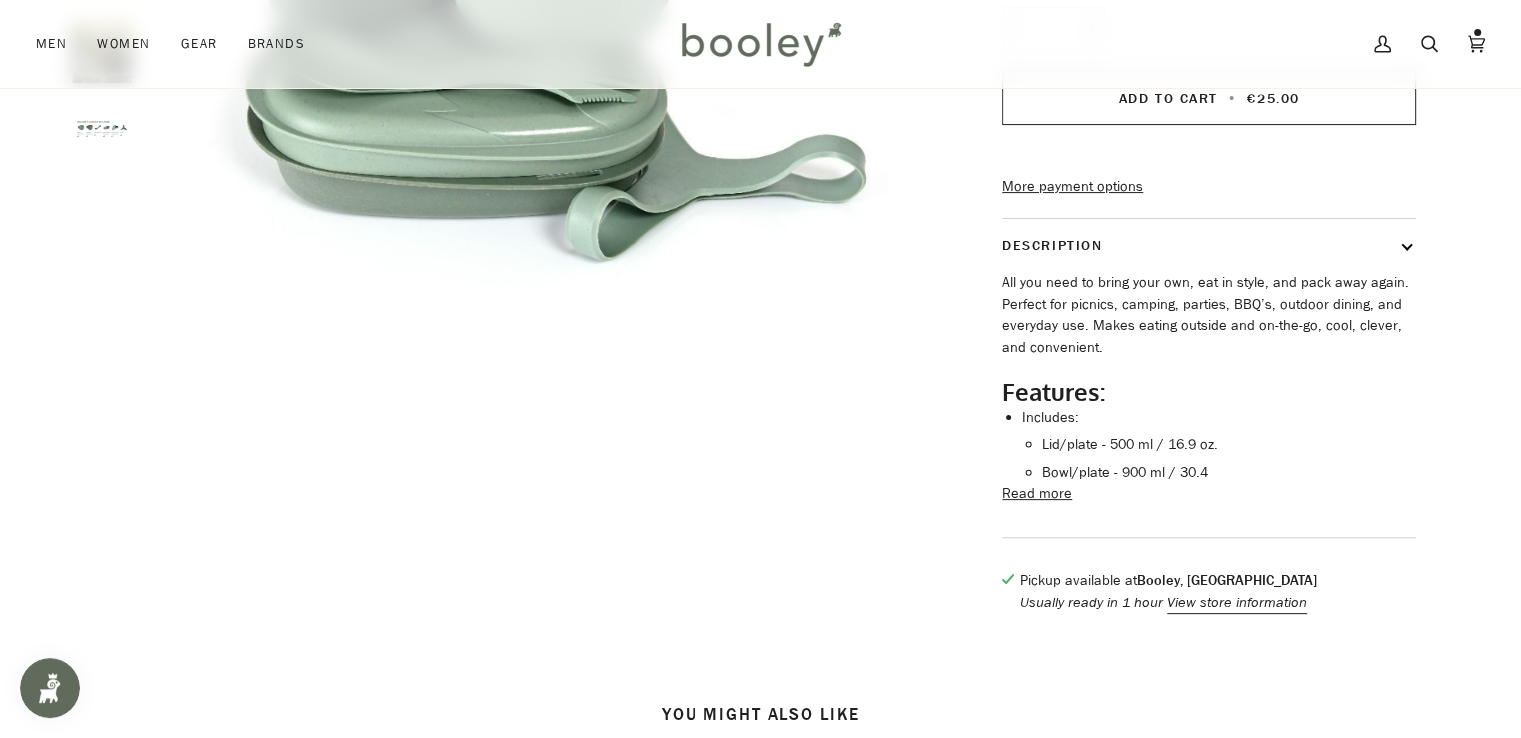 click on "Read more" at bounding box center [1037, 494] 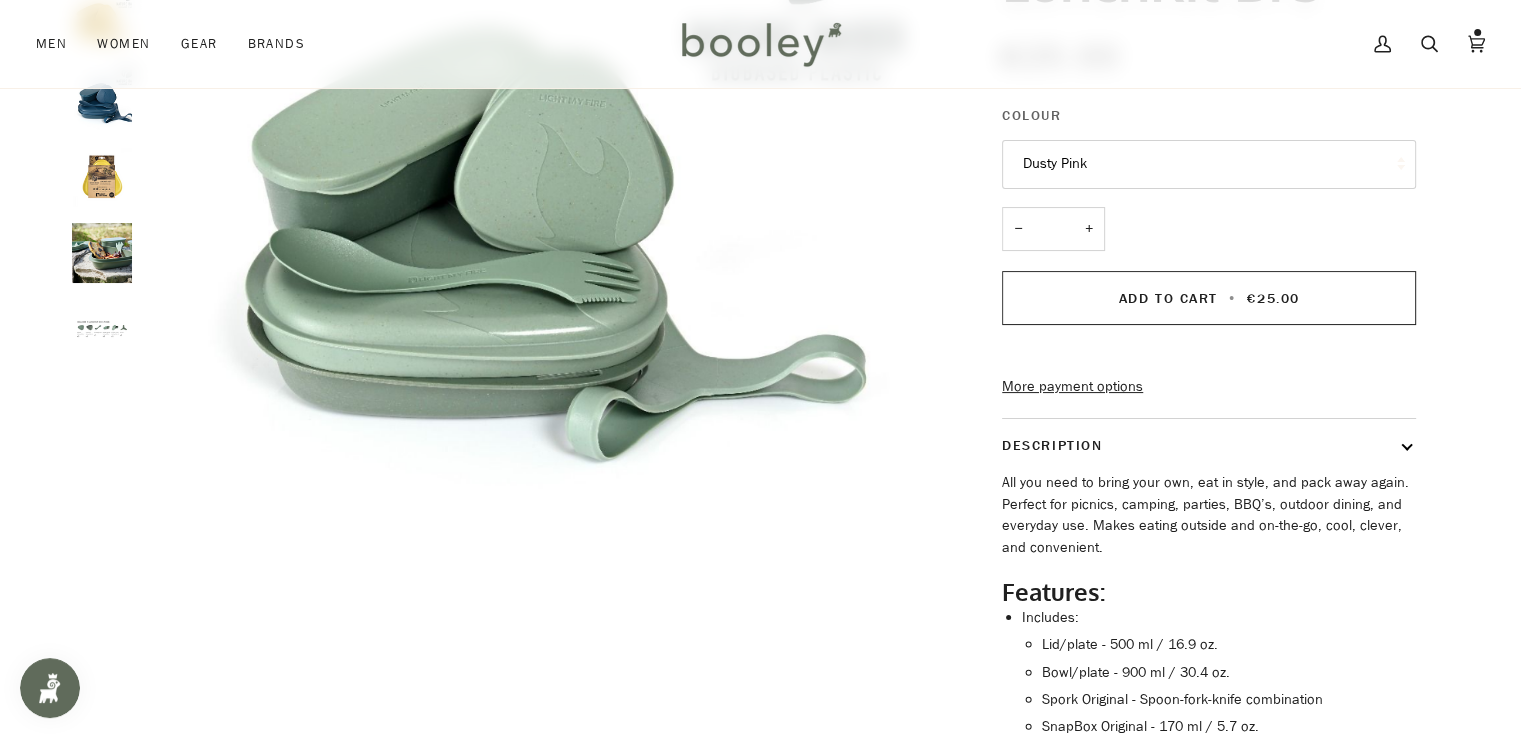 scroll, scrollTop: 100, scrollLeft: 0, axis: vertical 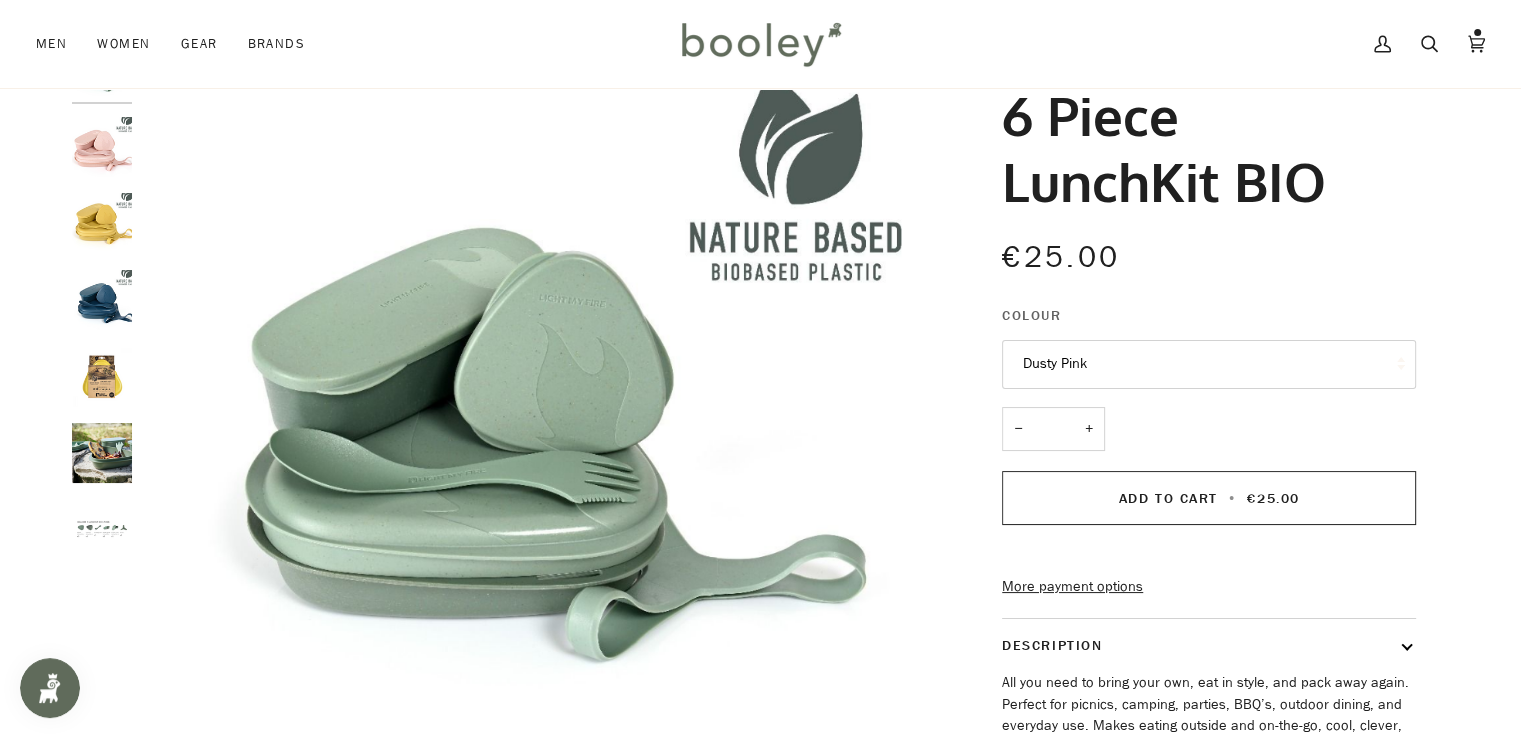 click at bounding box center (102, 300) 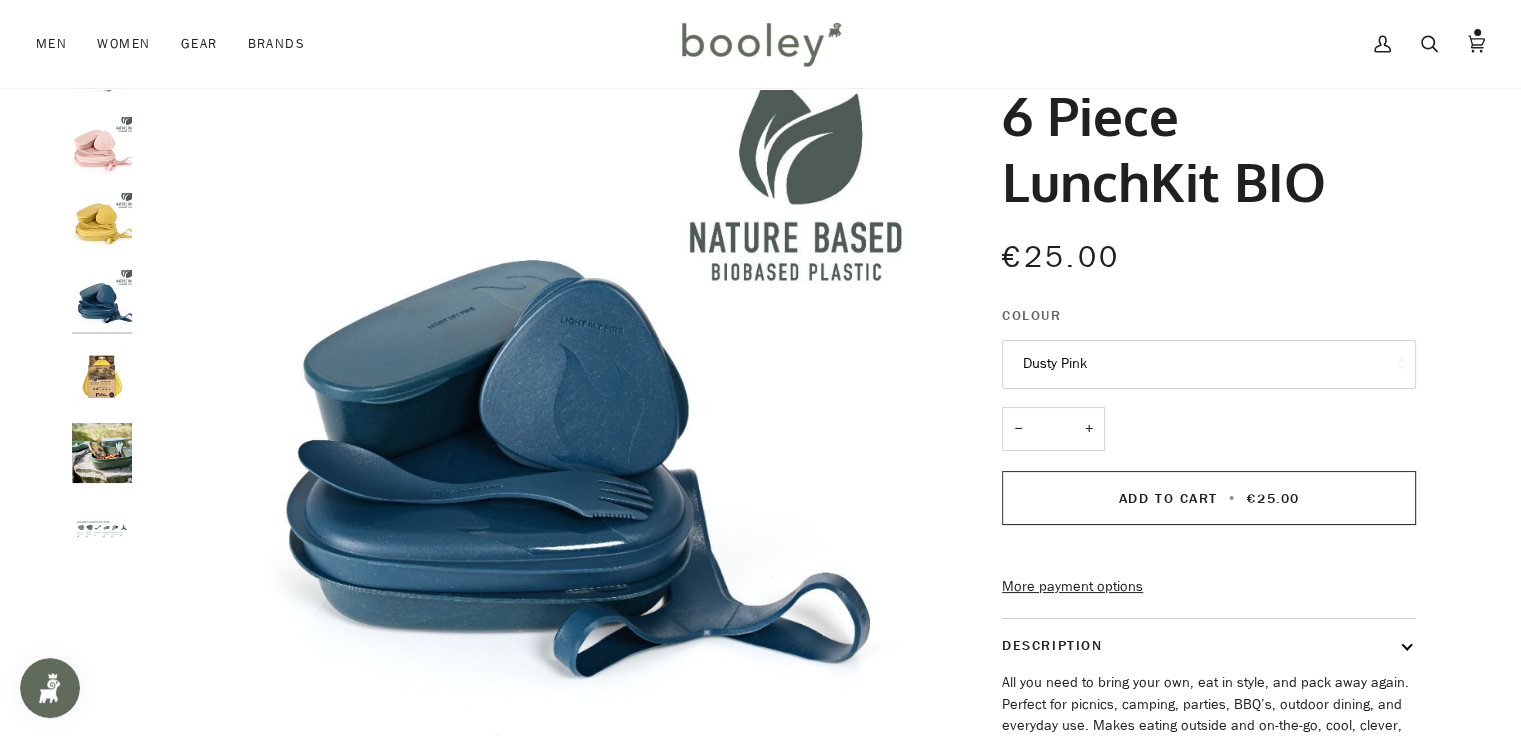 click on "Dusty Pink" at bounding box center [1209, 364] 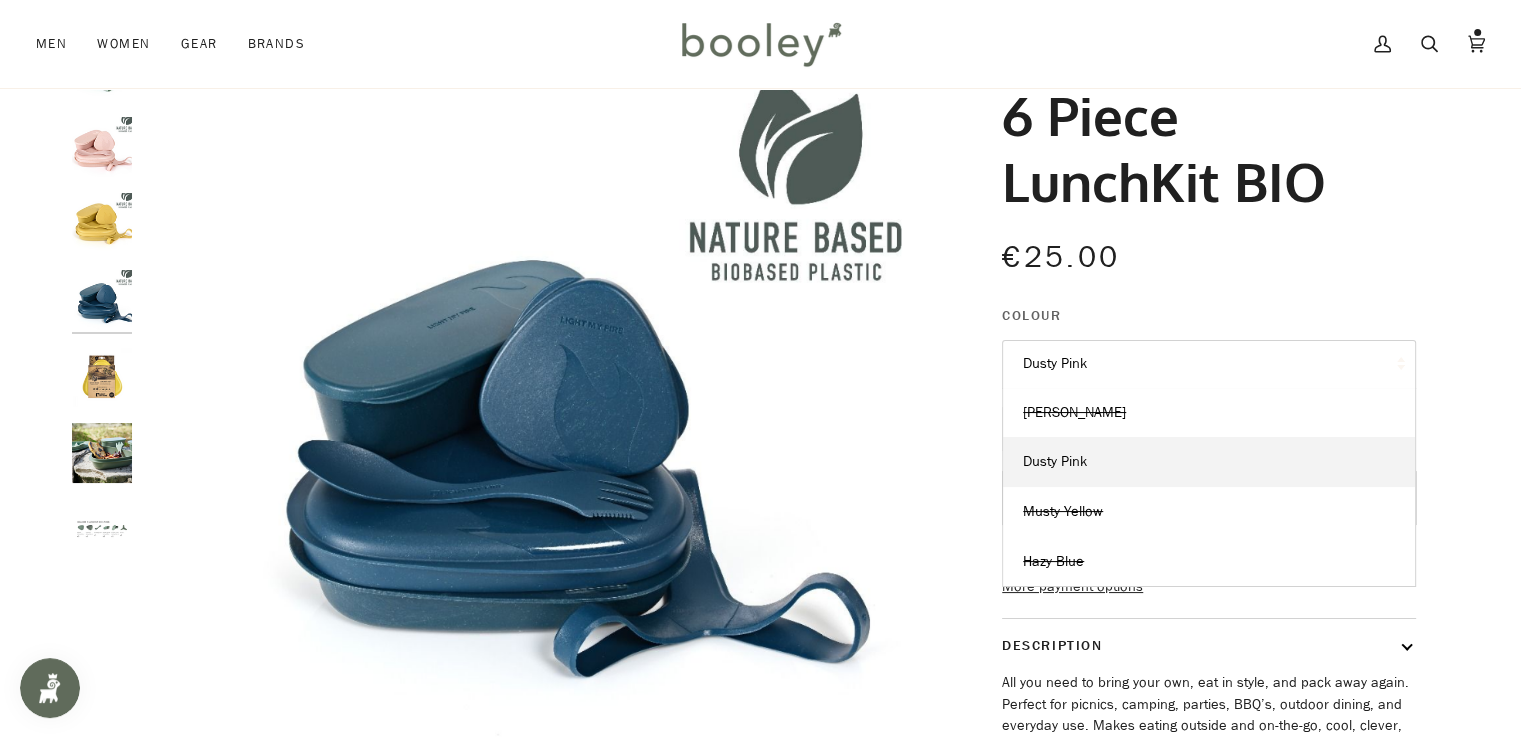 click at bounding box center (102, 147) 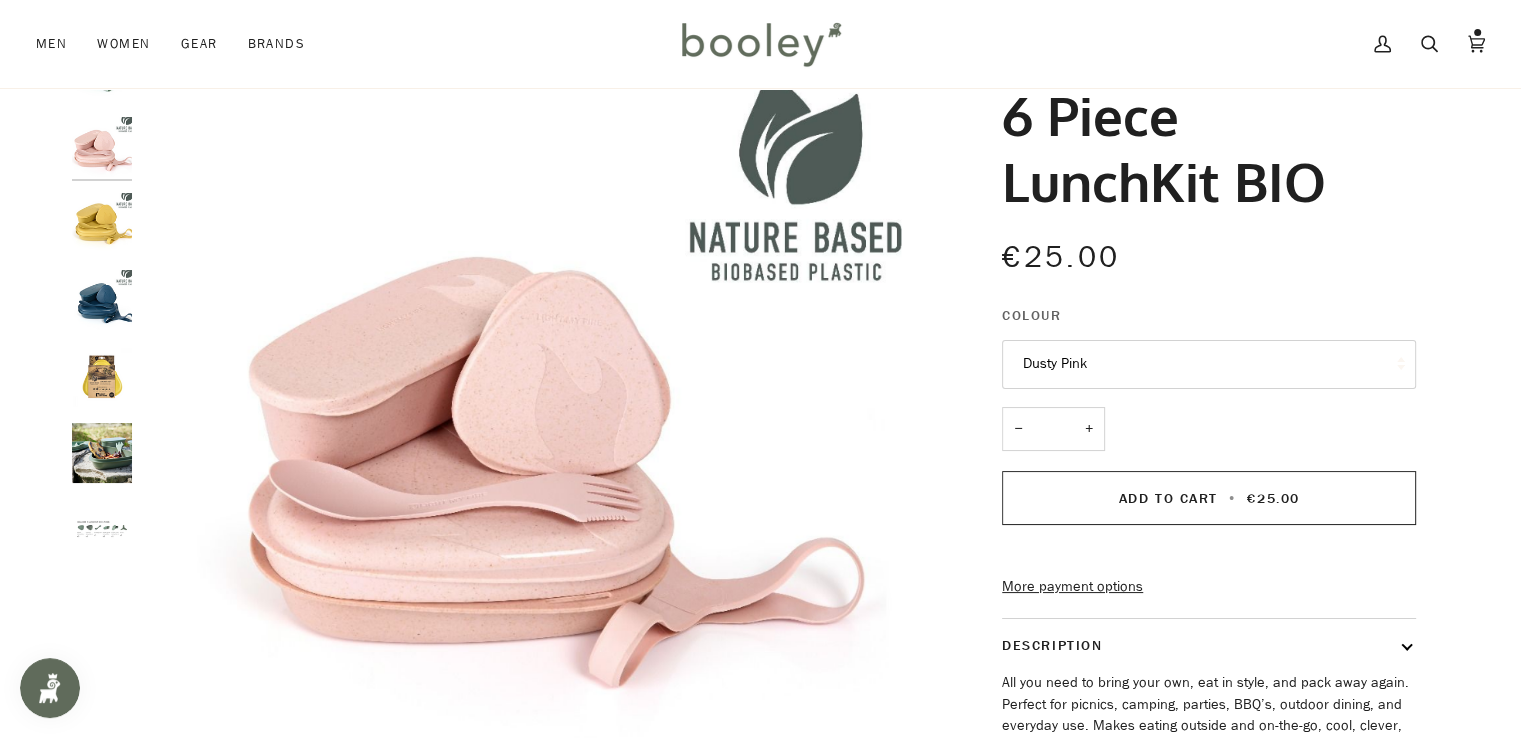 click on "Dusty Pink" at bounding box center (1209, 364) 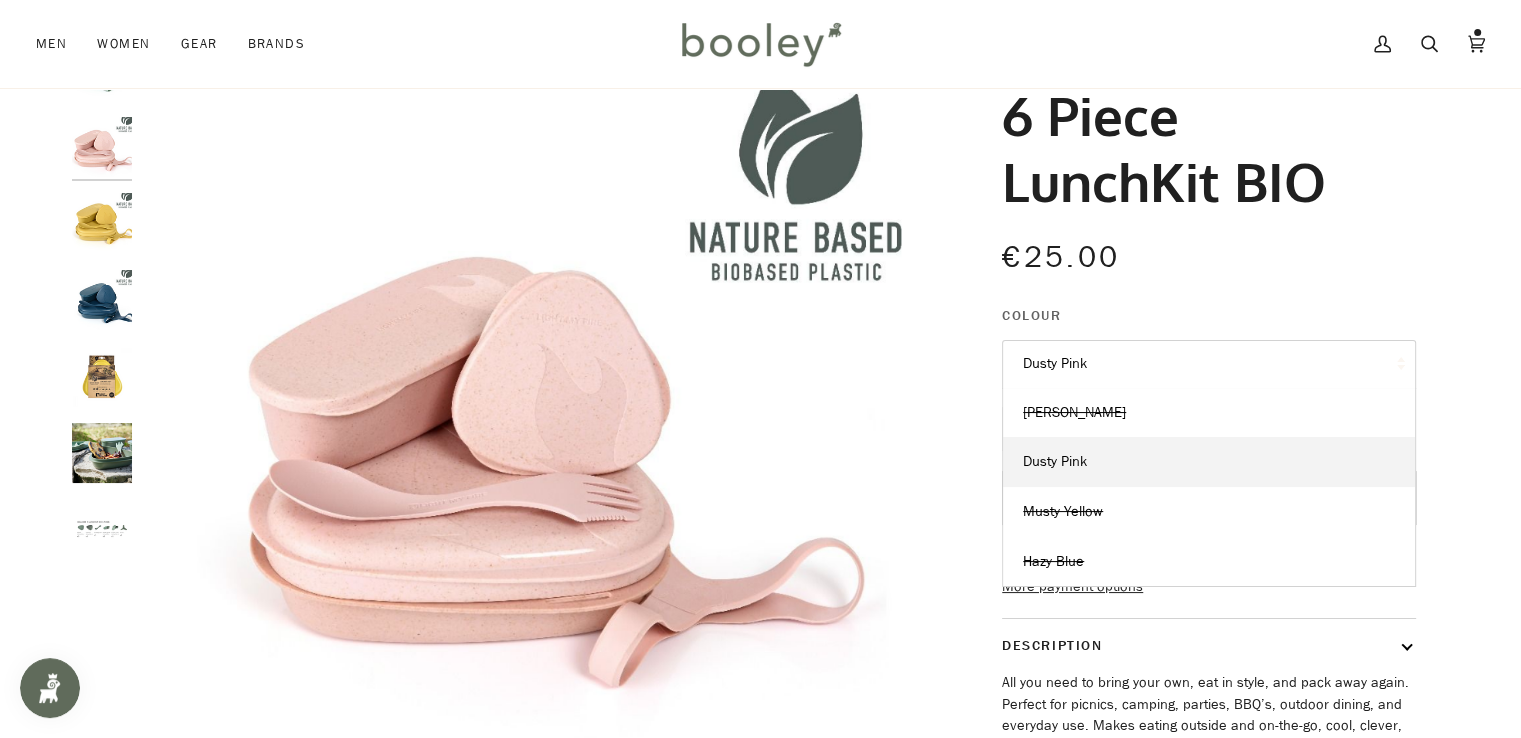 click at bounding box center (102, 453) 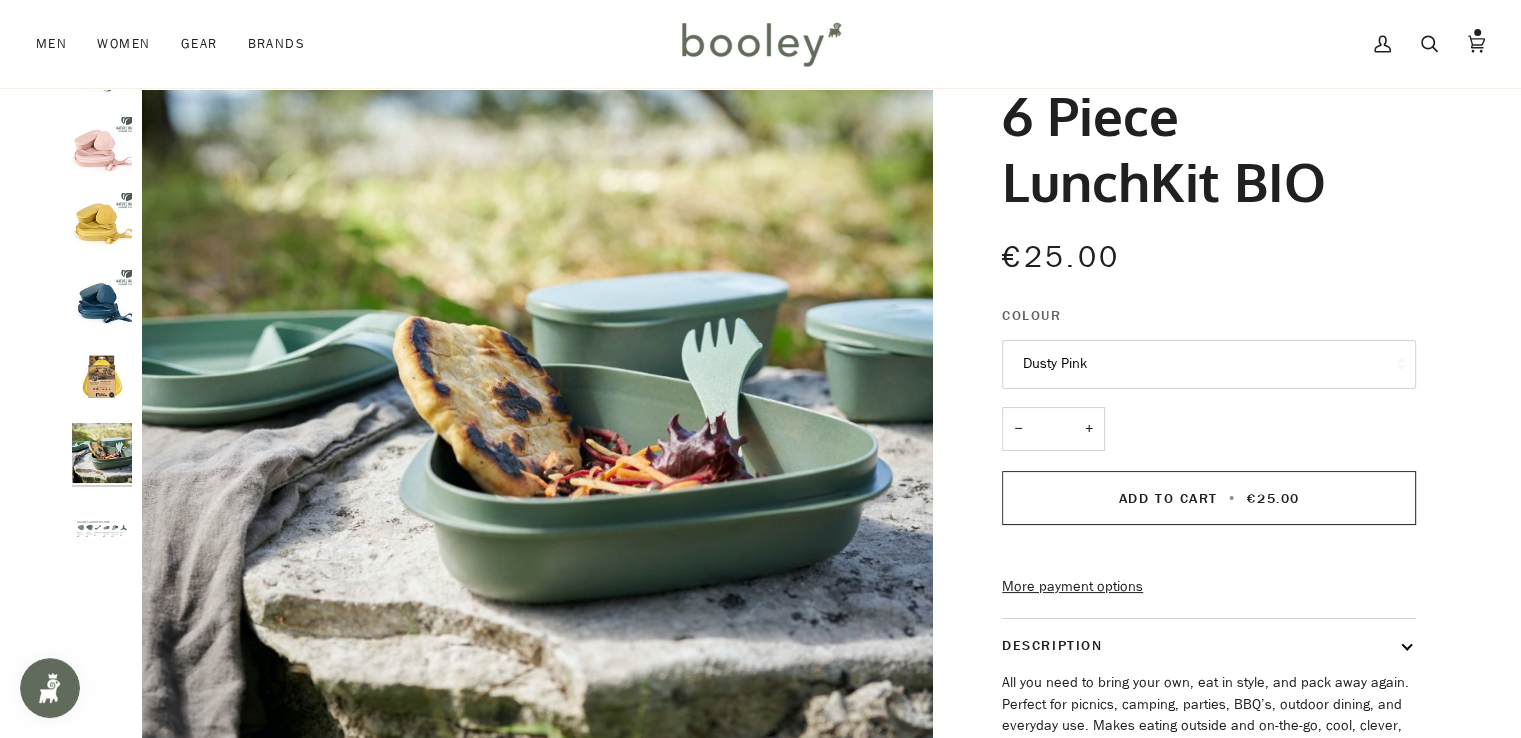 click at bounding box center (102, 377) 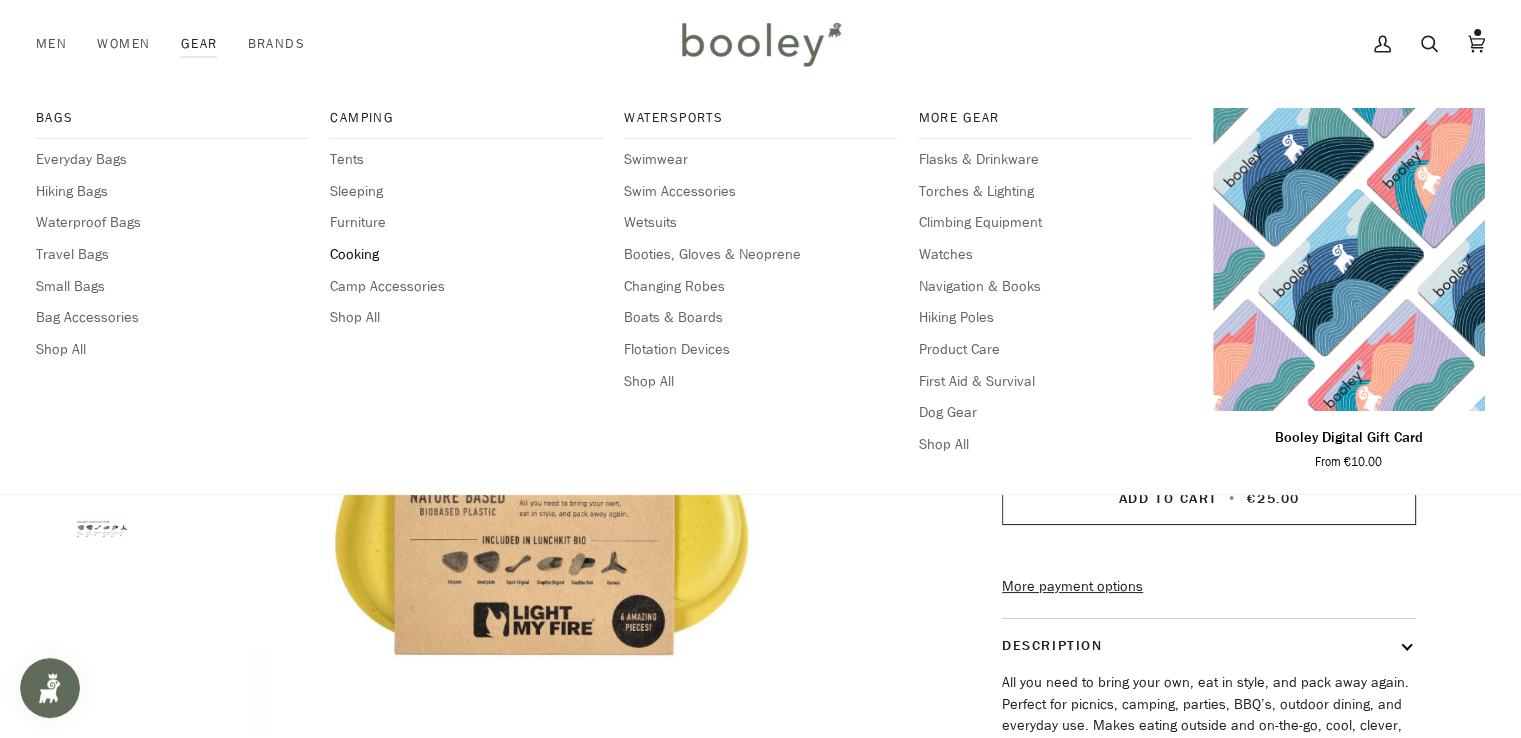 click on "Cooking" at bounding box center [466, 255] 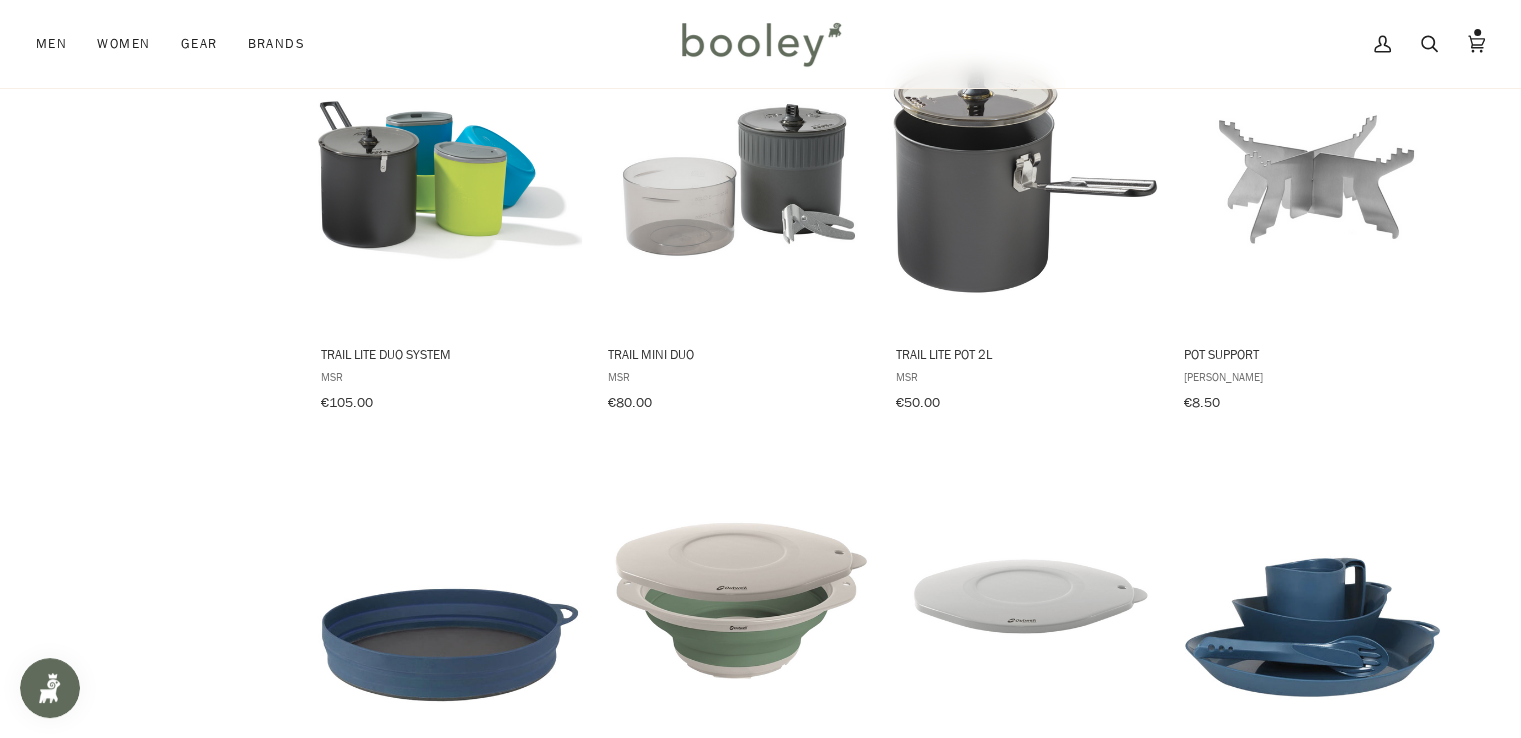 scroll, scrollTop: 2000, scrollLeft: 0, axis: vertical 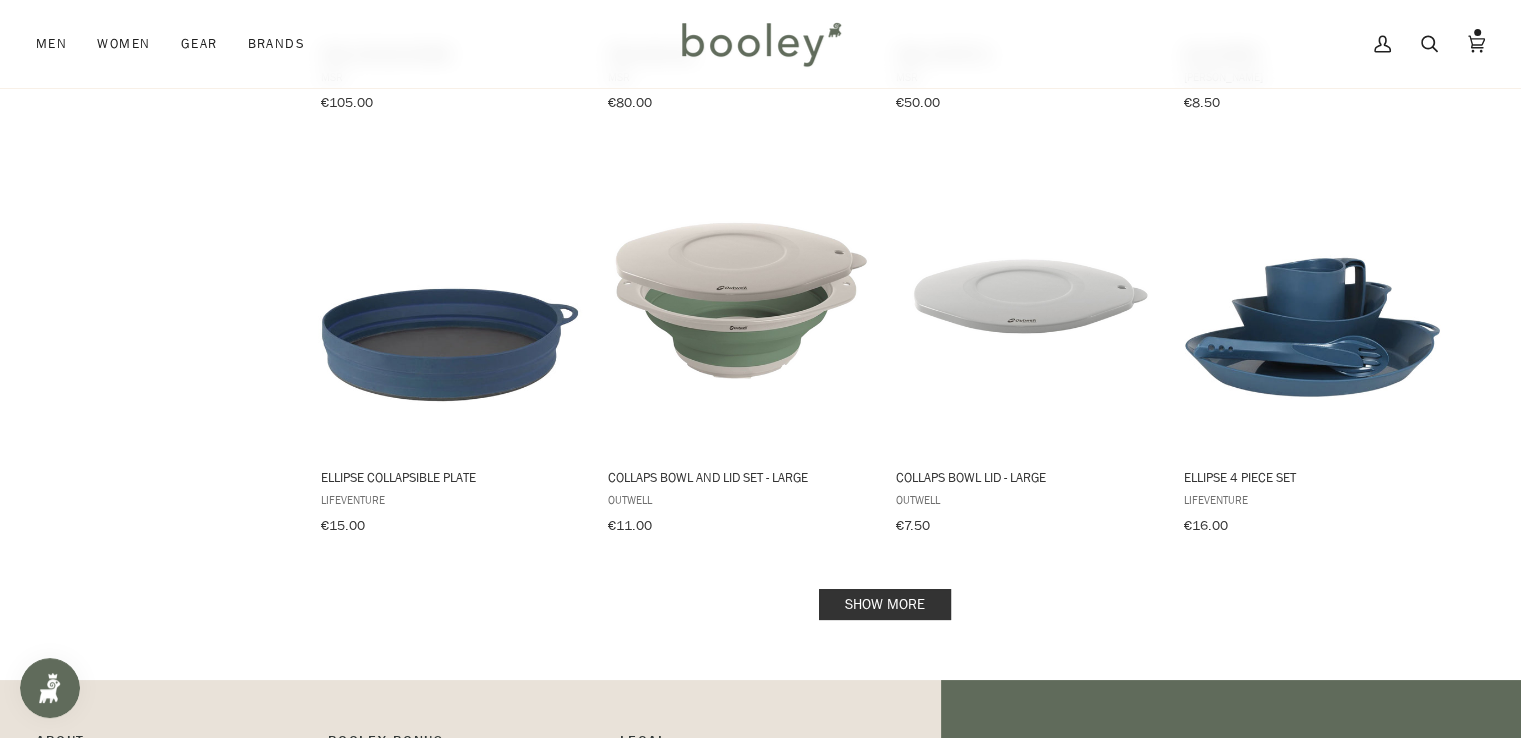 click on "Show more" at bounding box center [885, 604] 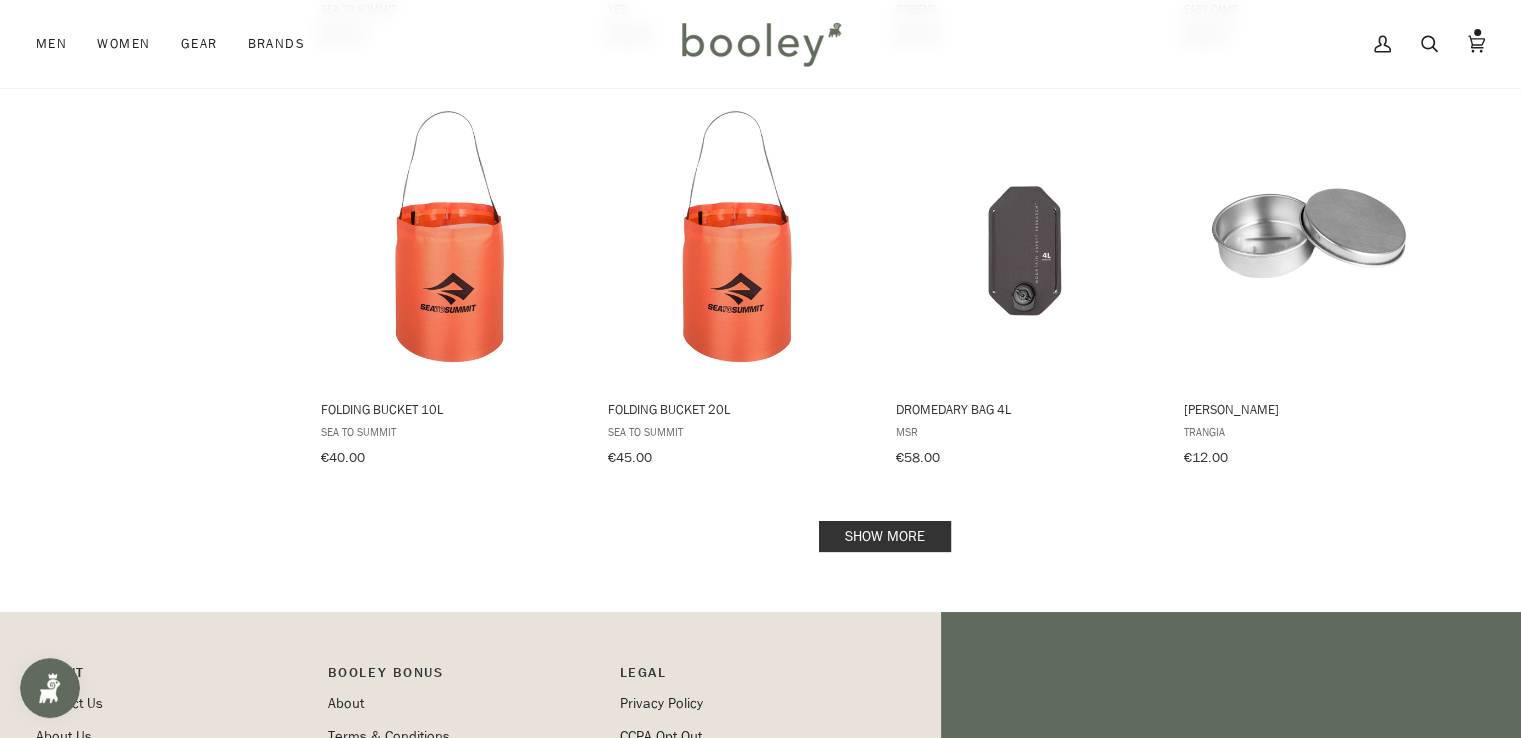 scroll, scrollTop: 4200, scrollLeft: 0, axis: vertical 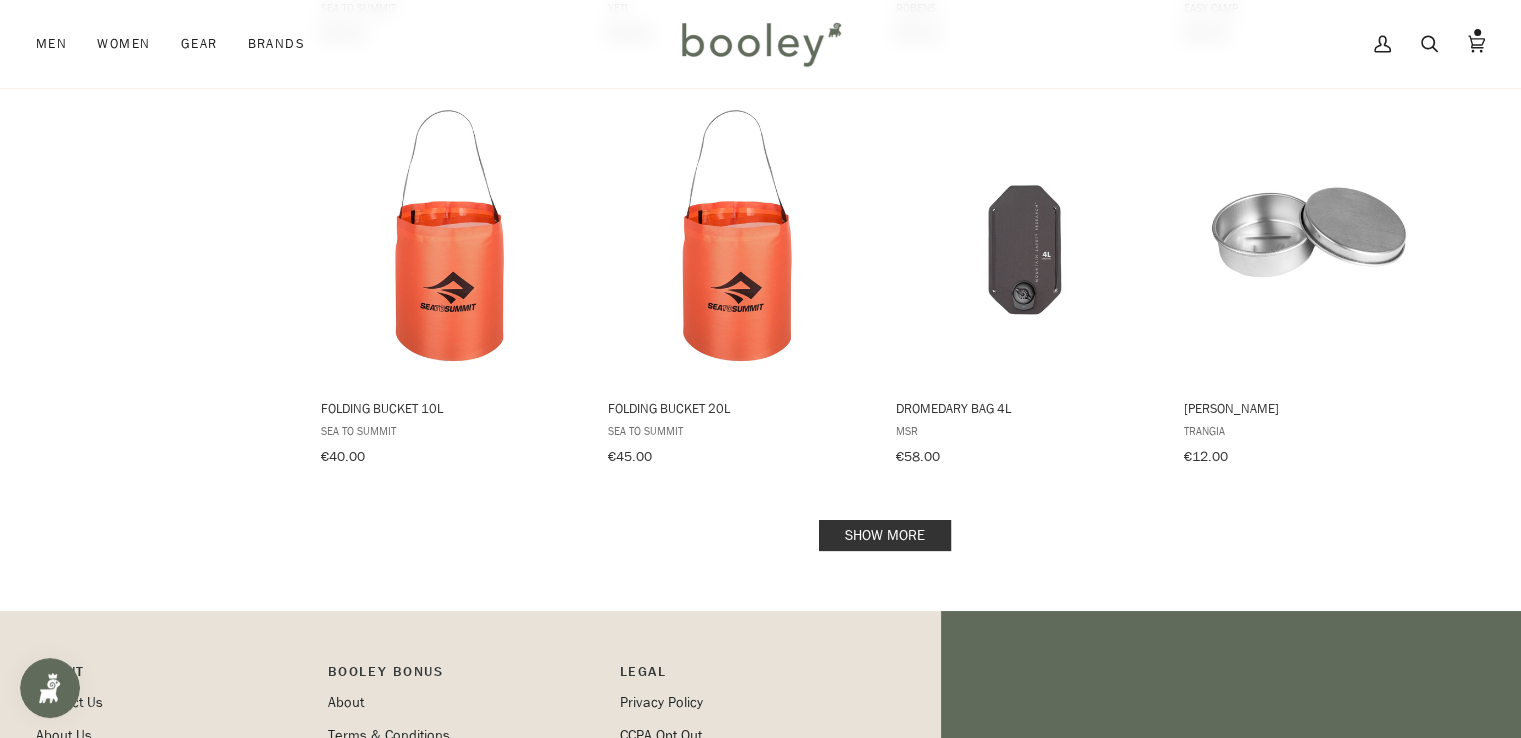 click on "Show more" at bounding box center [885, 535] 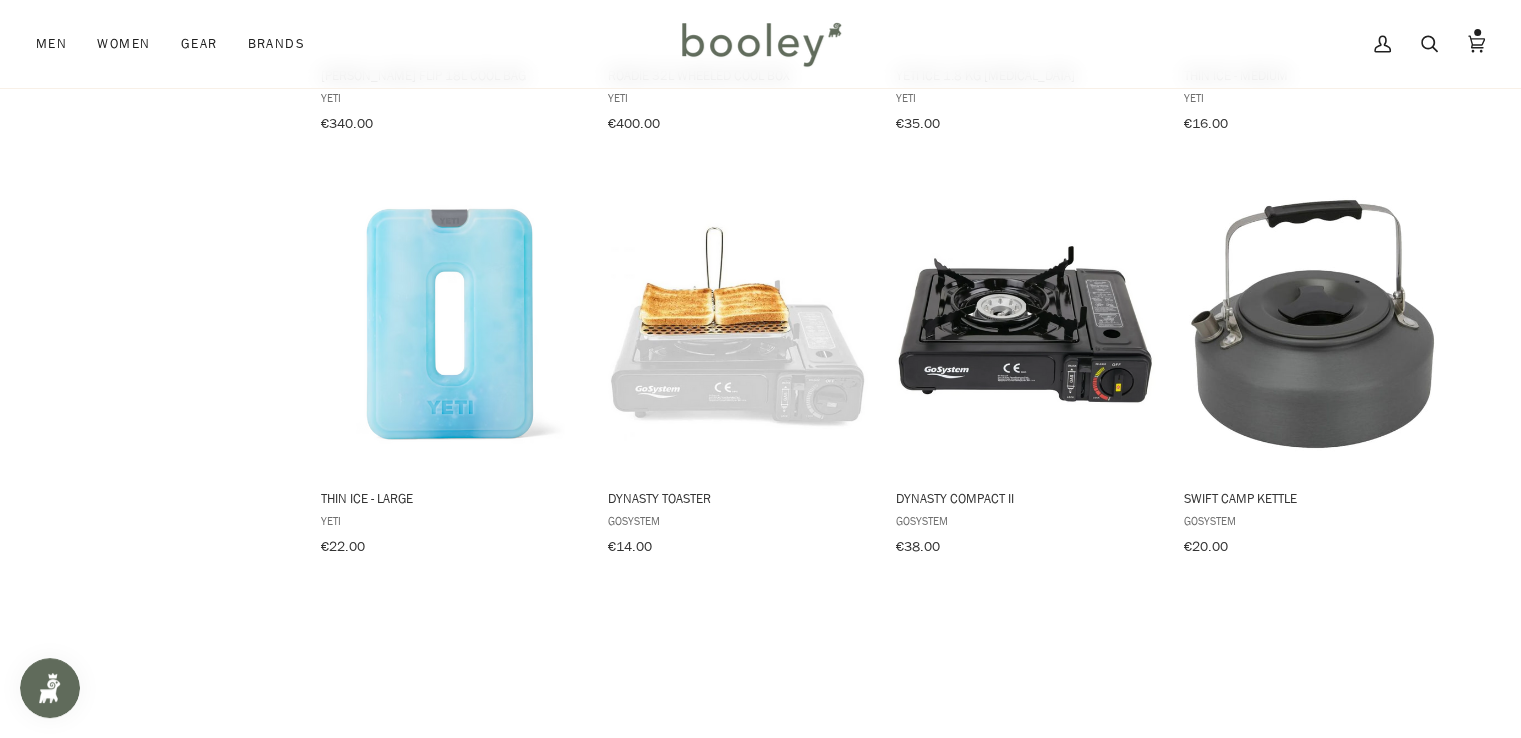 scroll, scrollTop: 5900, scrollLeft: 0, axis: vertical 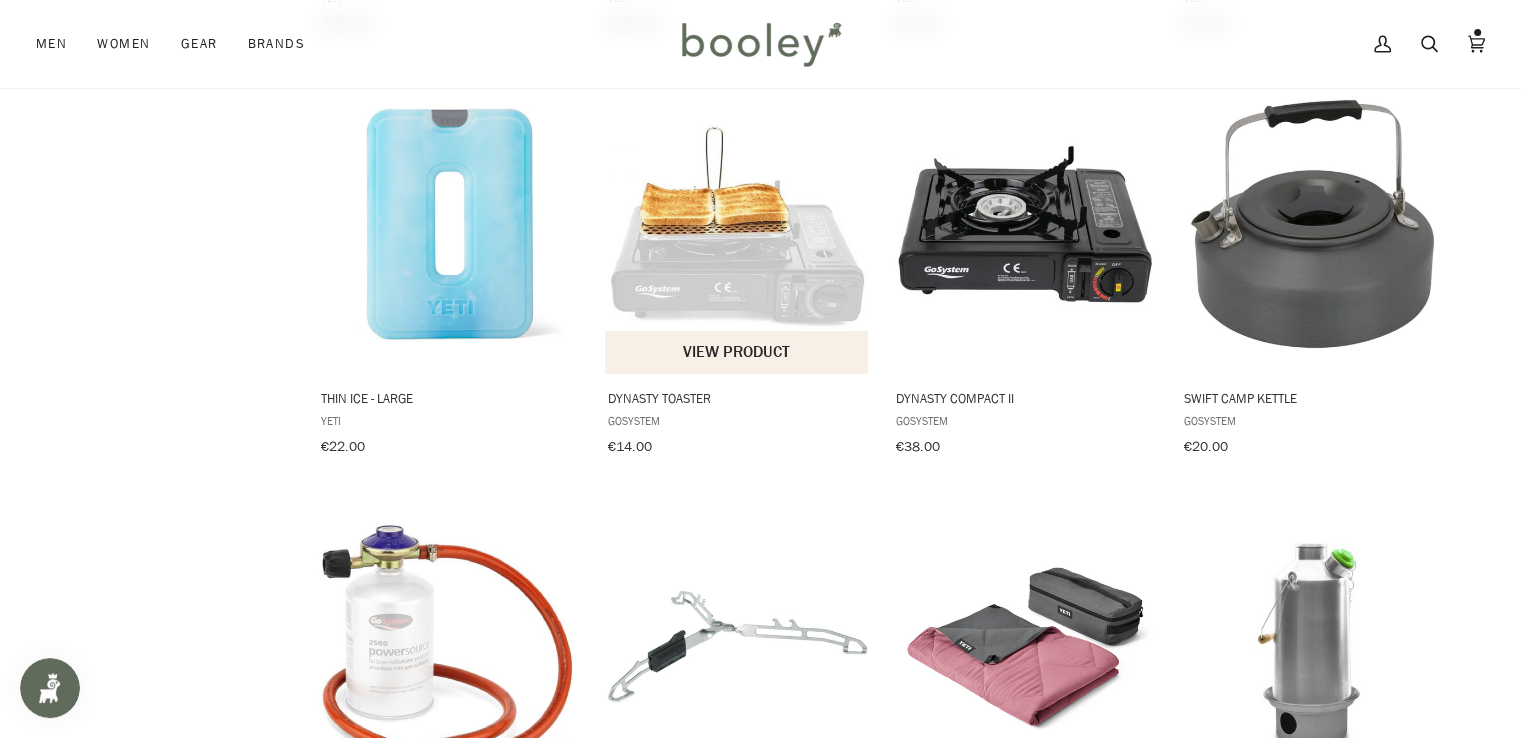 click at bounding box center [737, 224] 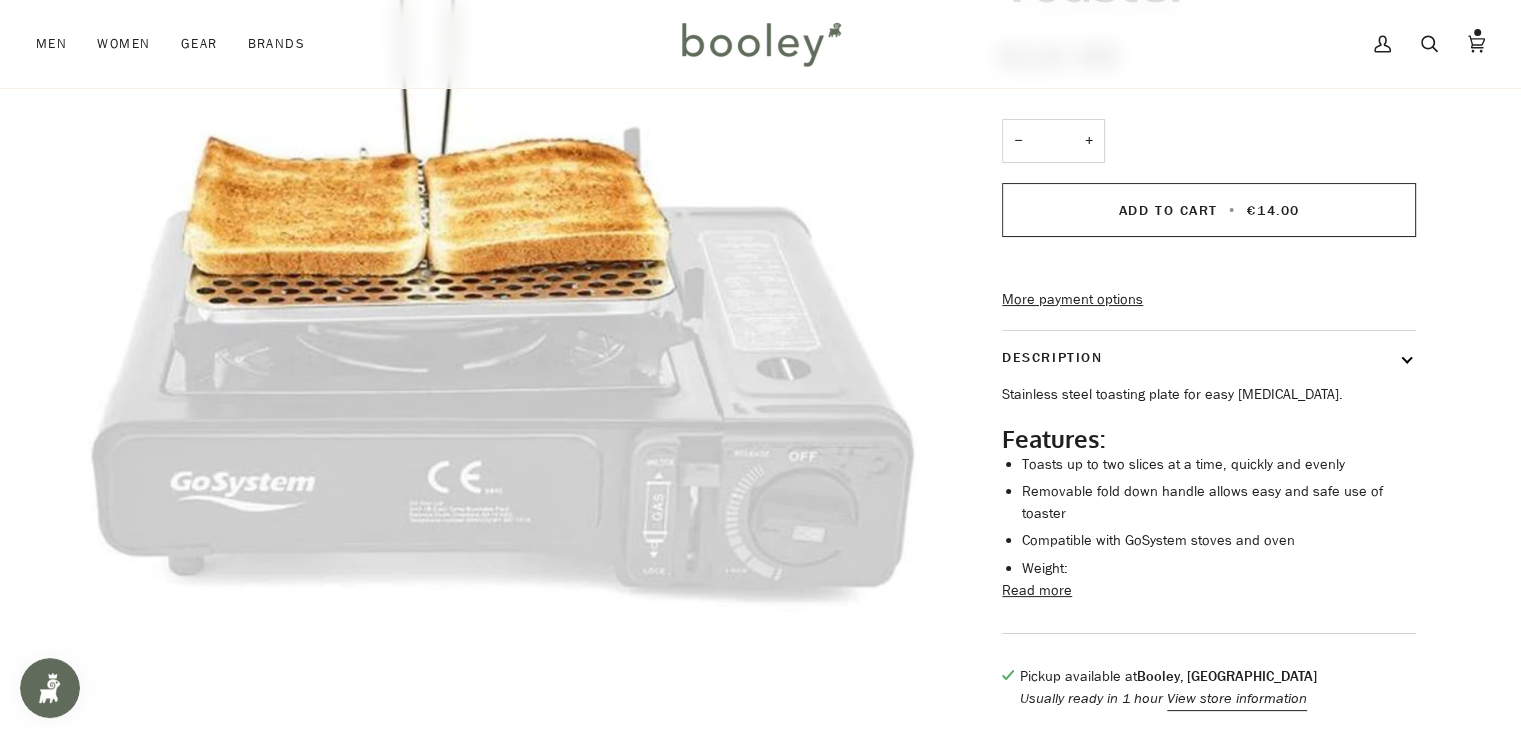 scroll, scrollTop: 0, scrollLeft: 0, axis: both 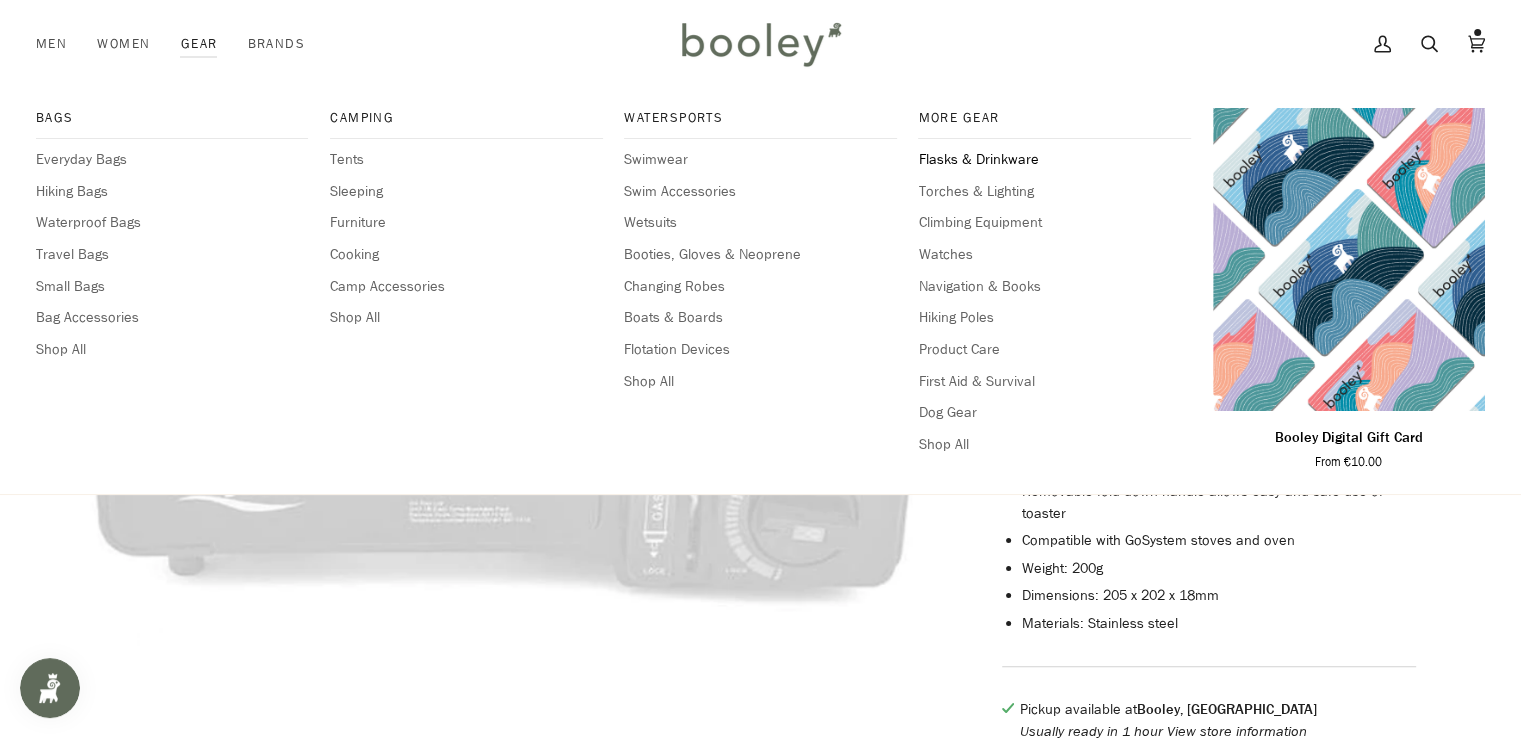 click on "Flasks & Drinkware" at bounding box center [1054, 160] 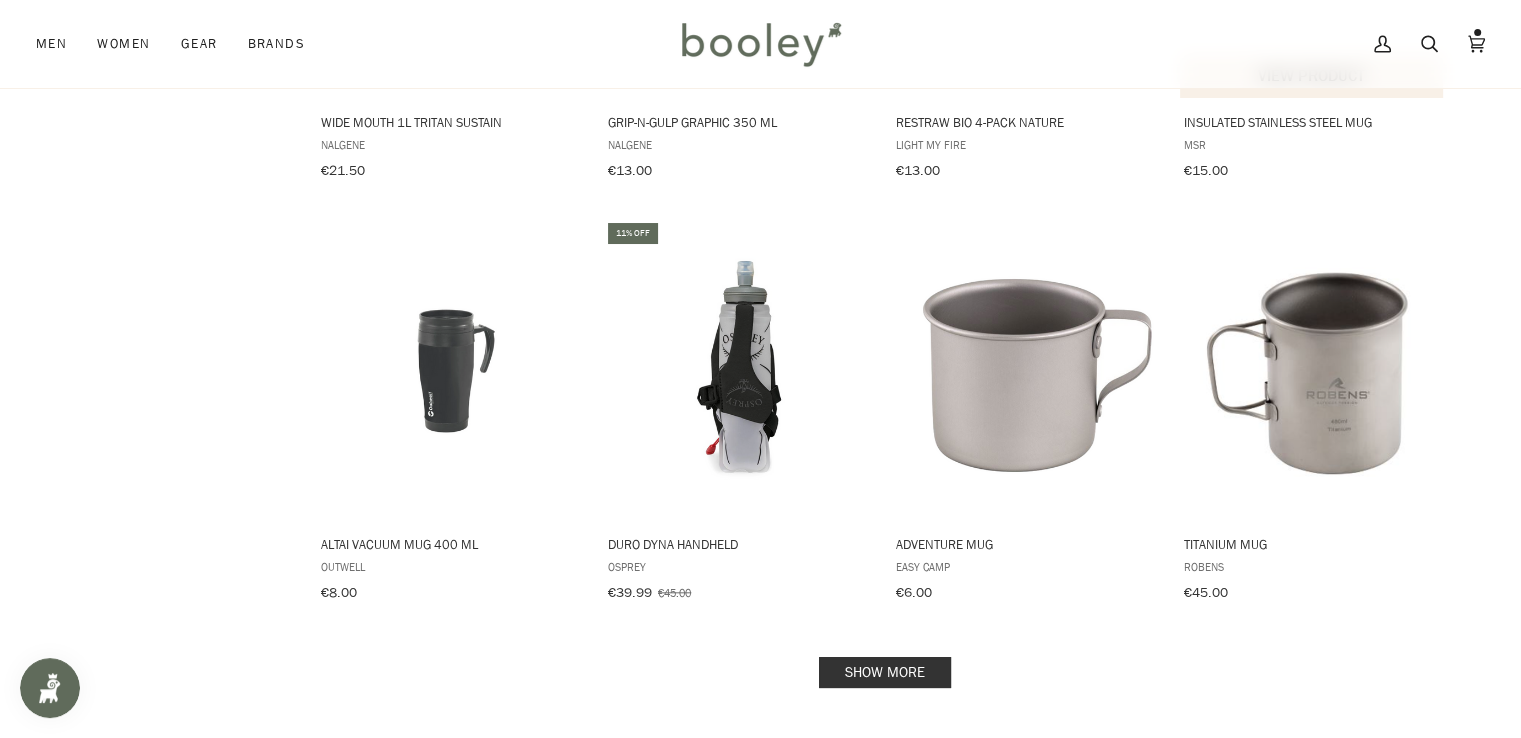 scroll, scrollTop: 1900, scrollLeft: 0, axis: vertical 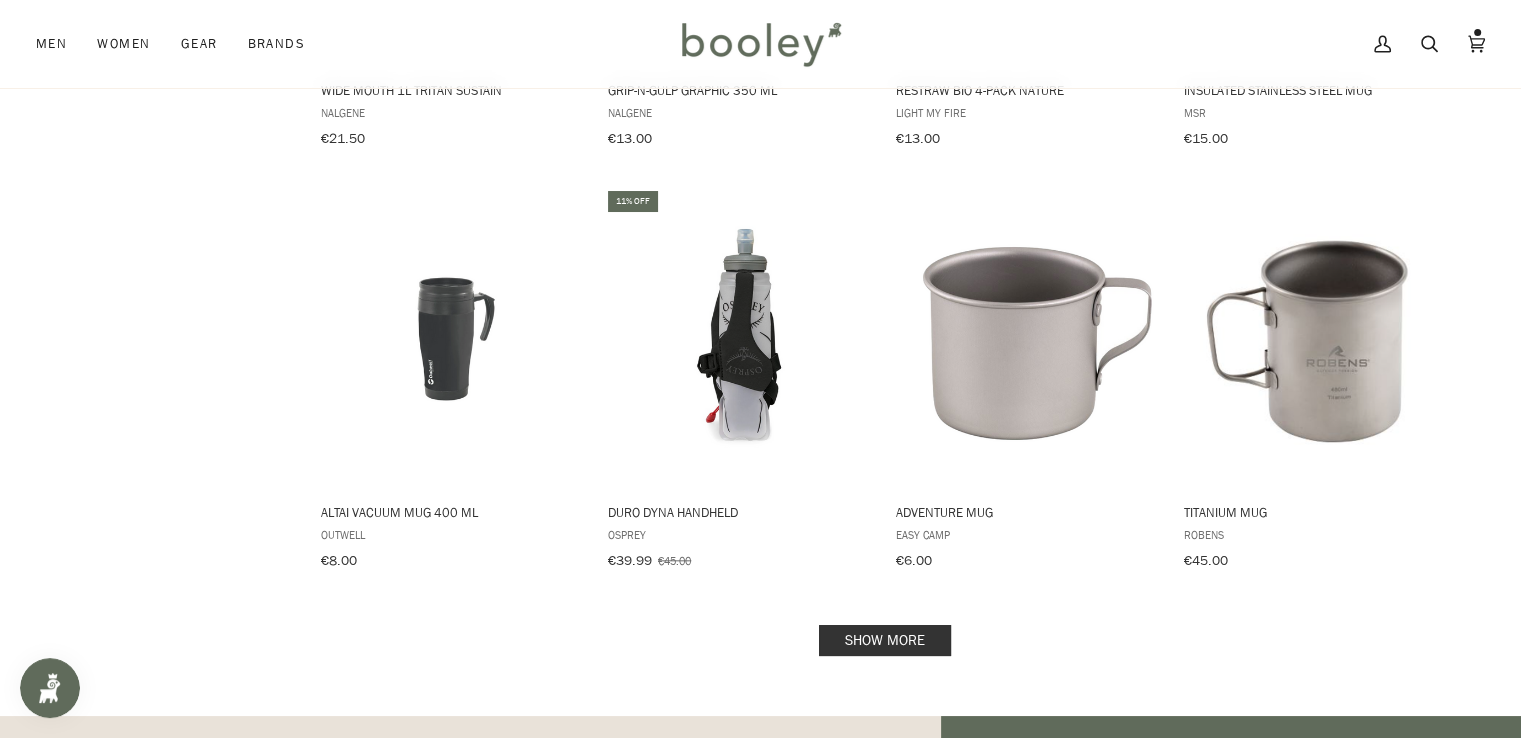 click on "Show more" at bounding box center (885, 640) 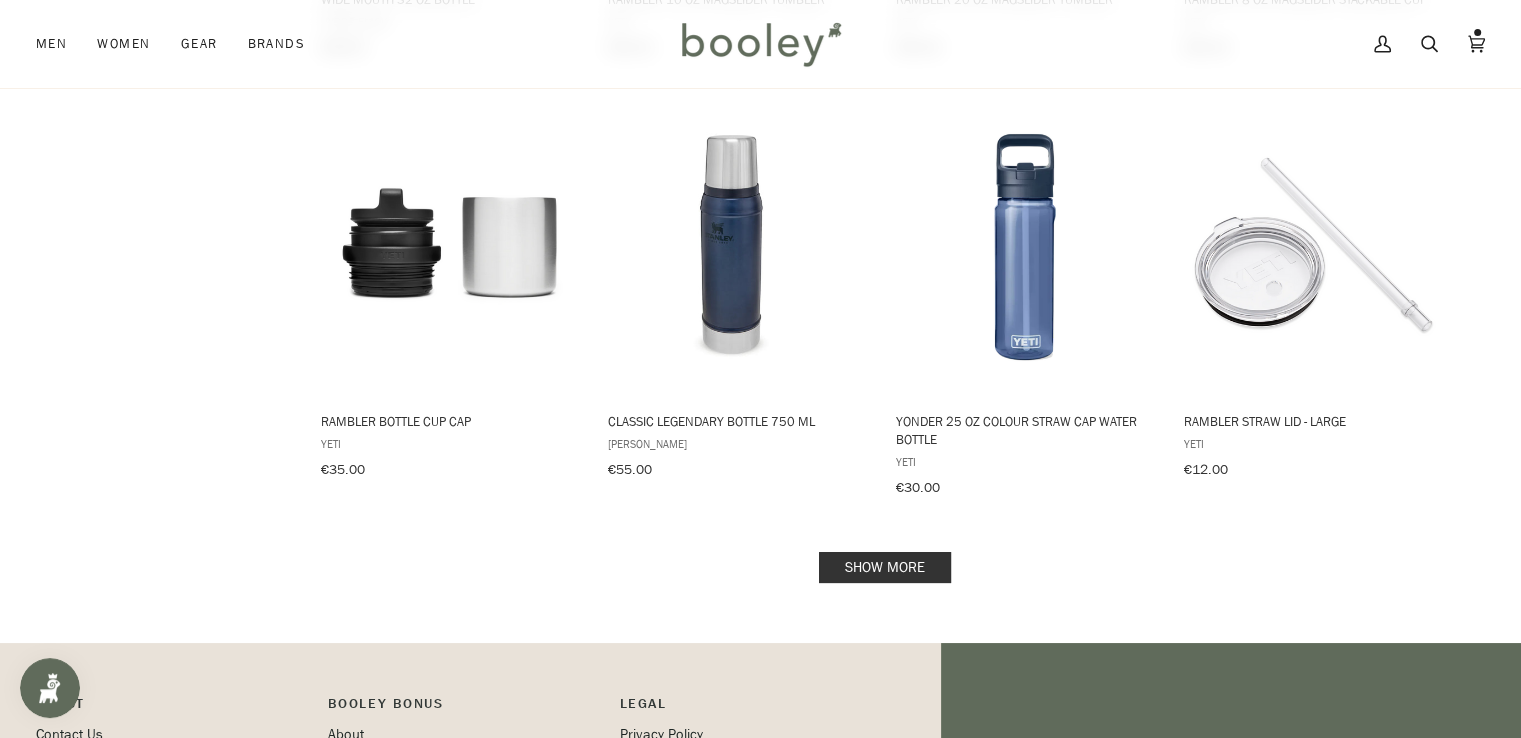 scroll, scrollTop: 4200, scrollLeft: 0, axis: vertical 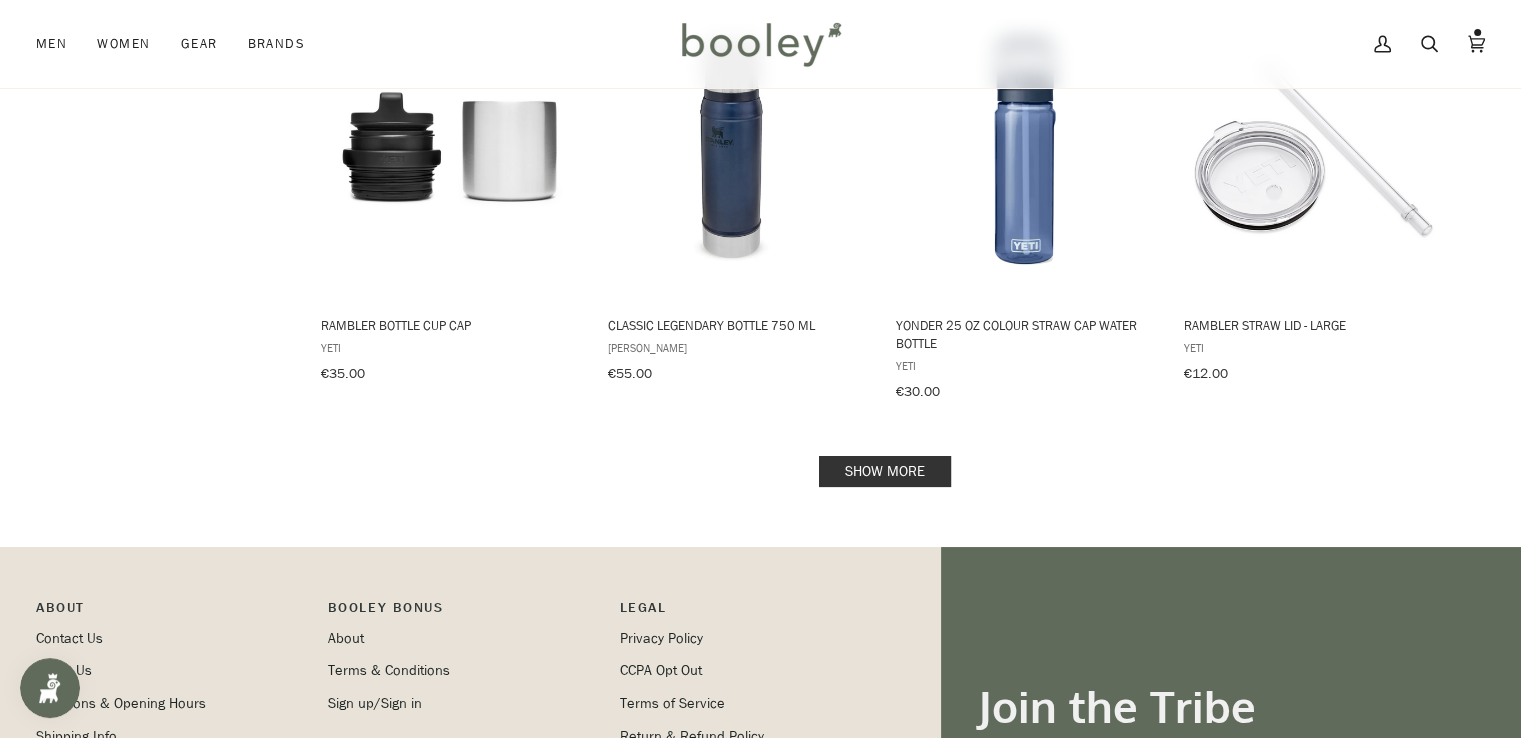 click on "Show more" at bounding box center (885, 471) 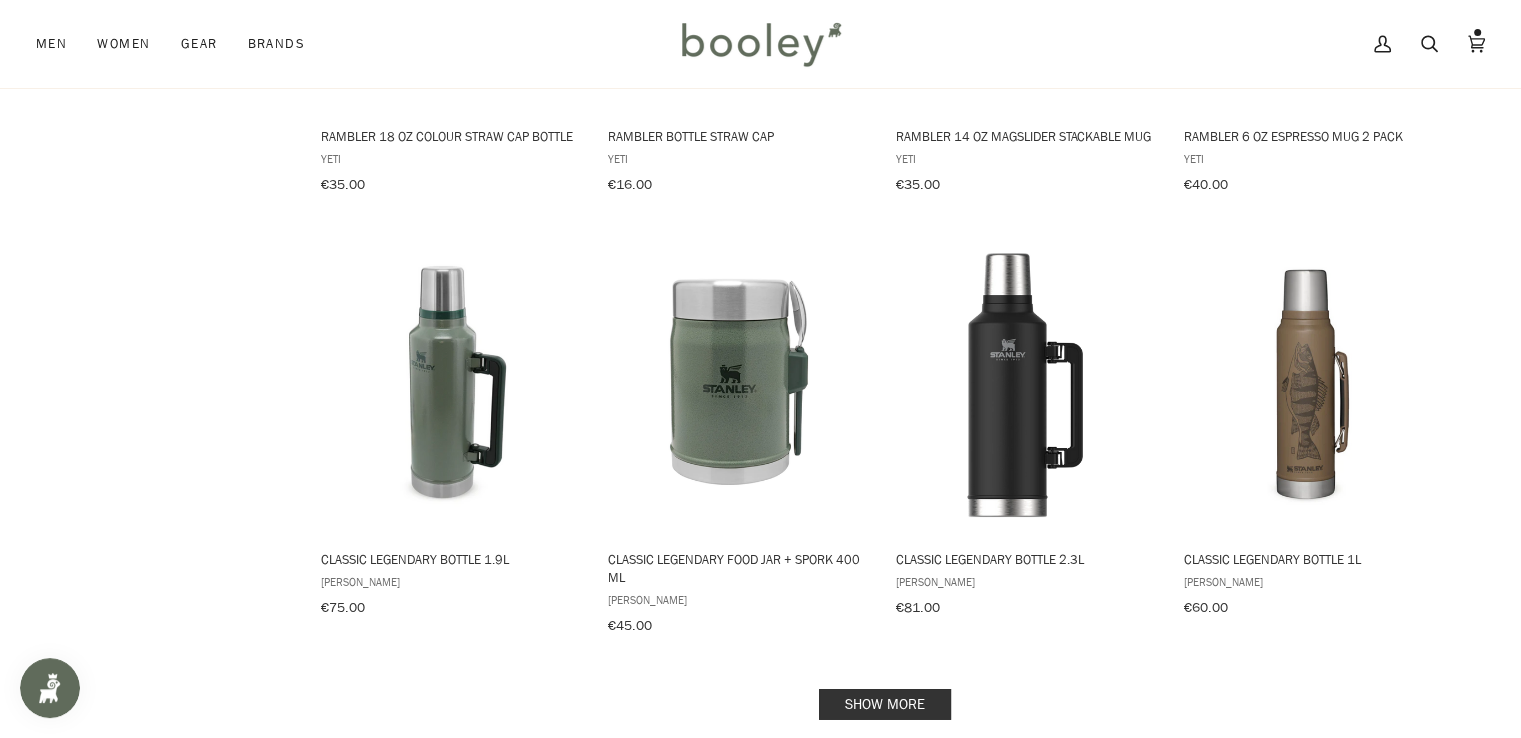 scroll, scrollTop: 6200, scrollLeft: 0, axis: vertical 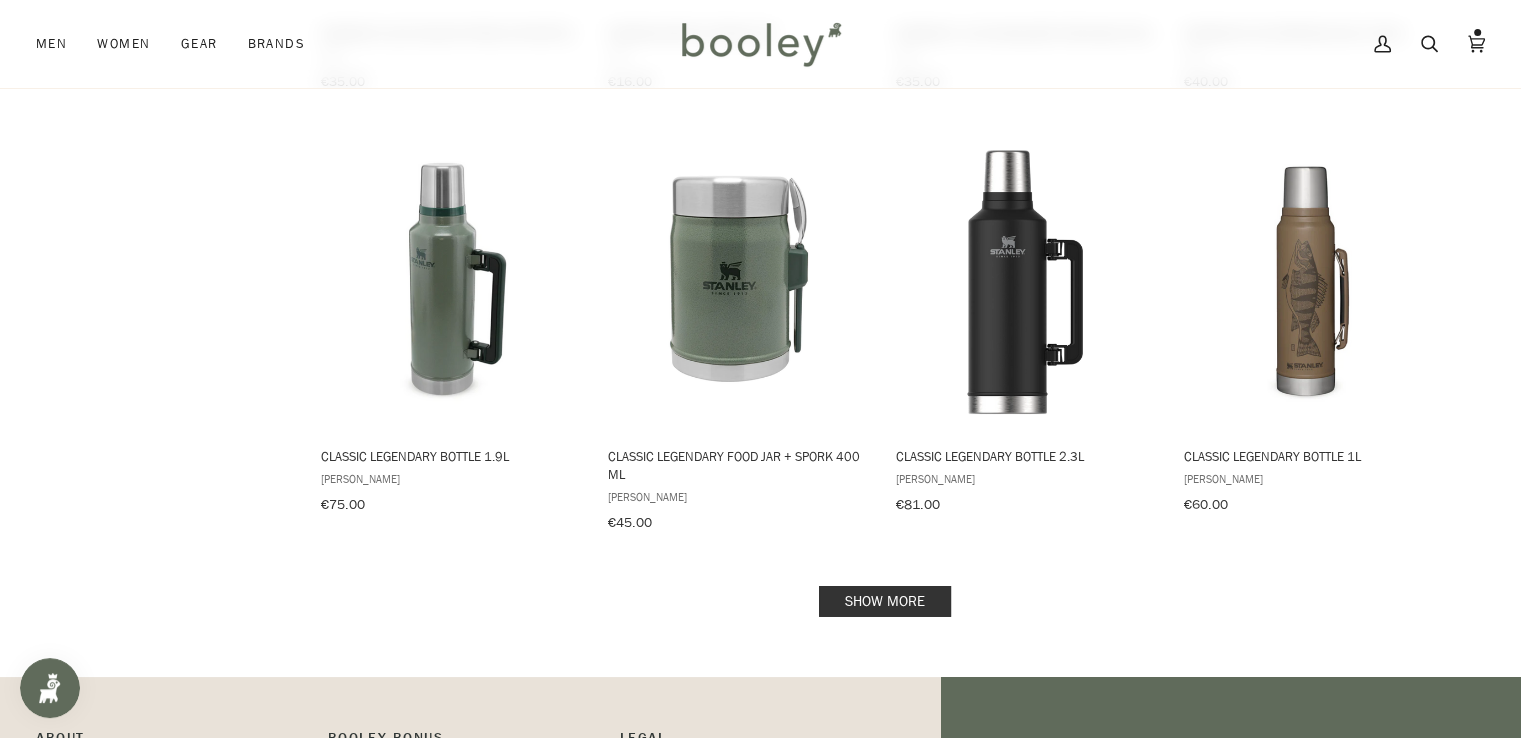 click on "Show more" at bounding box center (885, 601) 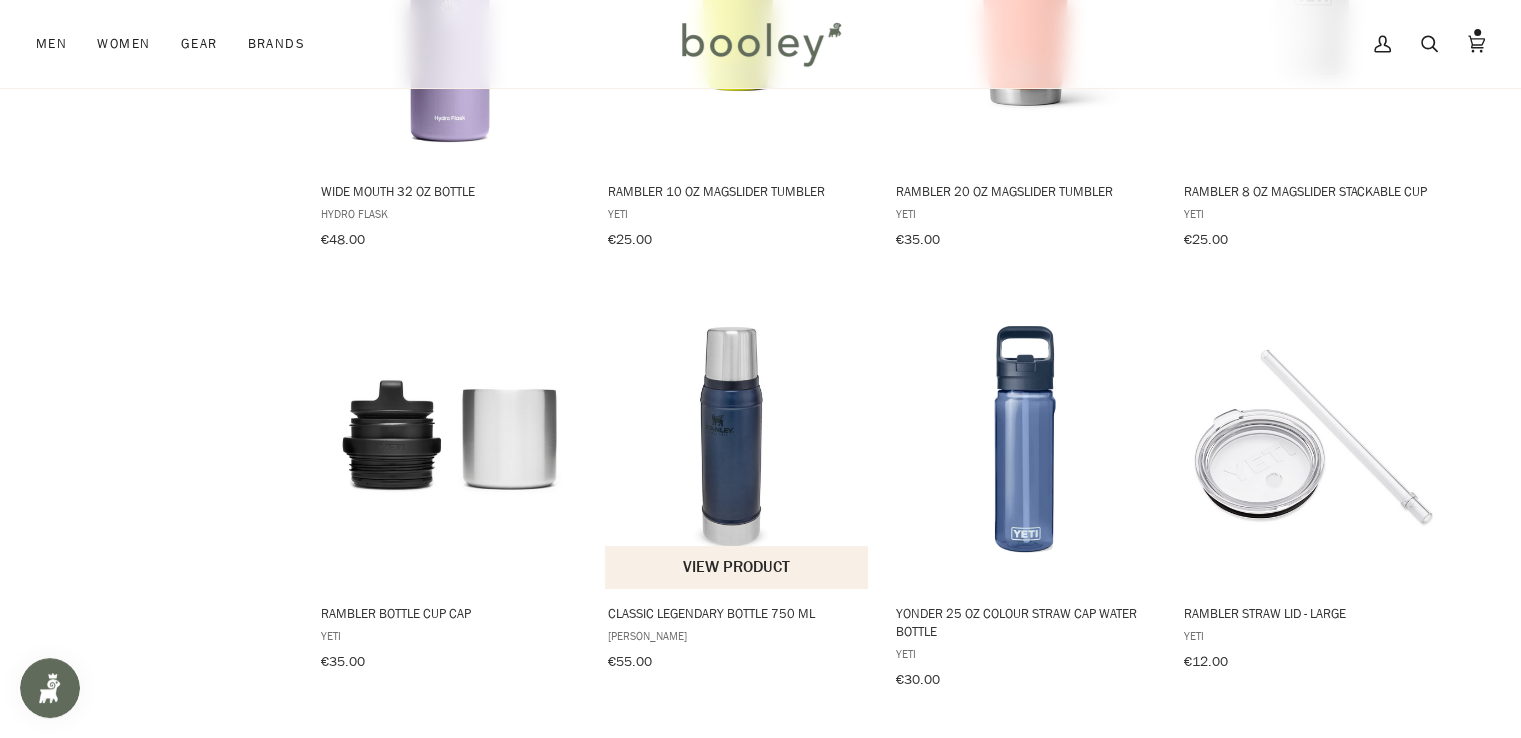 scroll, scrollTop: 3900, scrollLeft: 0, axis: vertical 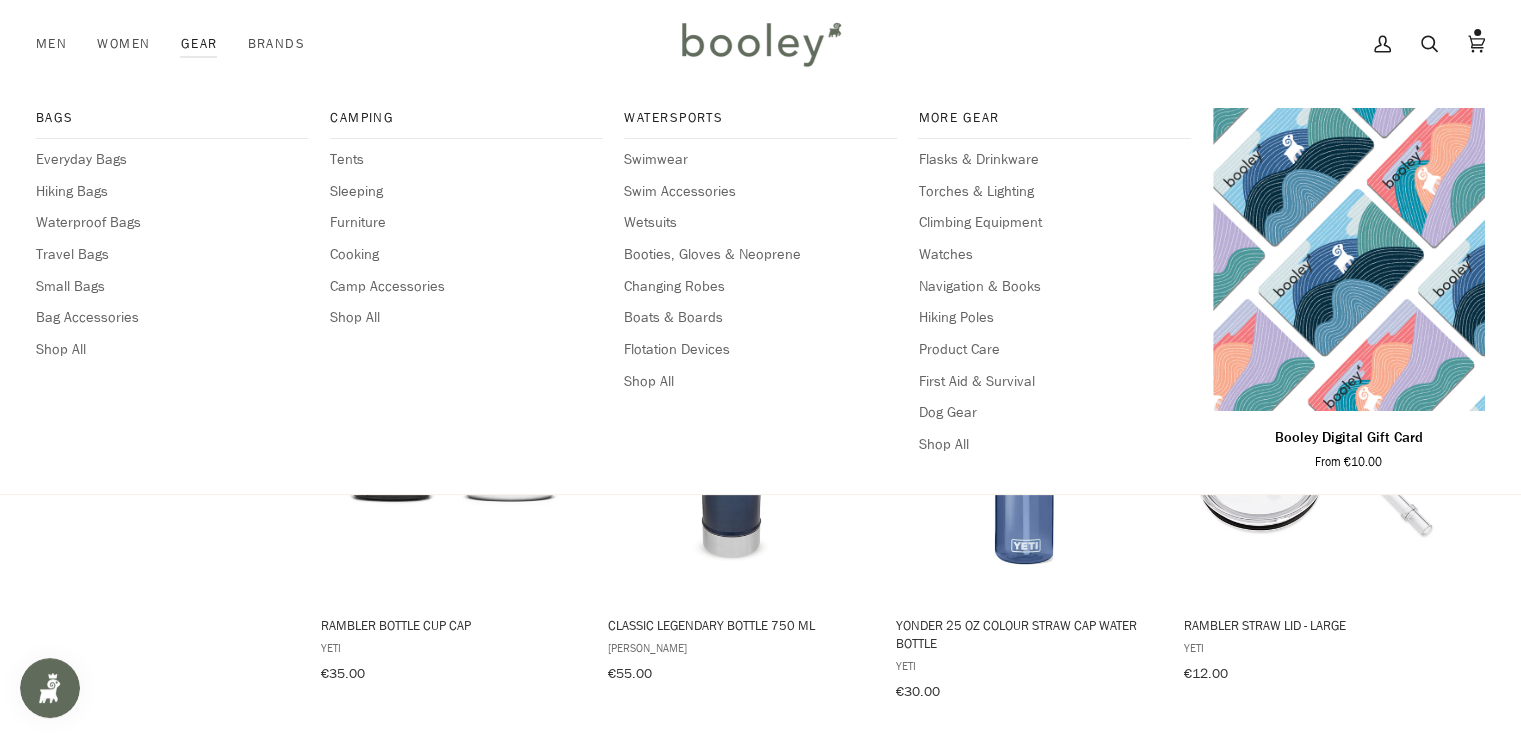 click on "Gear" at bounding box center [199, 44] 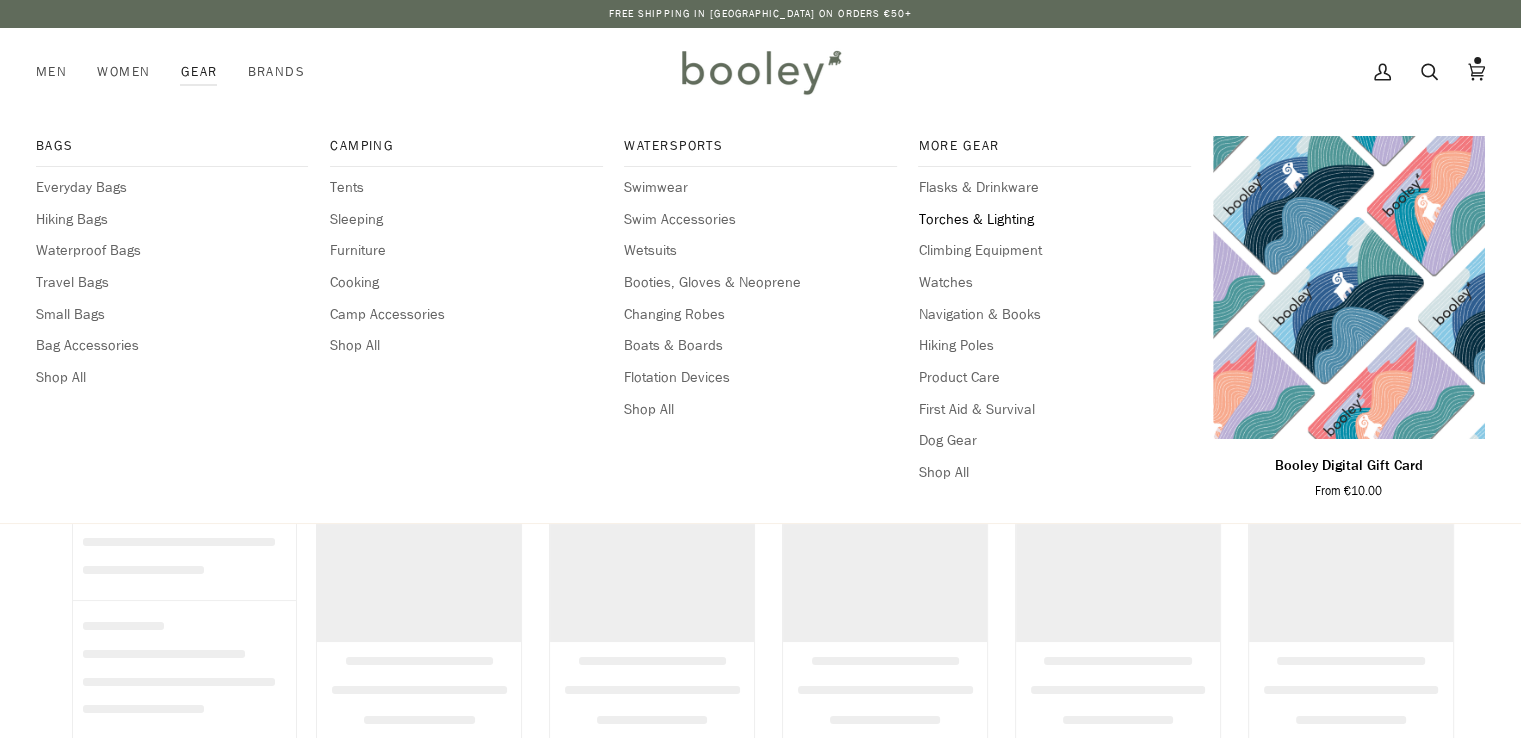 scroll, scrollTop: 0, scrollLeft: 0, axis: both 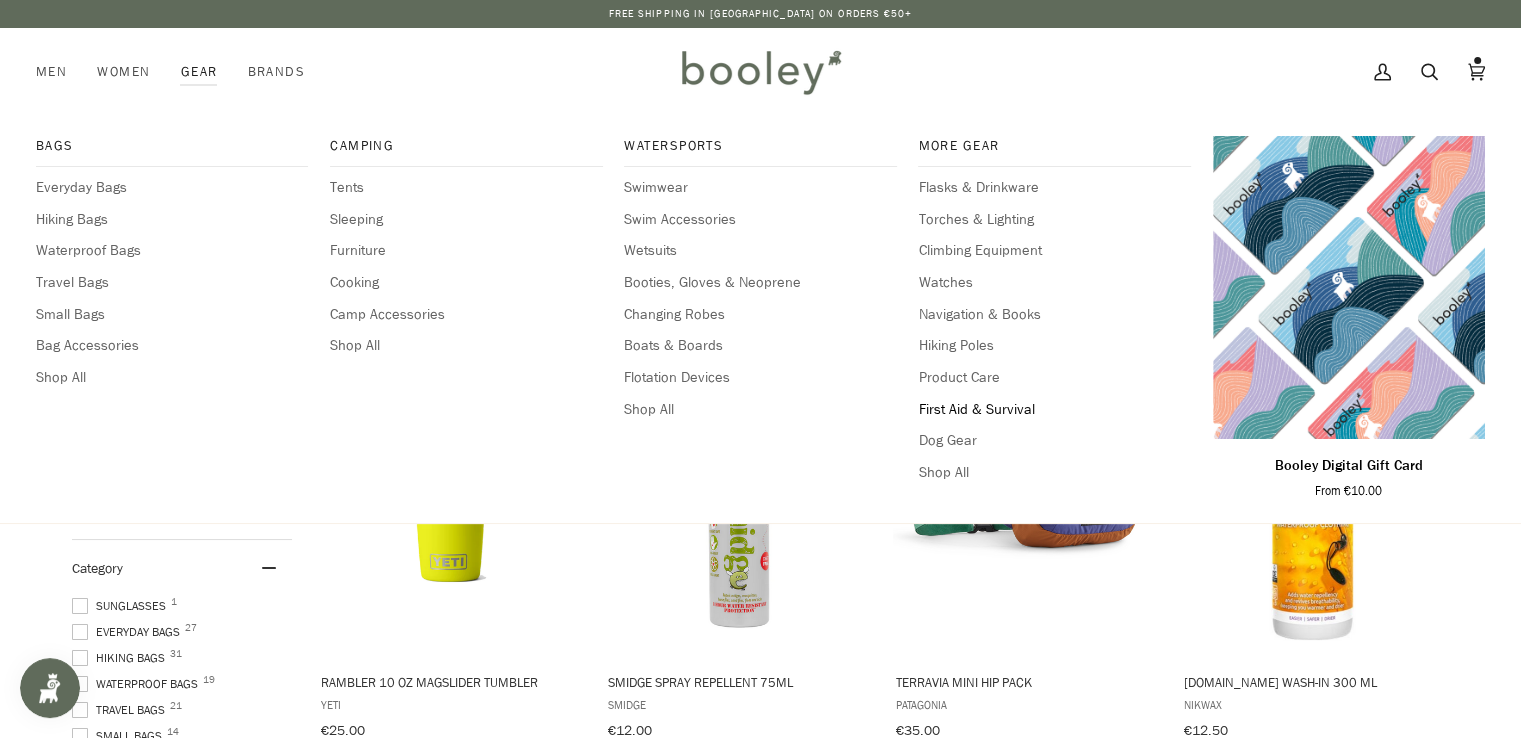 click on "First Aid & Survival" at bounding box center [1054, 410] 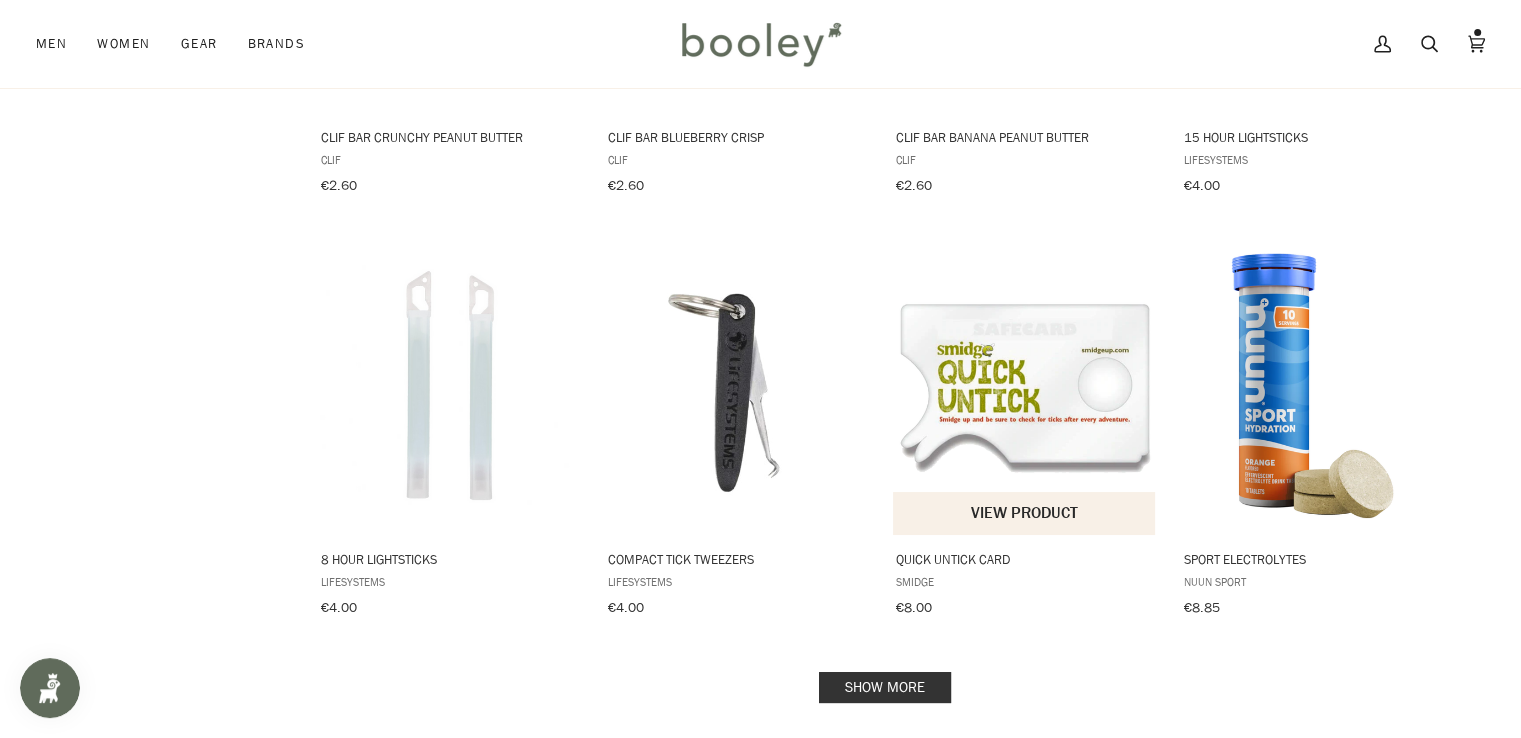 scroll, scrollTop: 1900, scrollLeft: 0, axis: vertical 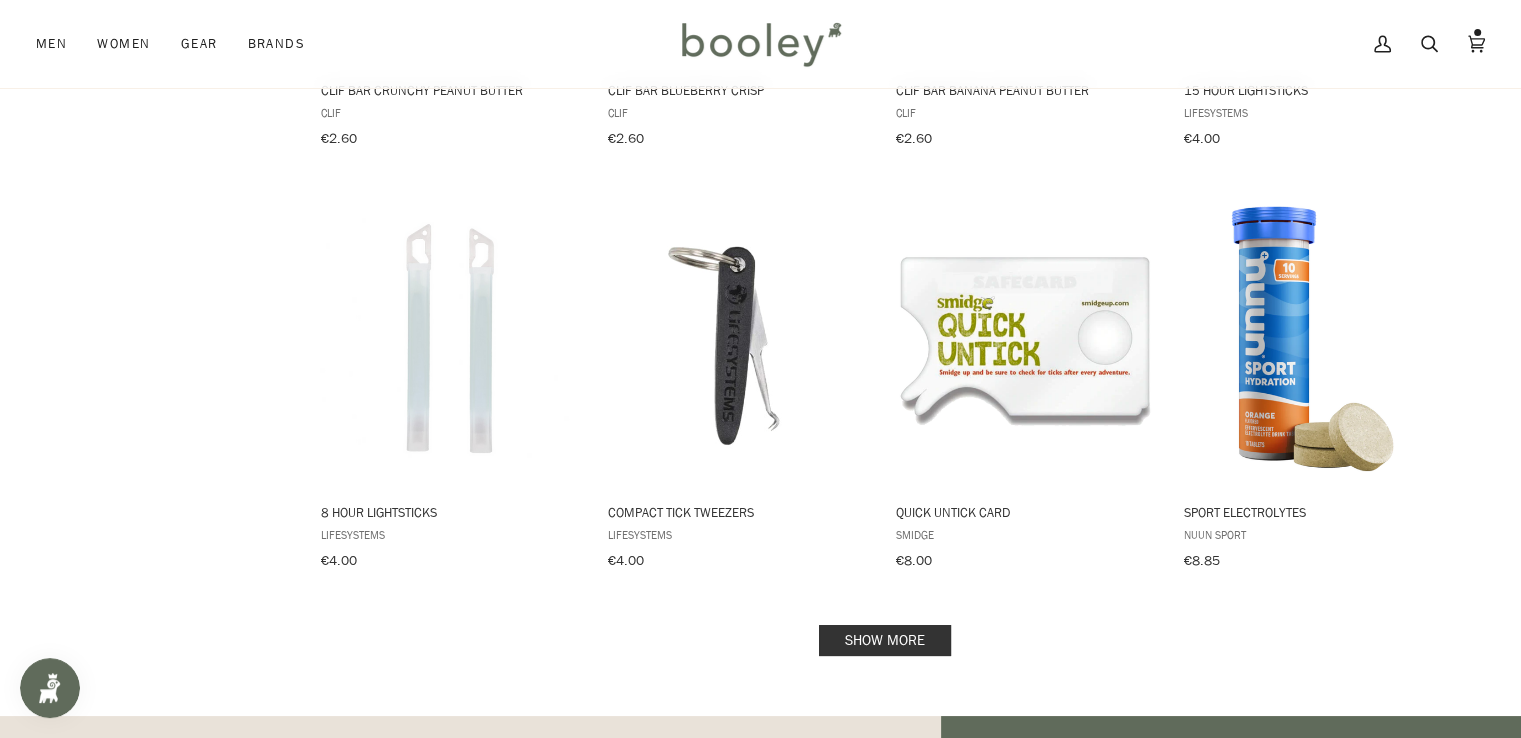 click on "Show more" at bounding box center [885, 640] 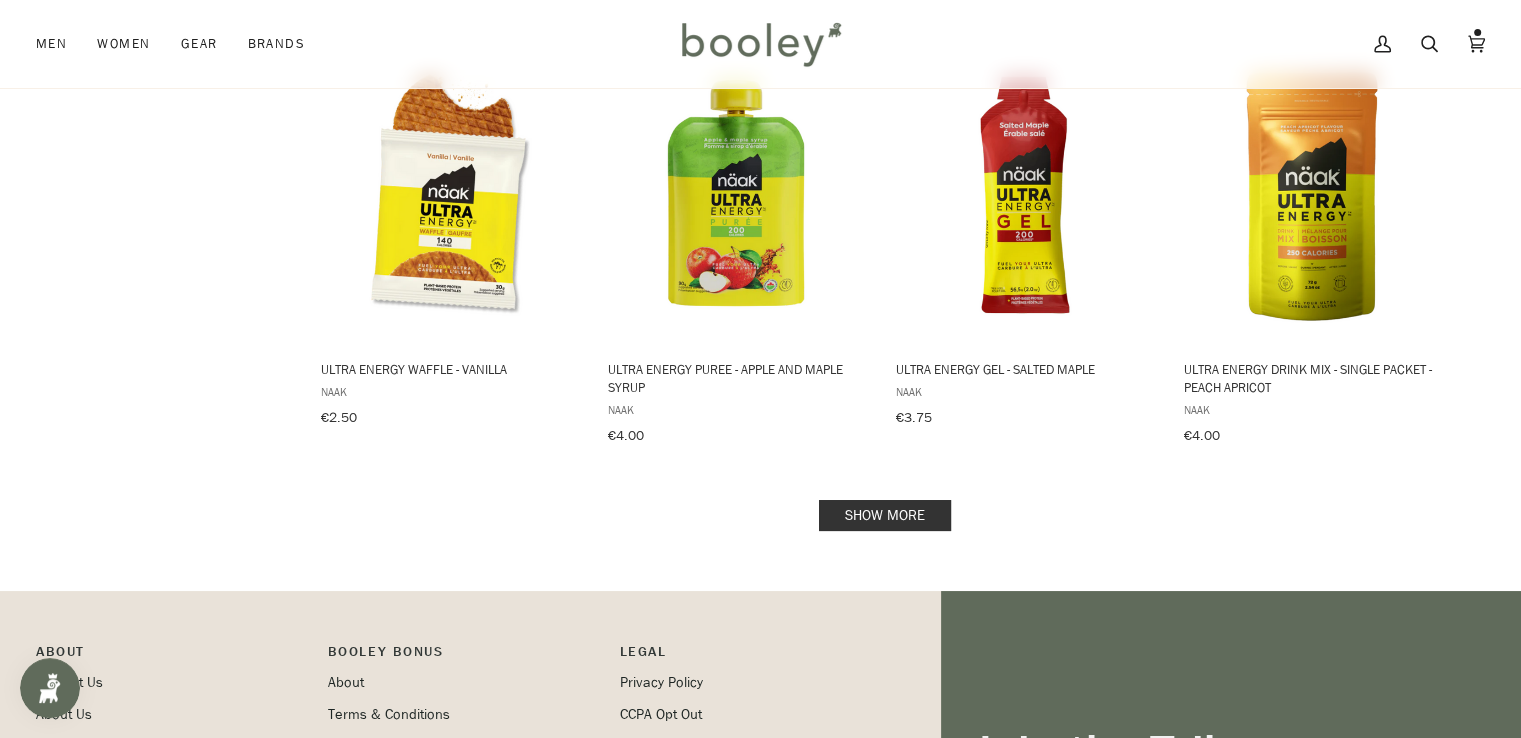 scroll, scrollTop: 4200, scrollLeft: 0, axis: vertical 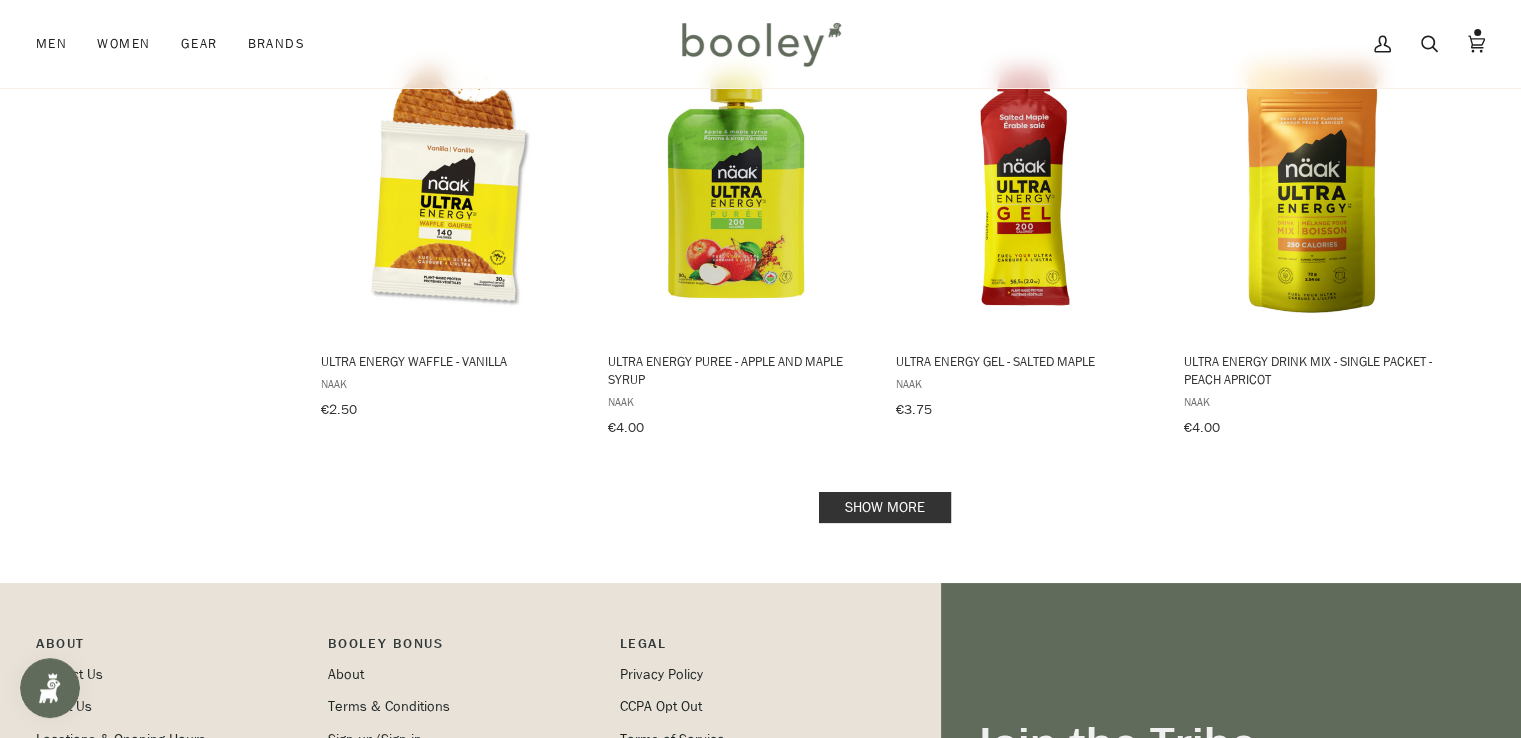 click on "Show more" at bounding box center (885, 507) 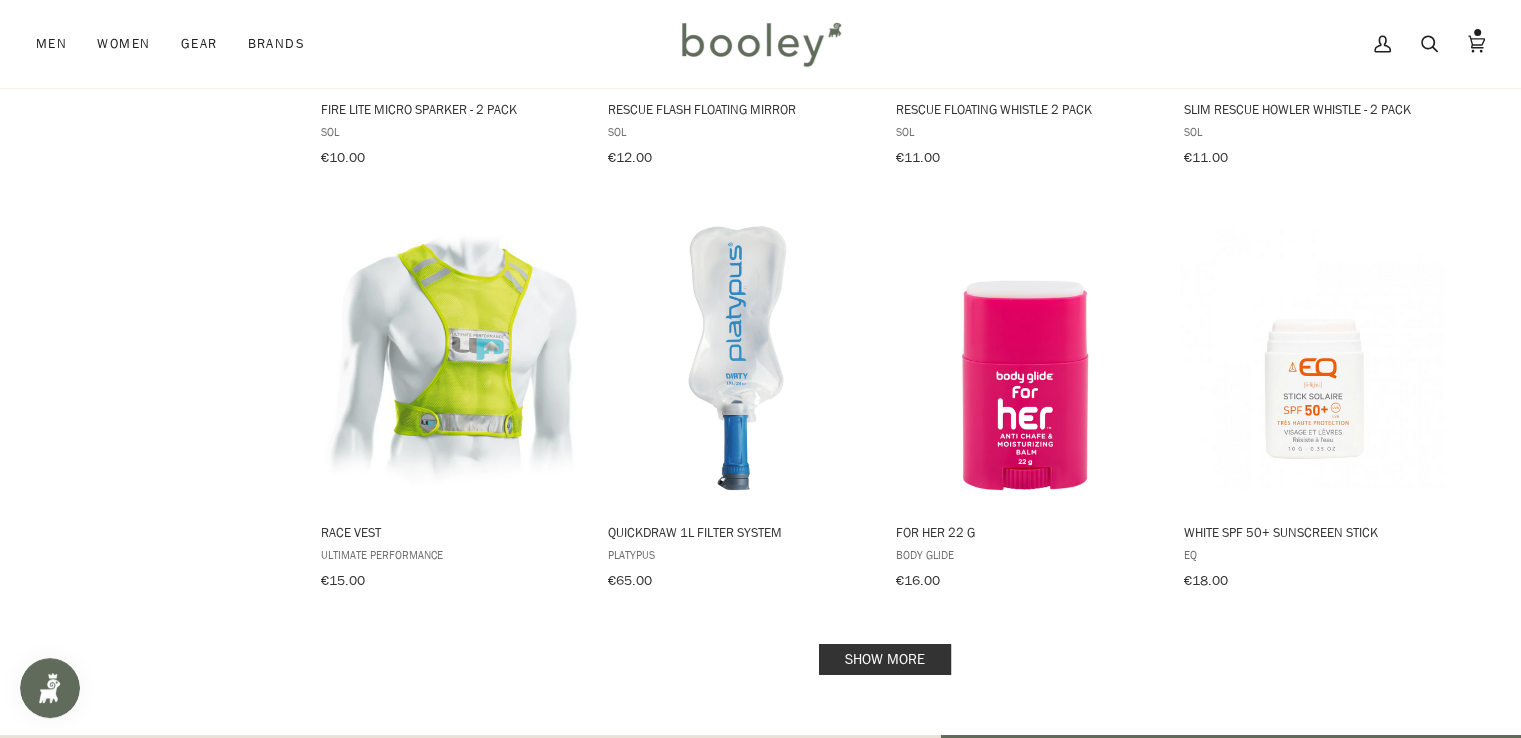 scroll, scrollTop: 6200, scrollLeft: 0, axis: vertical 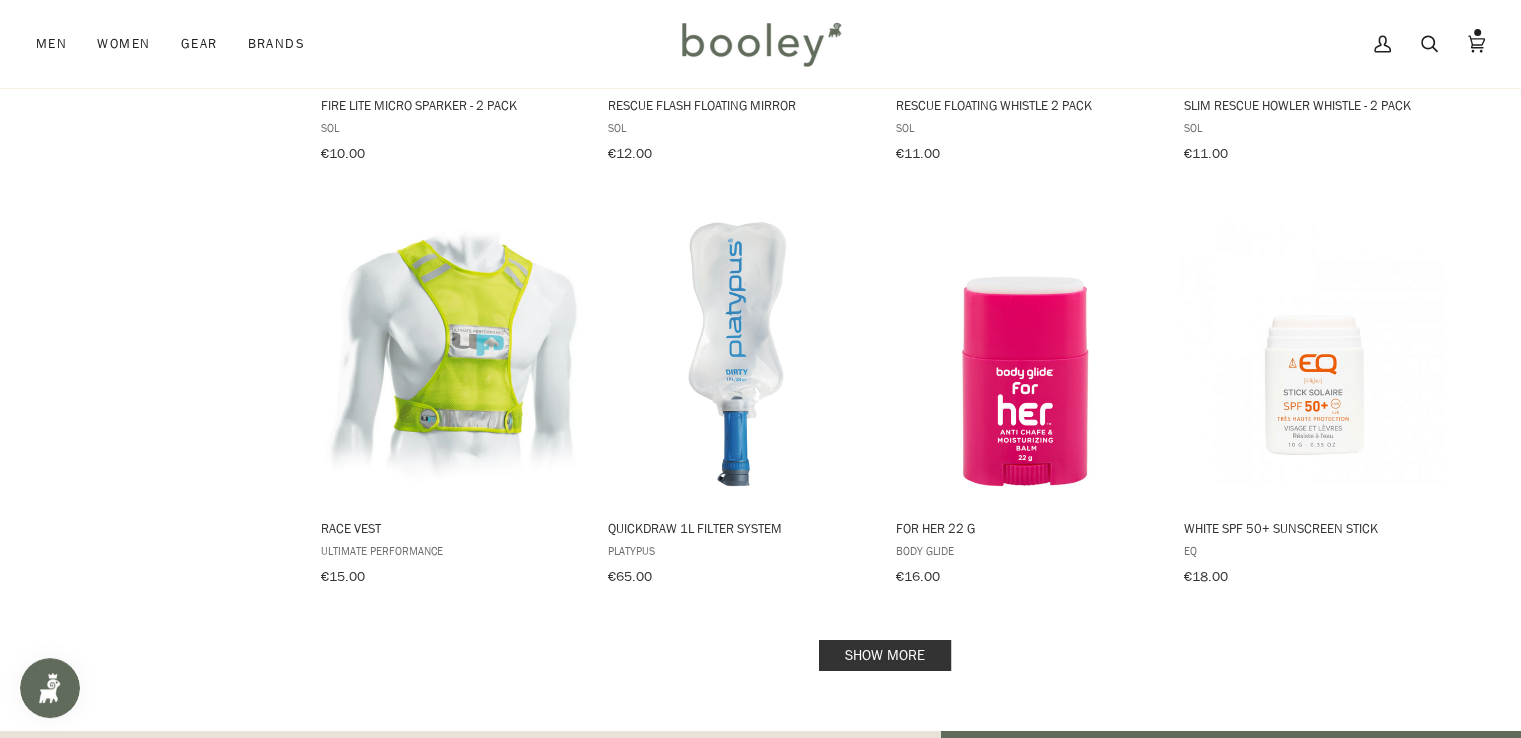 click on "Show more" at bounding box center (885, 655) 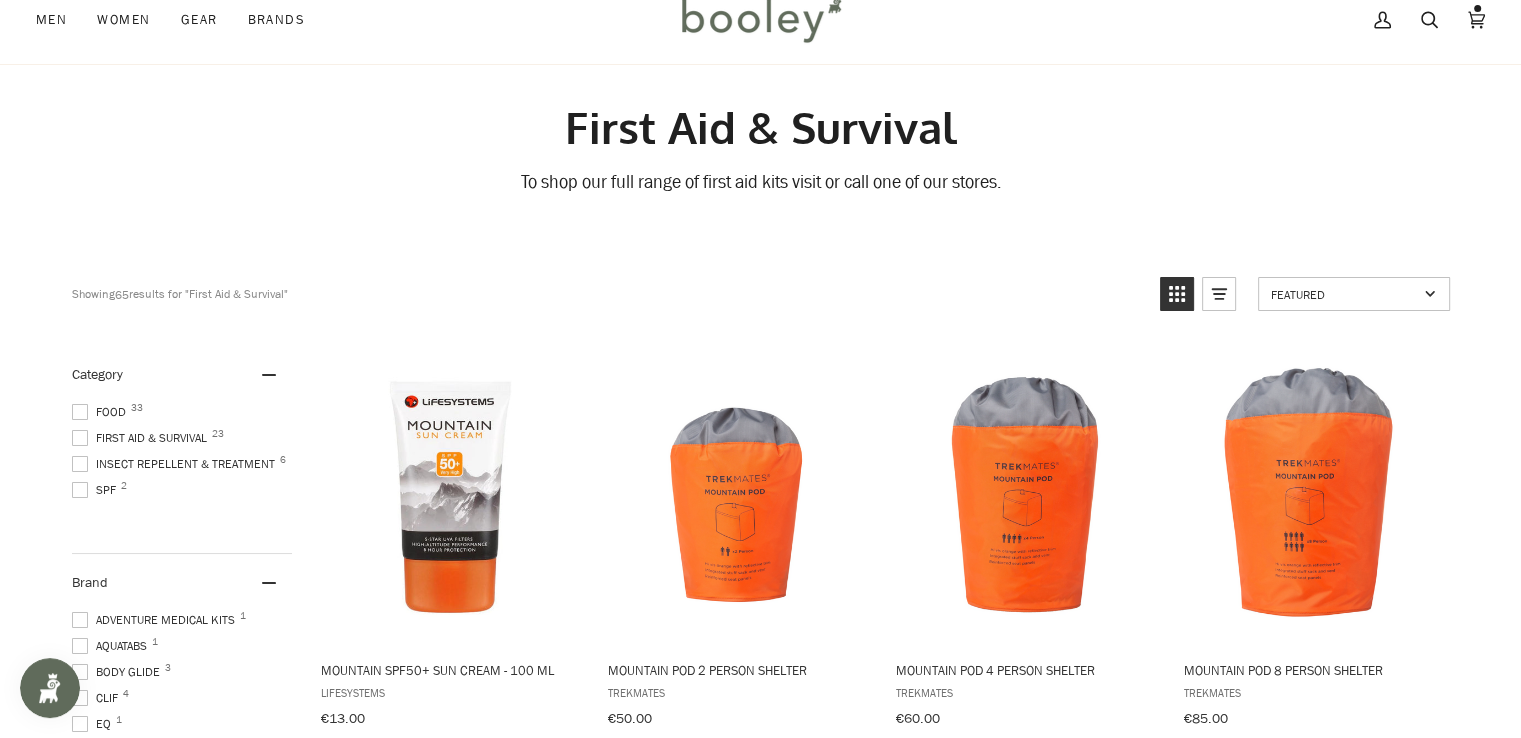 scroll, scrollTop: 0, scrollLeft: 0, axis: both 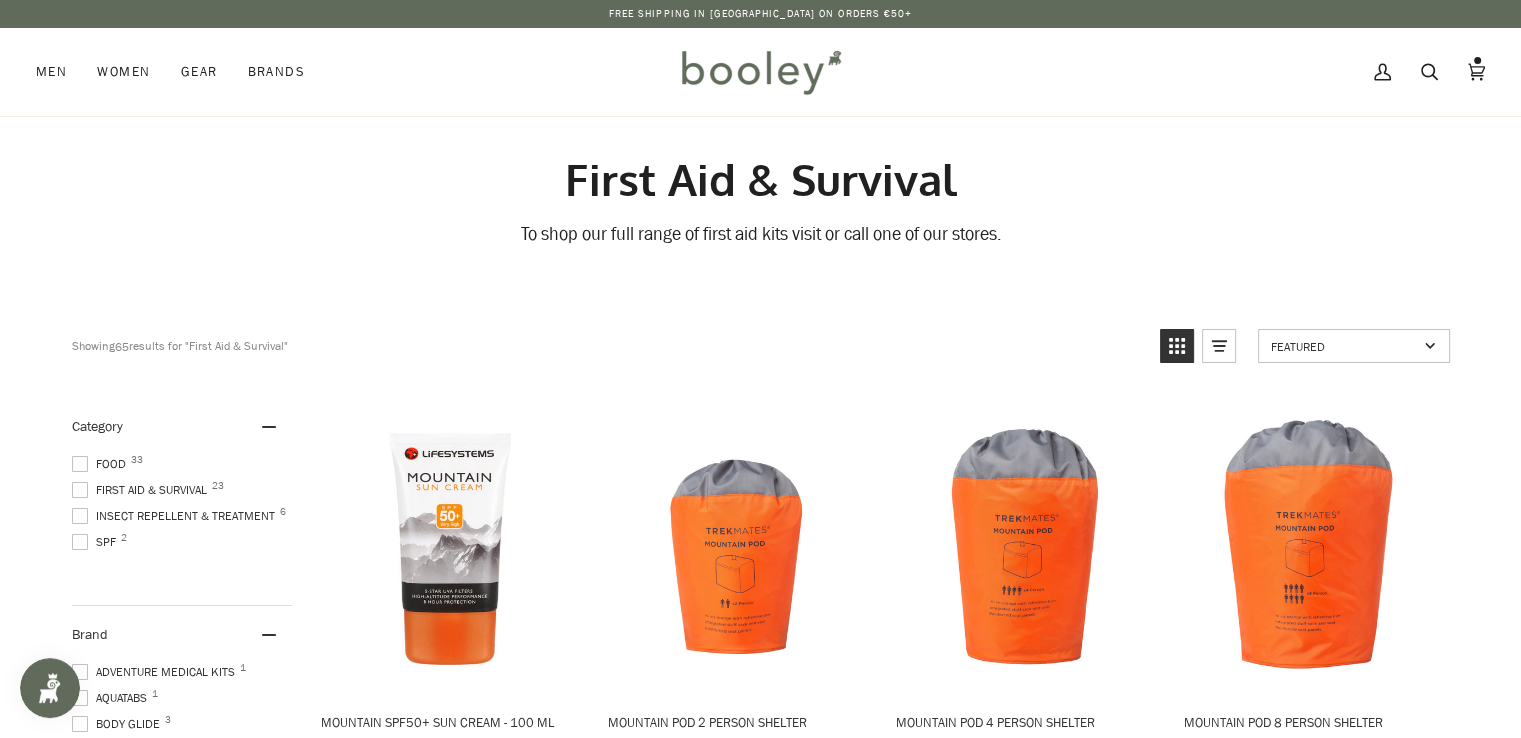 click on "Insect Repellent & Treatment 6" at bounding box center [176, 516] 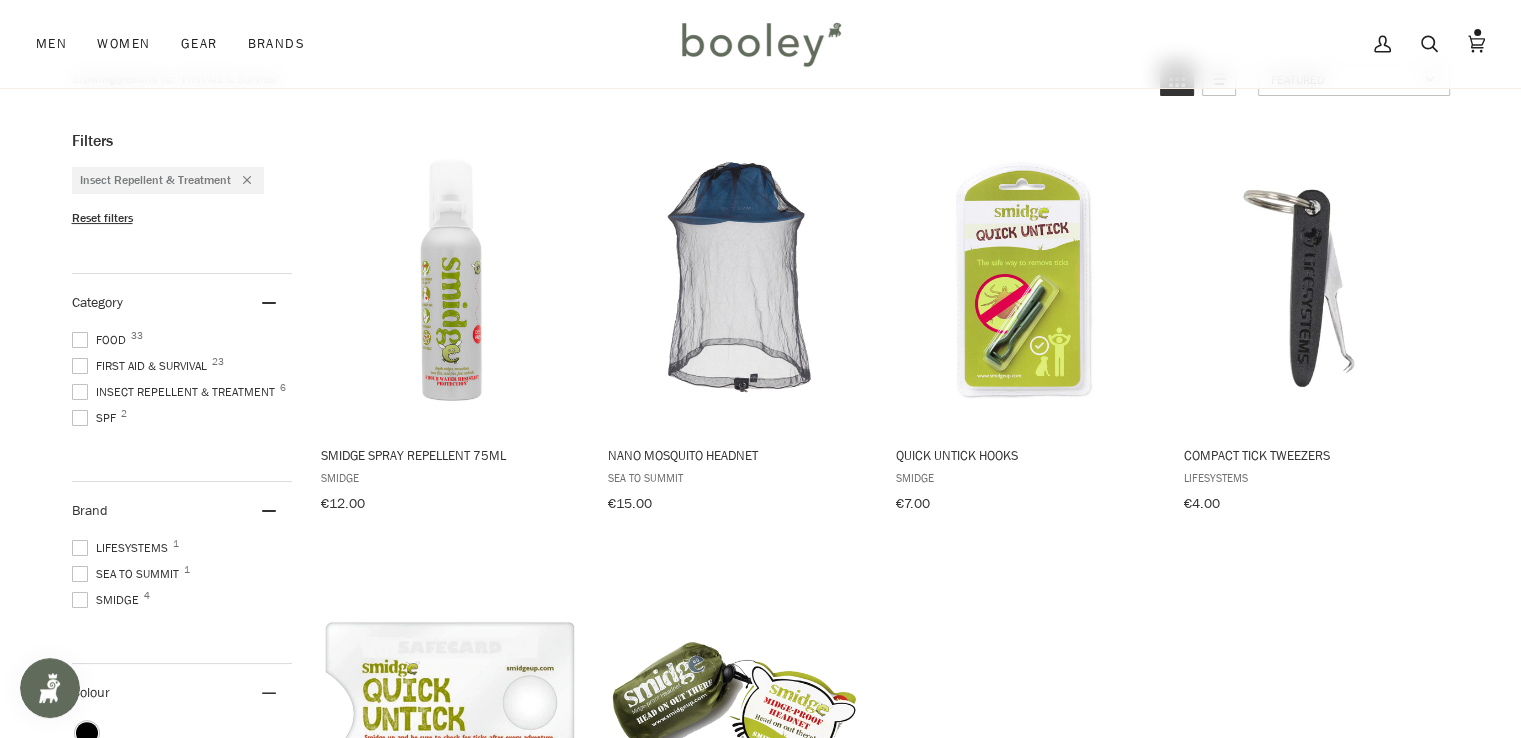 scroll, scrollTop: 100, scrollLeft: 0, axis: vertical 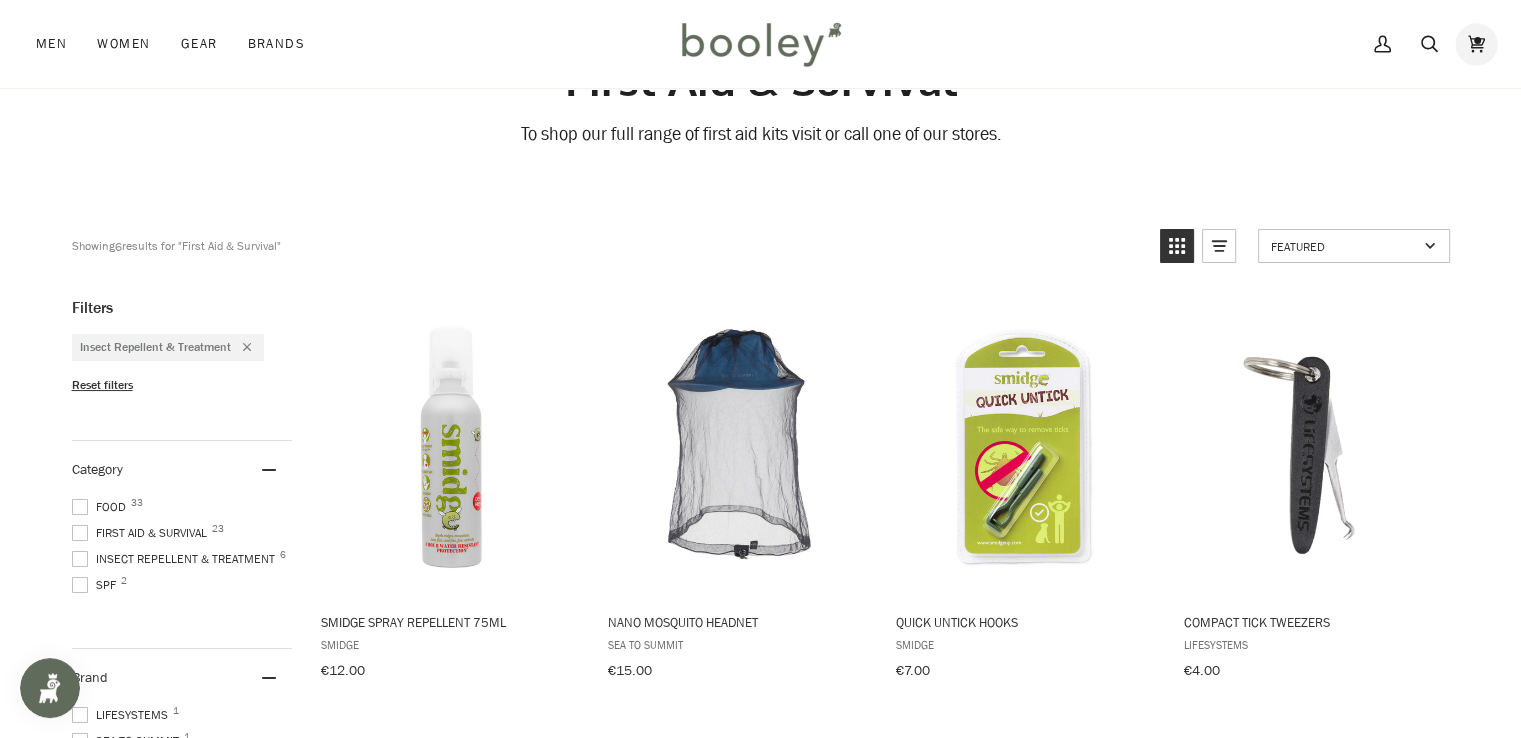 click 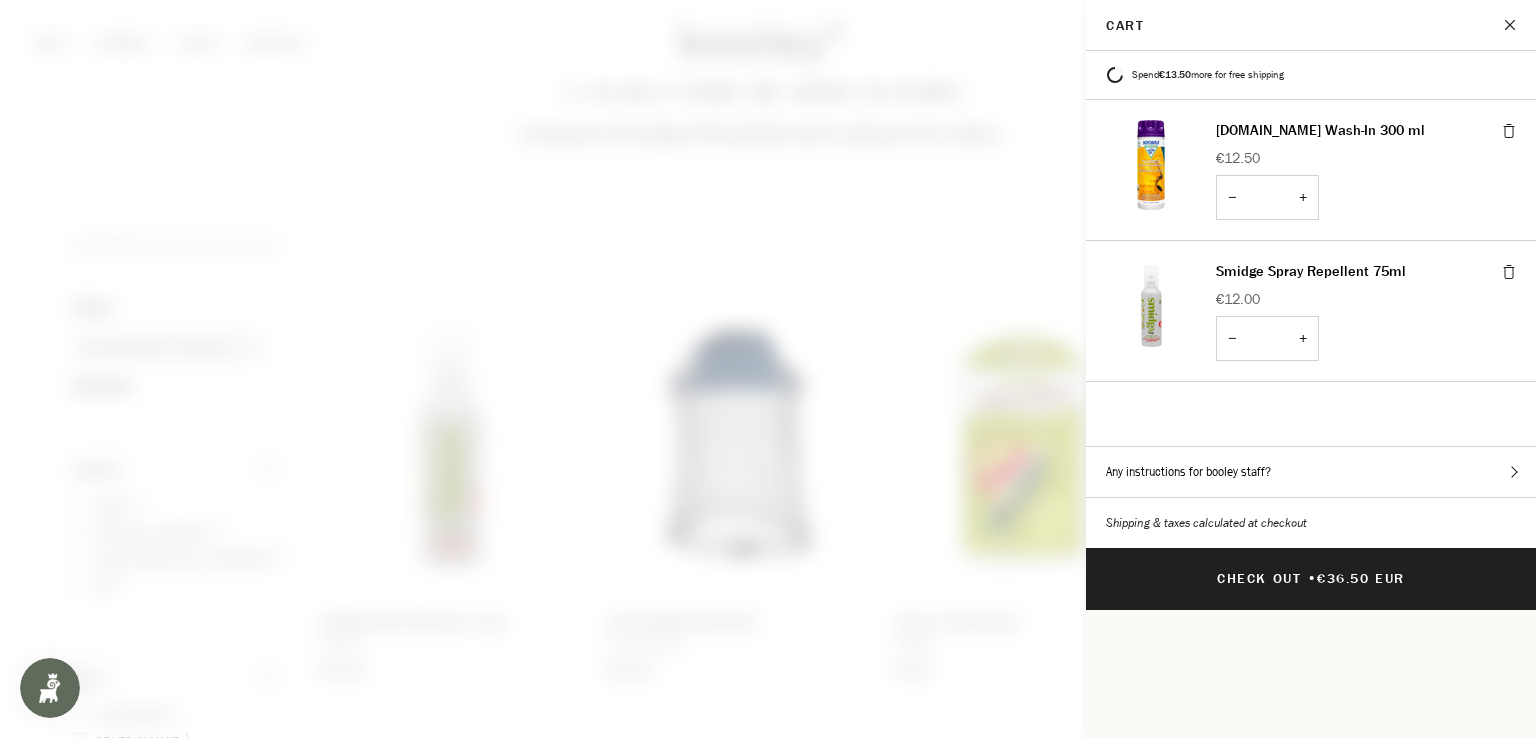 click at bounding box center [1511, 25] 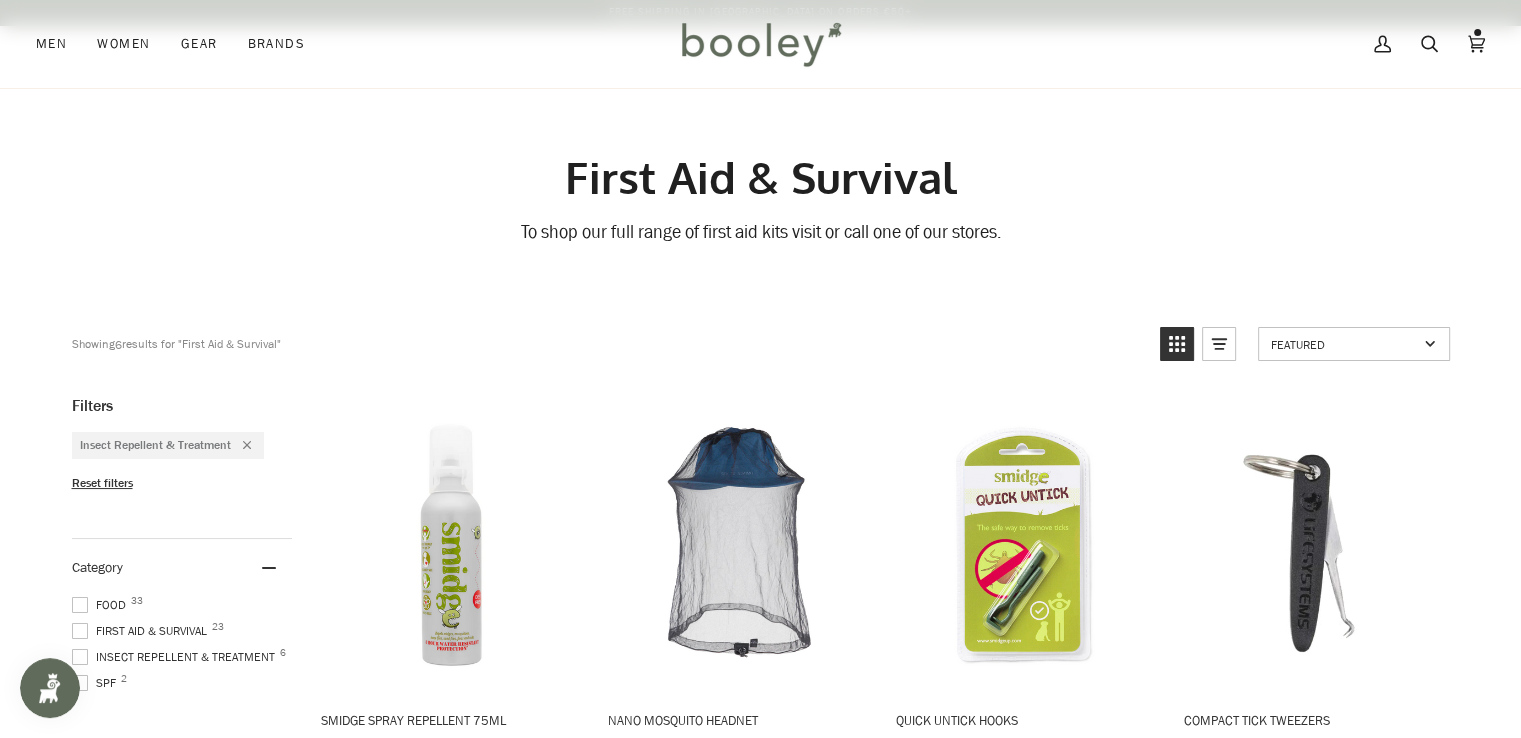 scroll, scrollTop: 0, scrollLeft: 0, axis: both 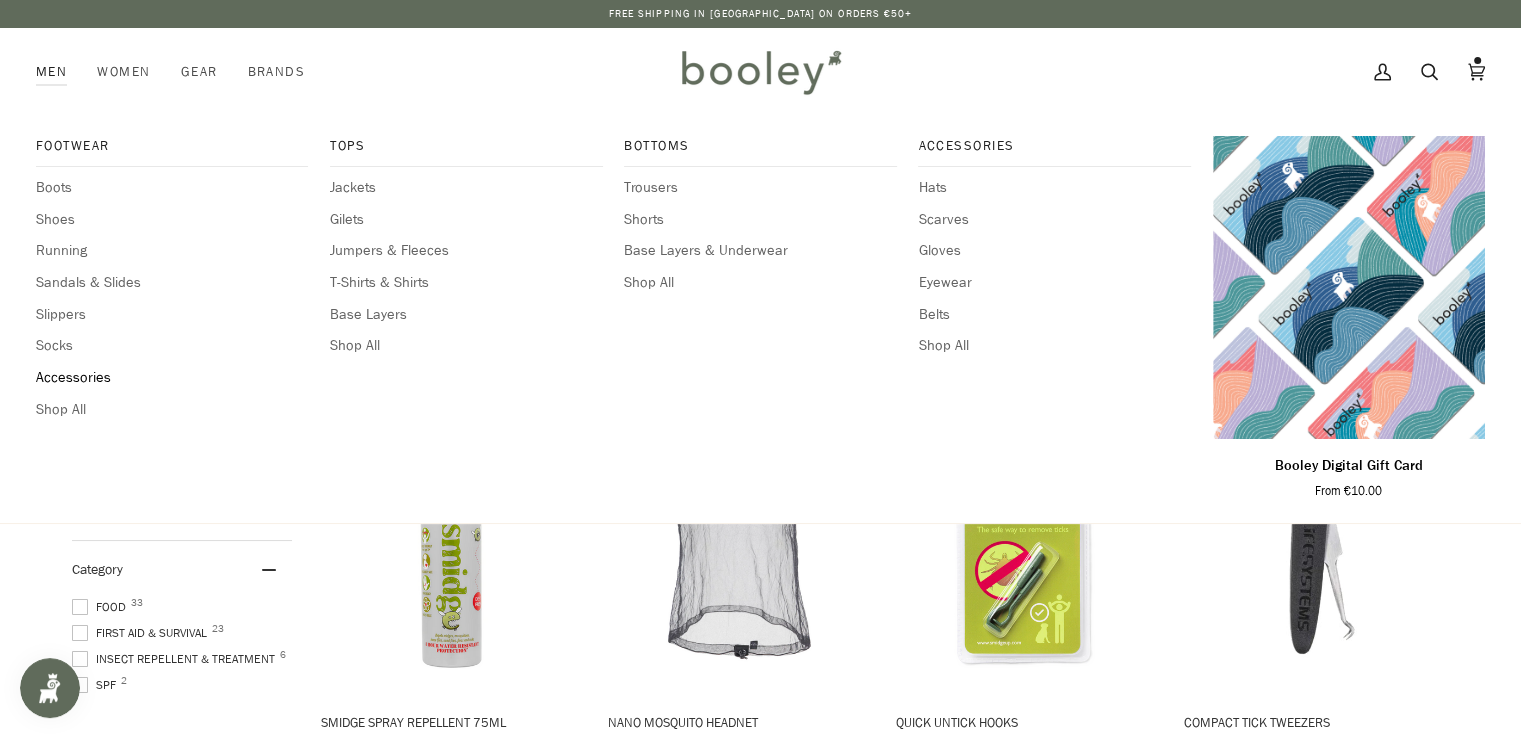 click on "Accessories" at bounding box center [172, 378] 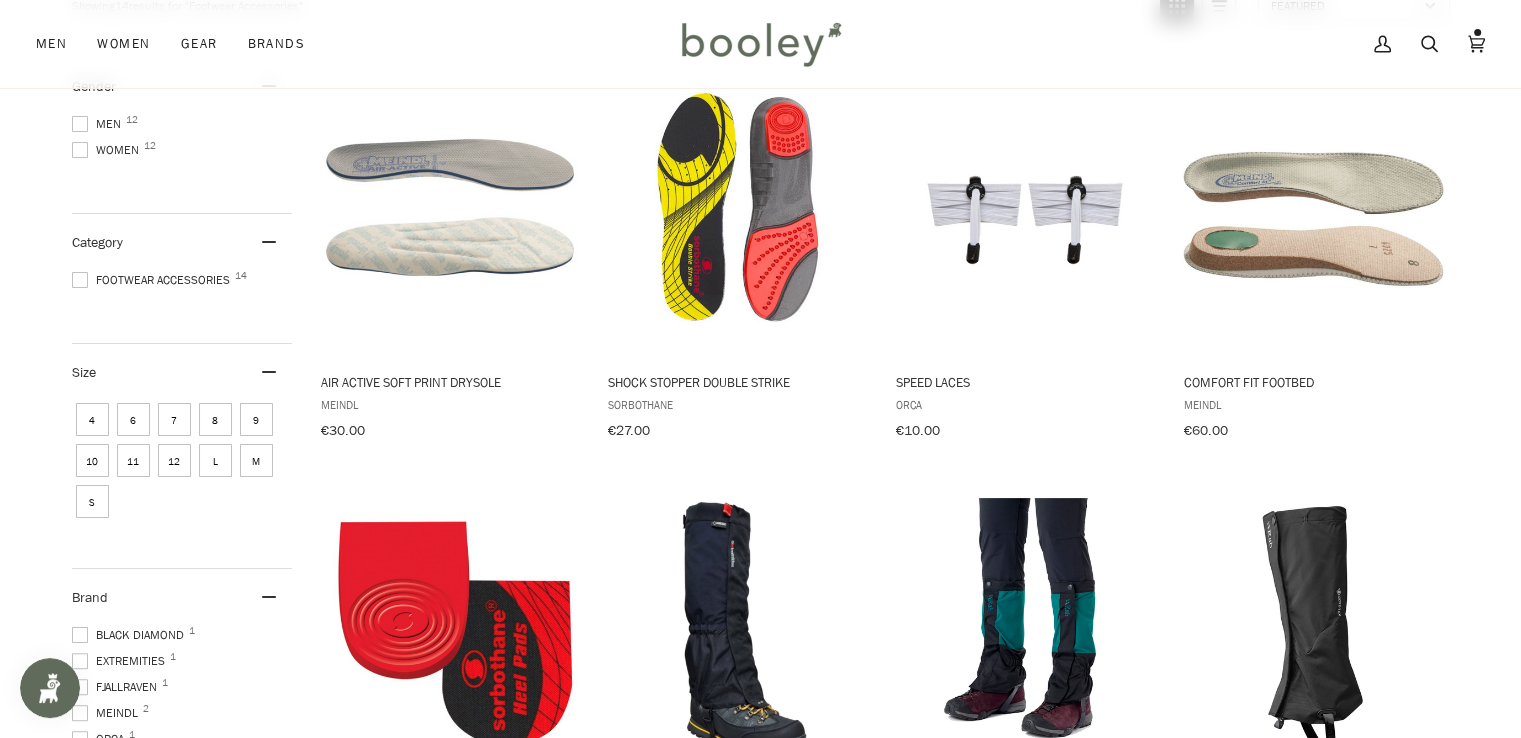 scroll, scrollTop: 0, scrollLeft: 0, axis: both 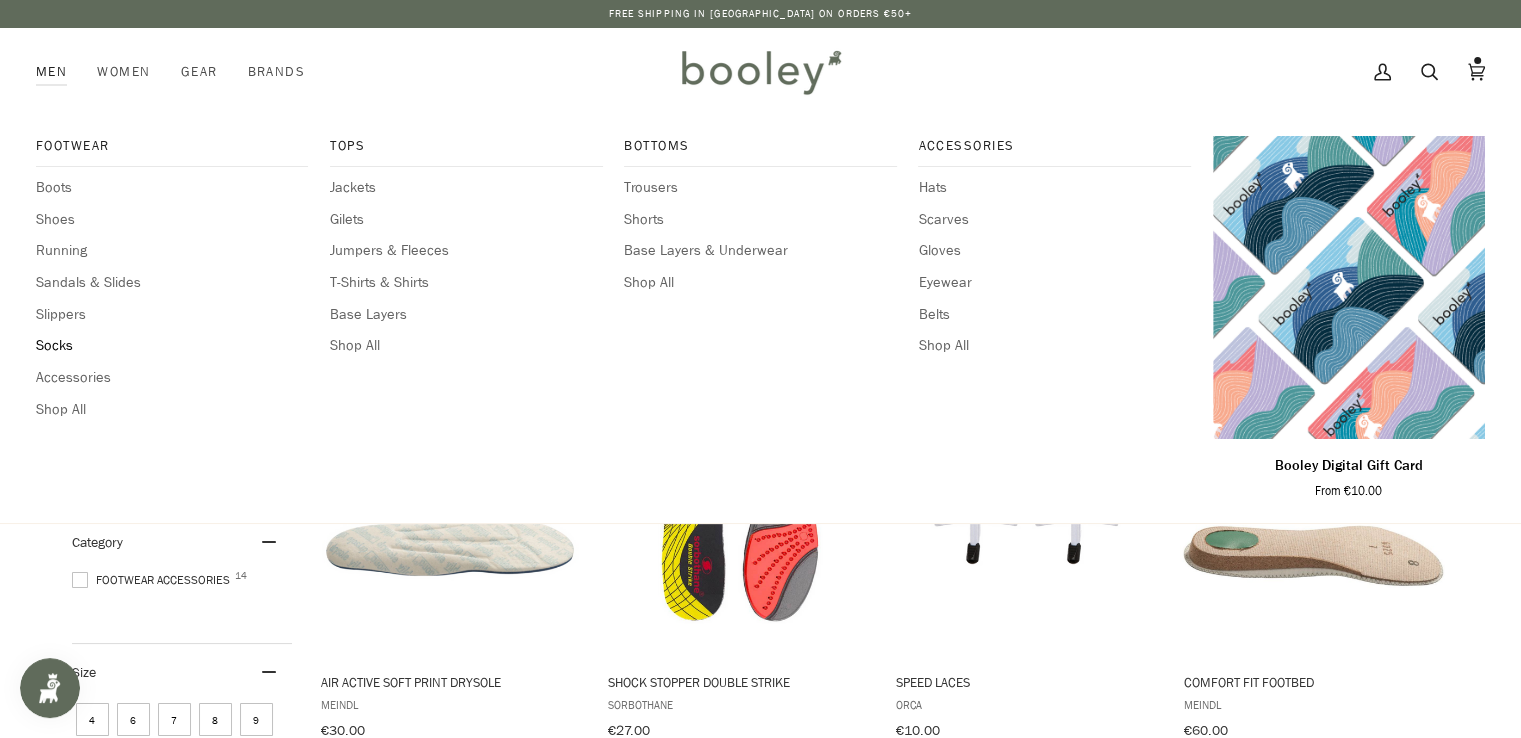 click on "Socks" at bounding box center [172, 346] 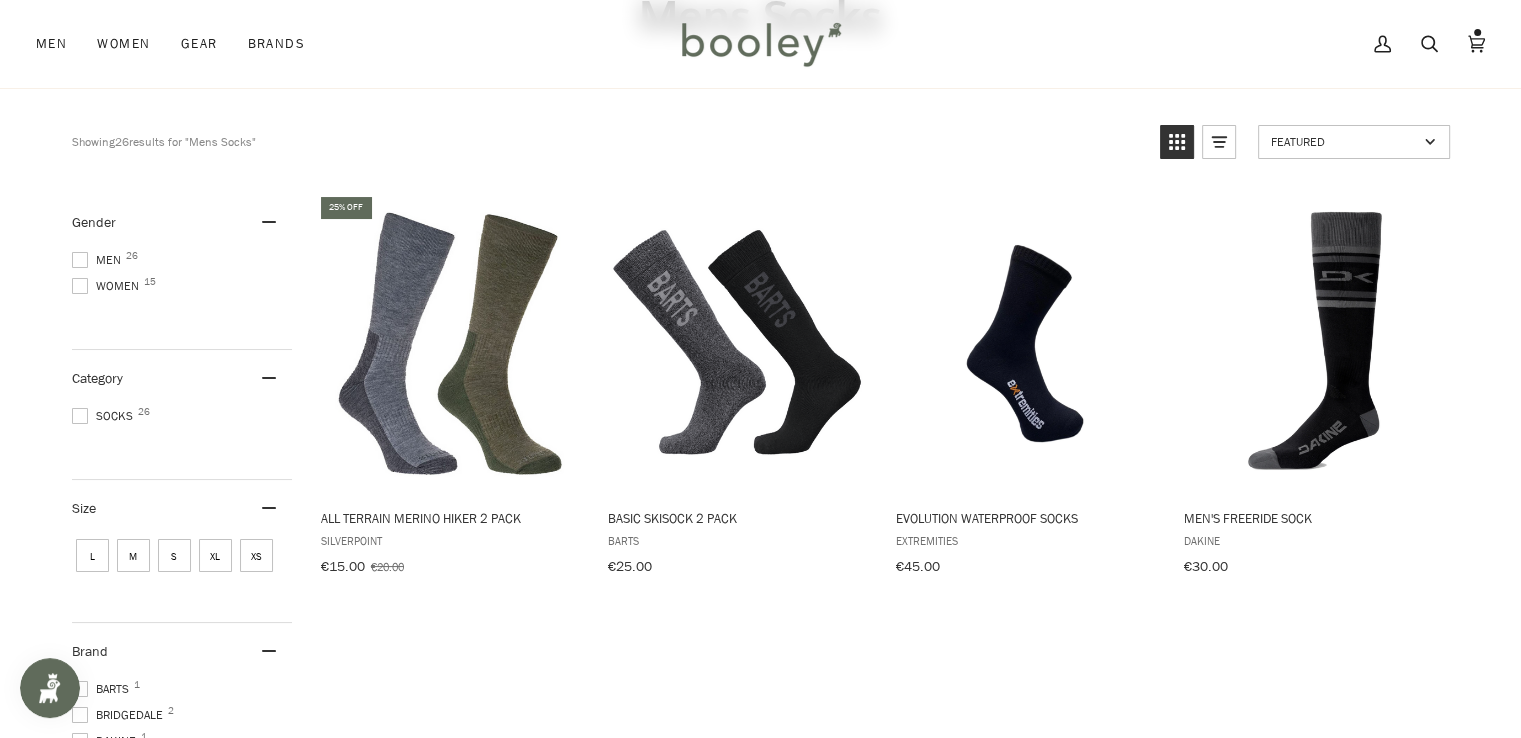 scroll, scrollTop: 200, scrollLeft: 0, axis: vertical 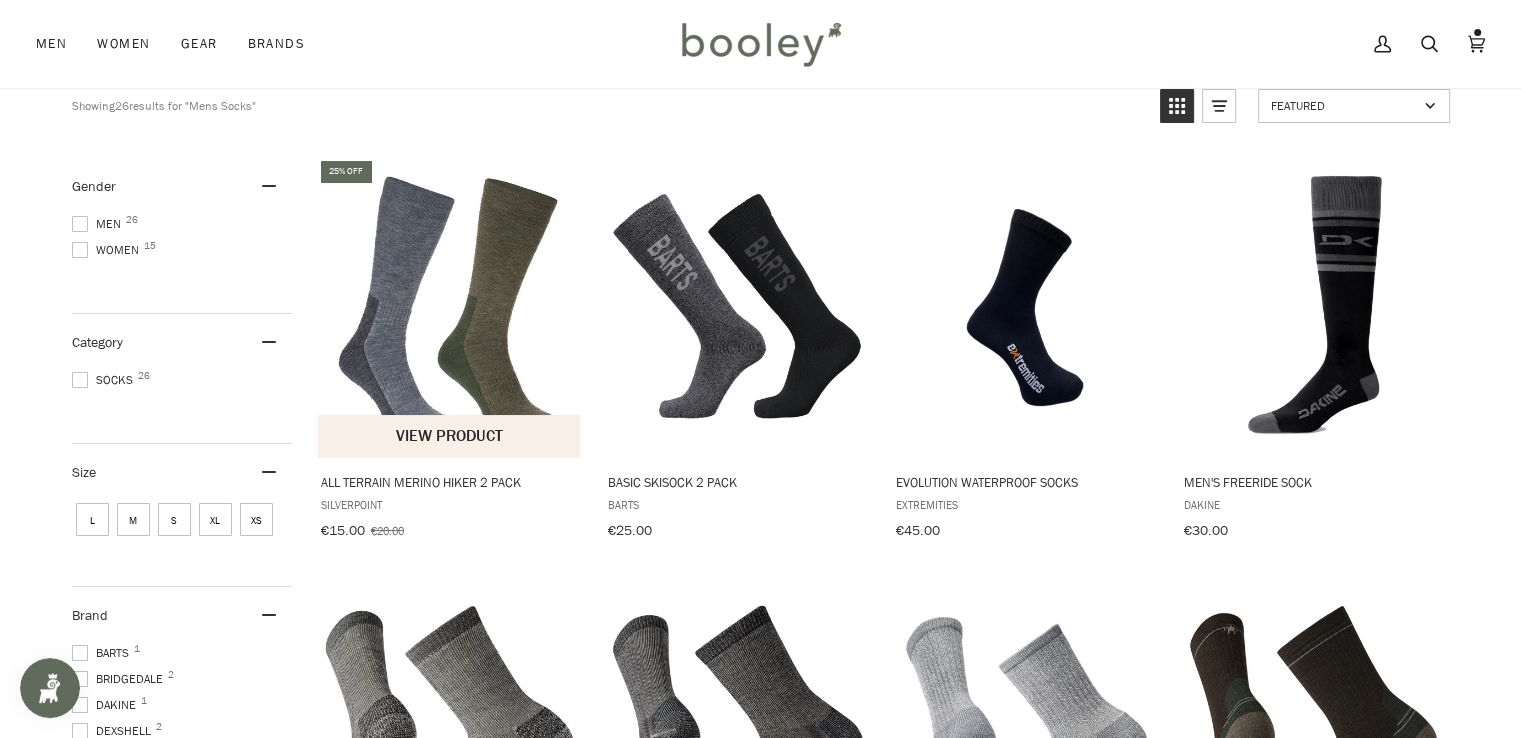 click at bounding box center [450, 307] 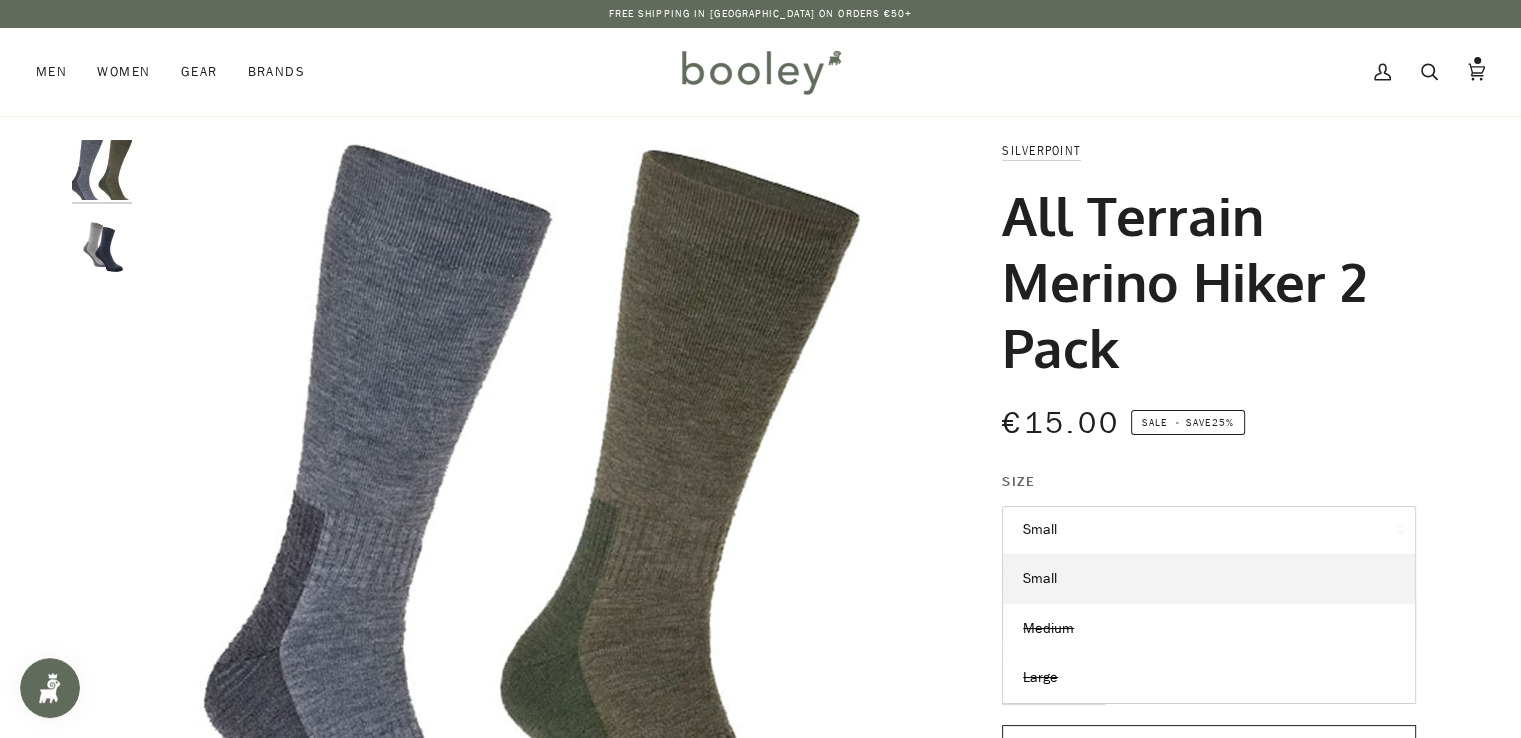 scroll, scrollTop: 0, scrollLeft: 0, axis: both 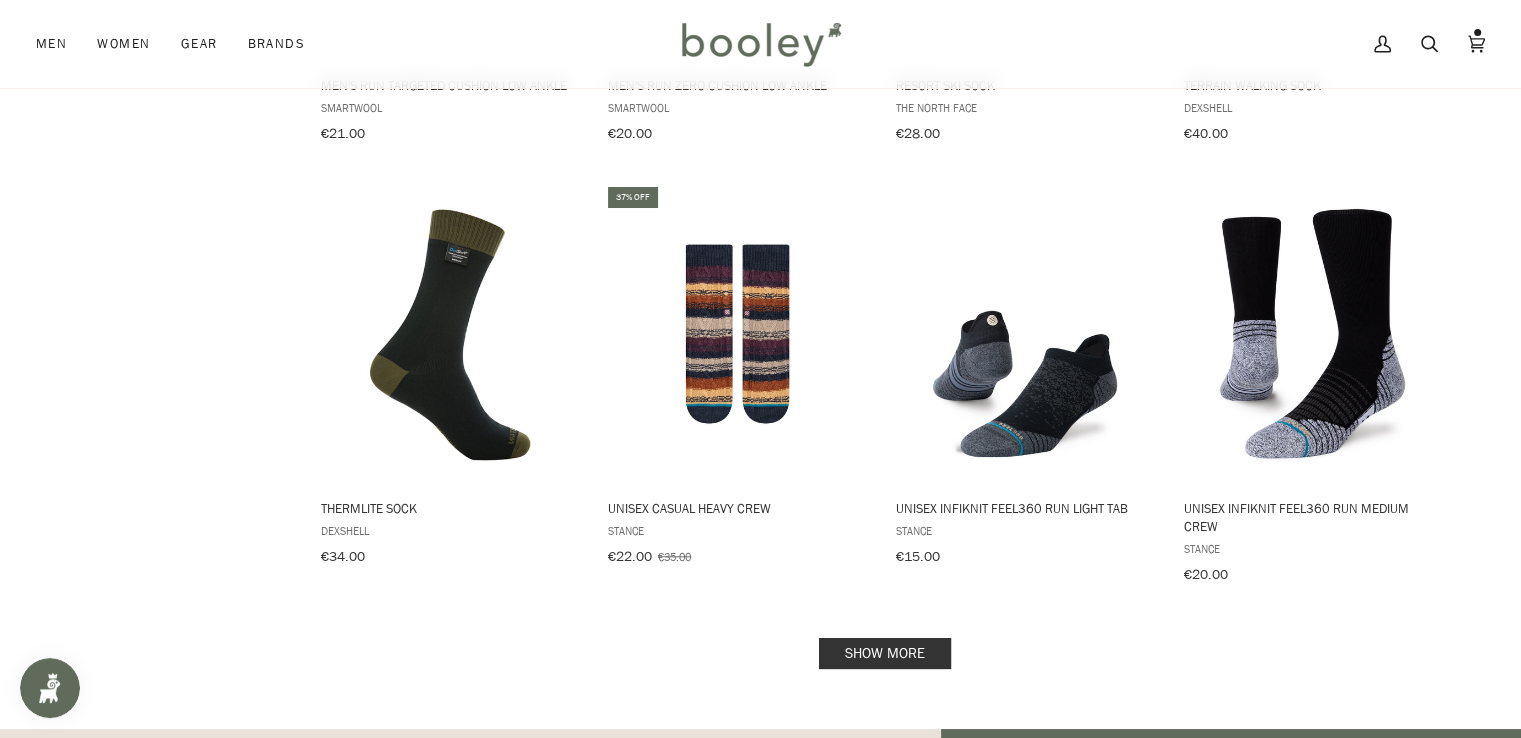click on "Show more" at bounding box center (885, 653) 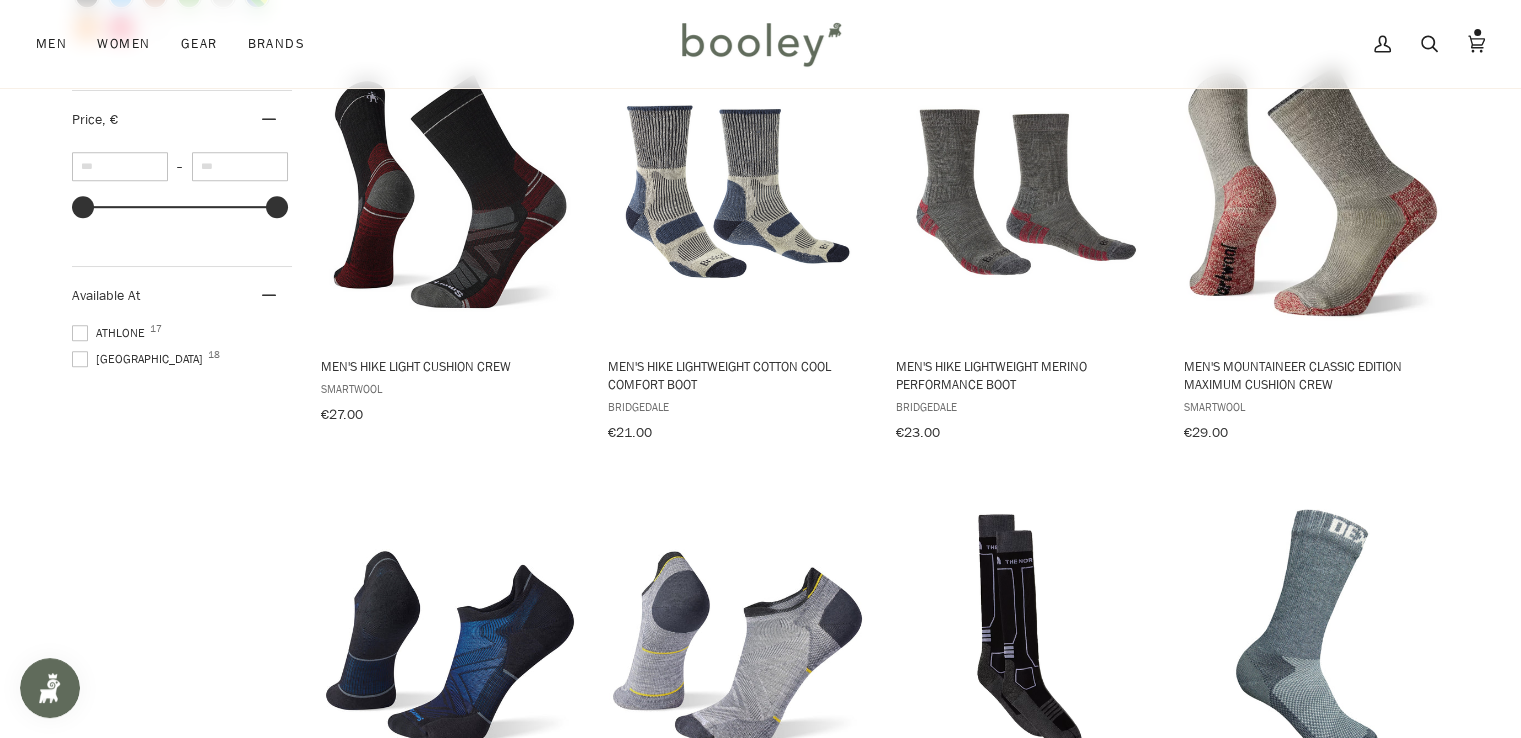 scroll, scrollTop: 1000, scrollLeft: 0, axis: vertical 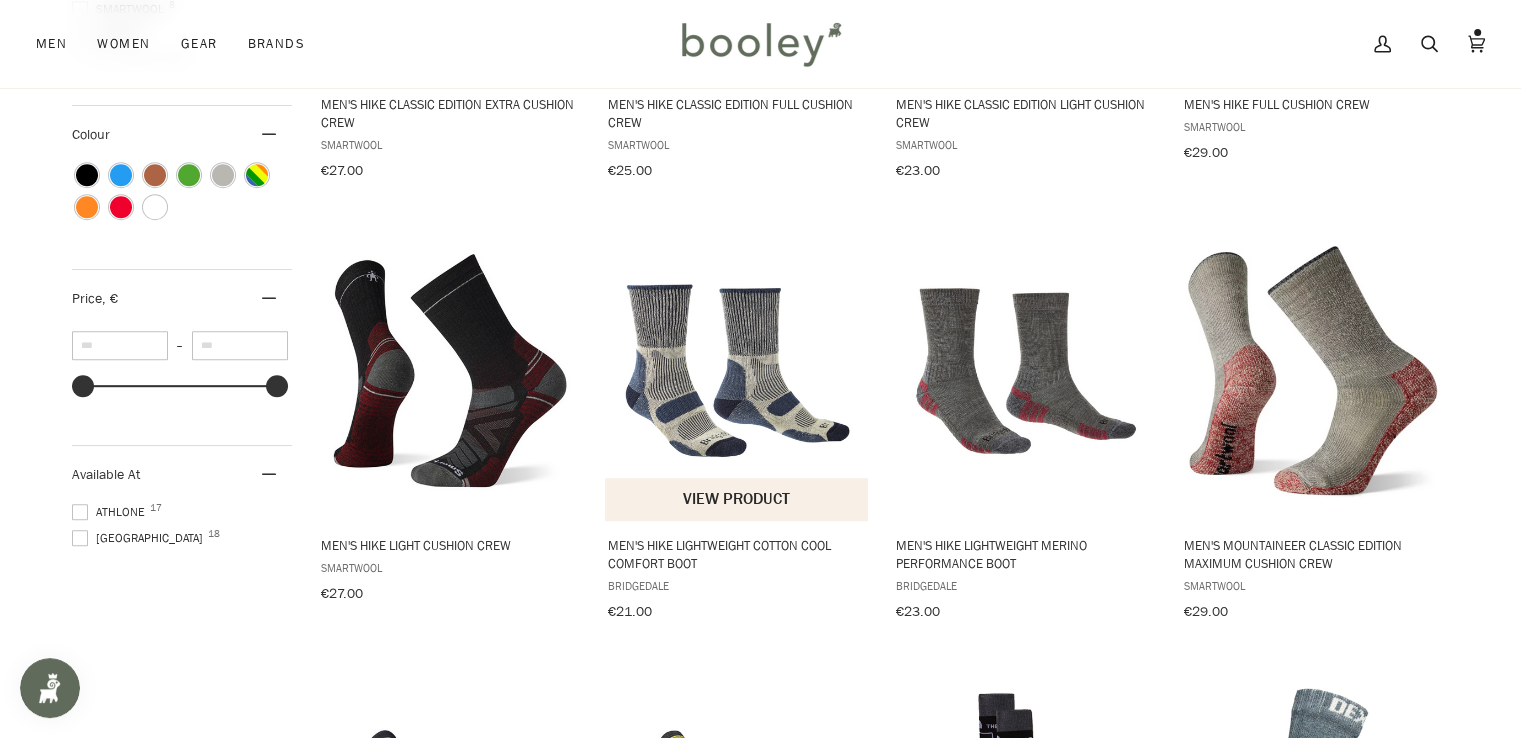 click at bounding box center [737, 370] 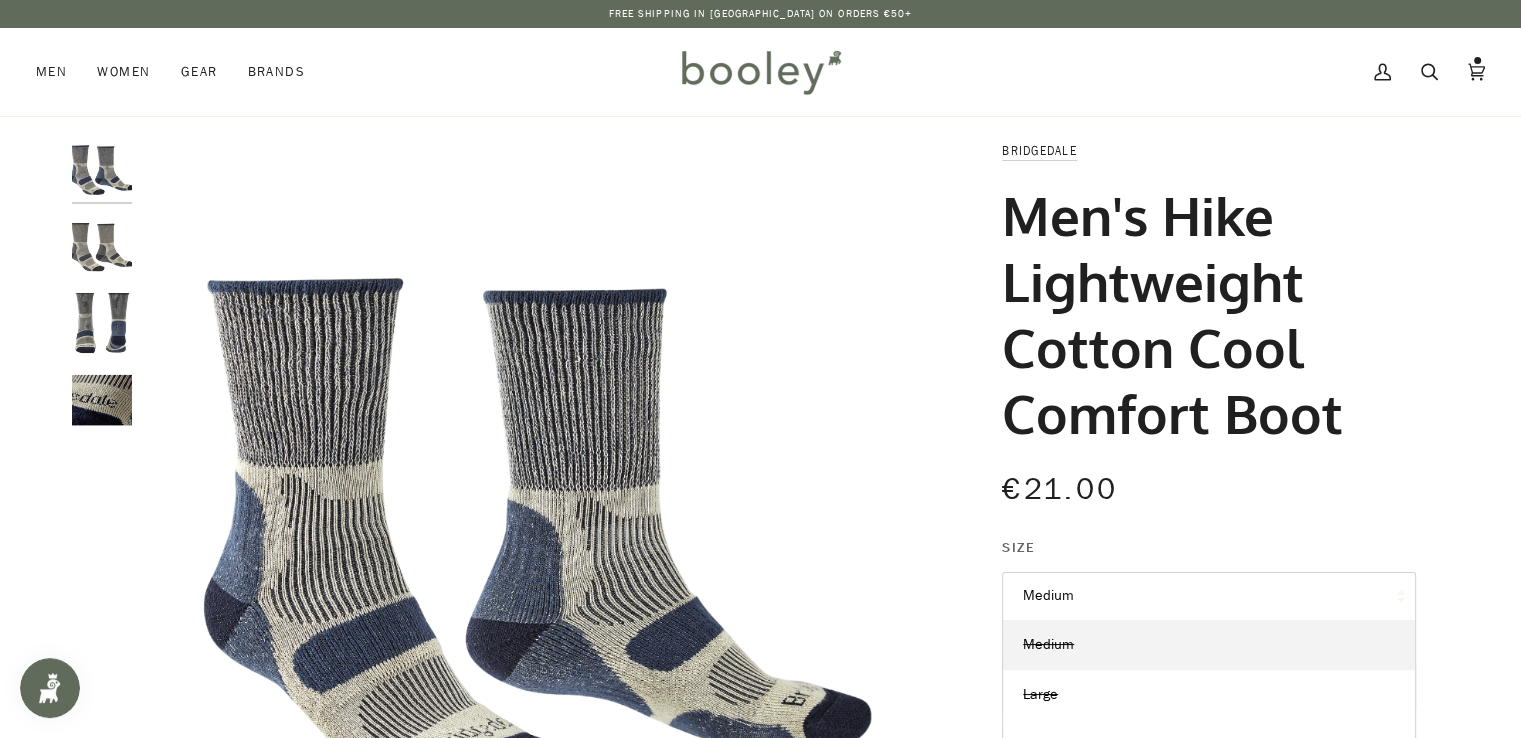 scroll, scrollTop: 0, scrollLeft: 0, axis: both 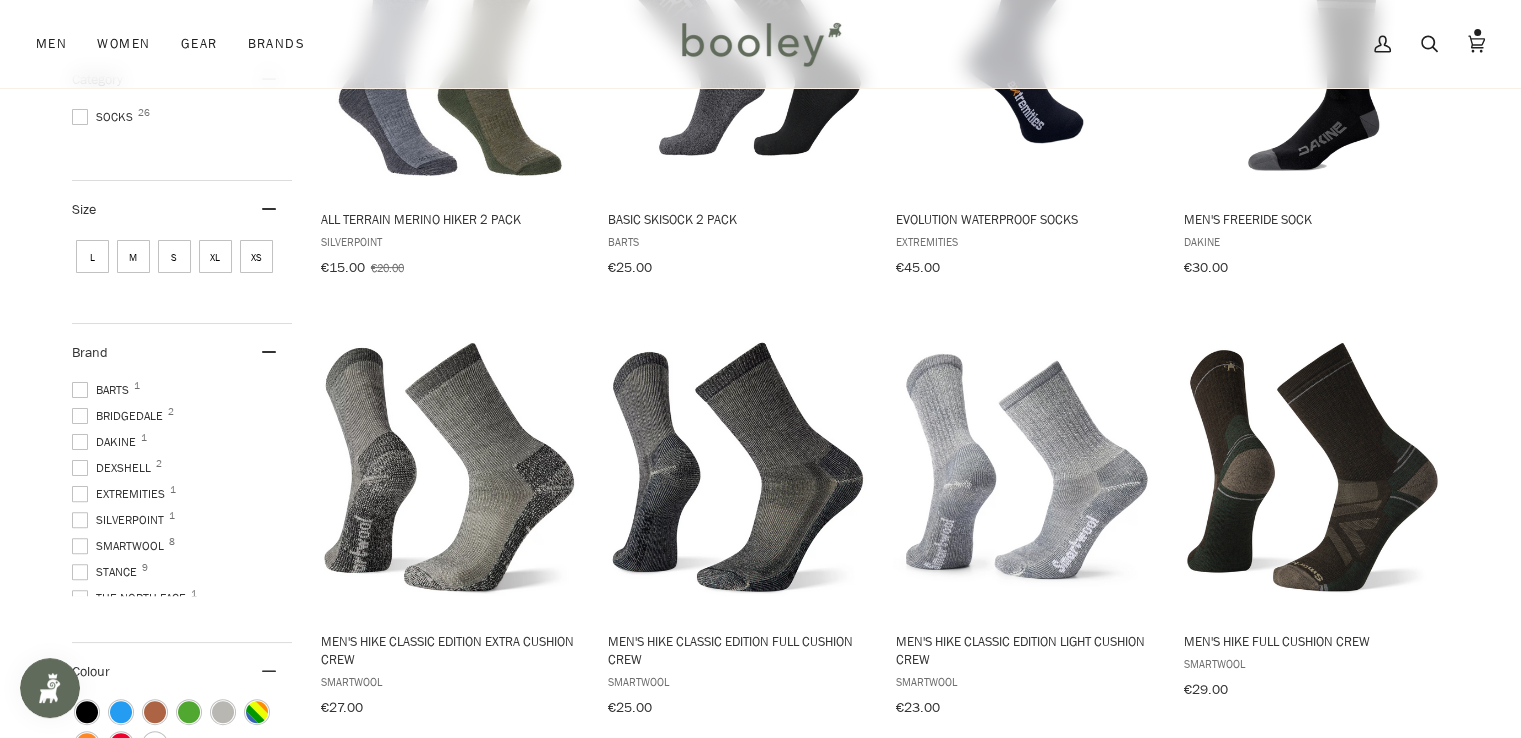 click on "L" at bounding box center (92, 256) 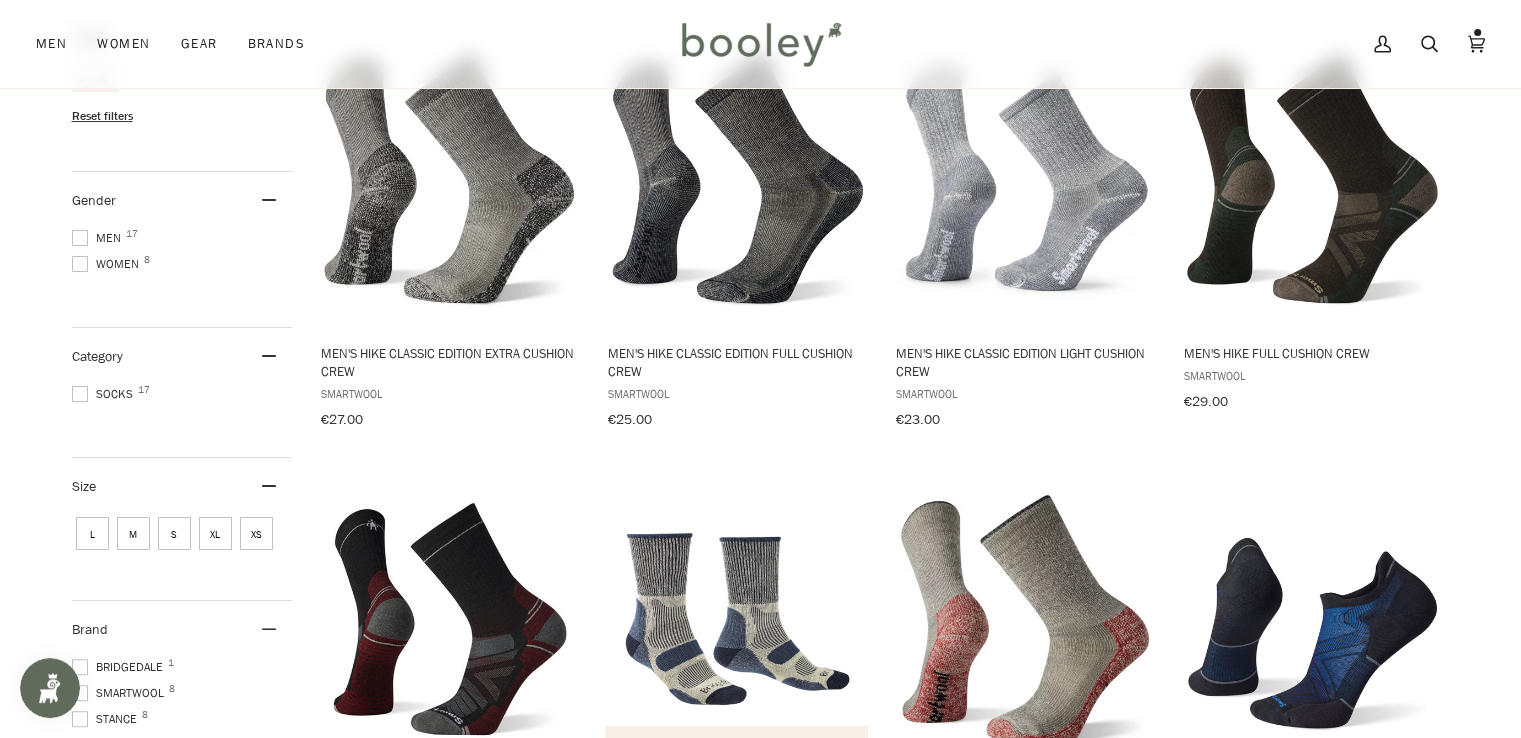 scroll, scrollTop: 300, scrollLeft: 0, axis: vertical 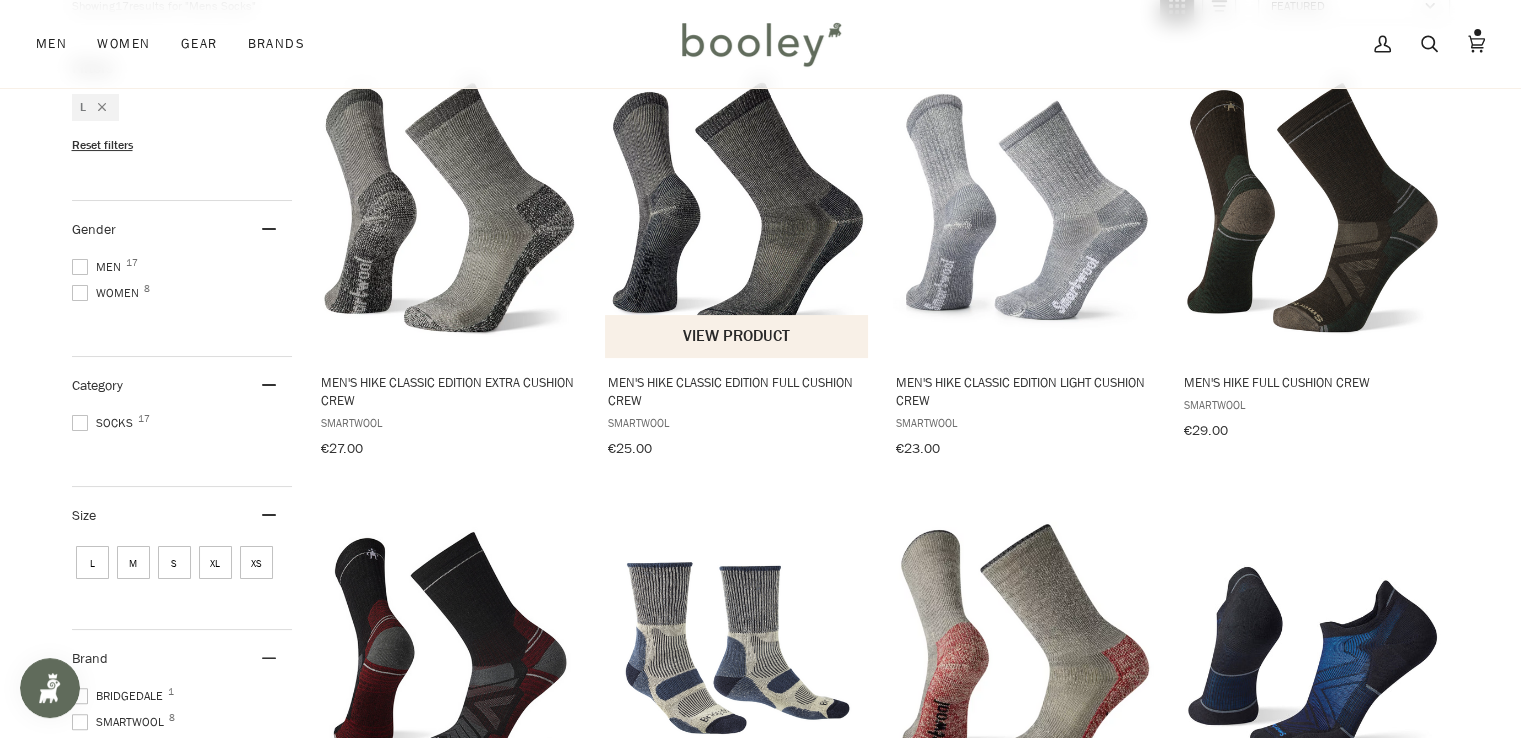 click on "Men's Hike Classic Edition Full Cushion Crew" at bounding box center (737, 391) 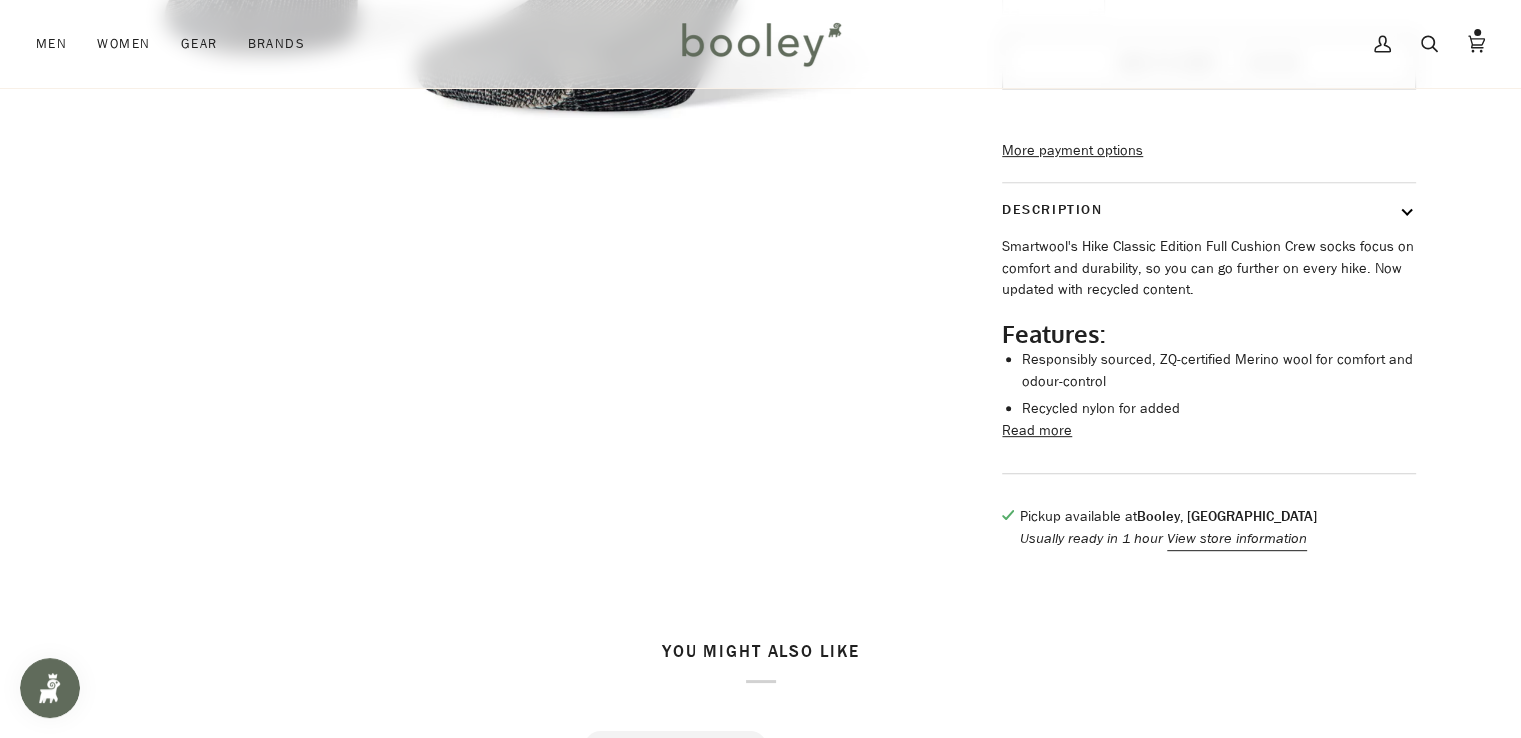 scroll, scrollTop: 800, scrollLeft: 0, axis: vertical 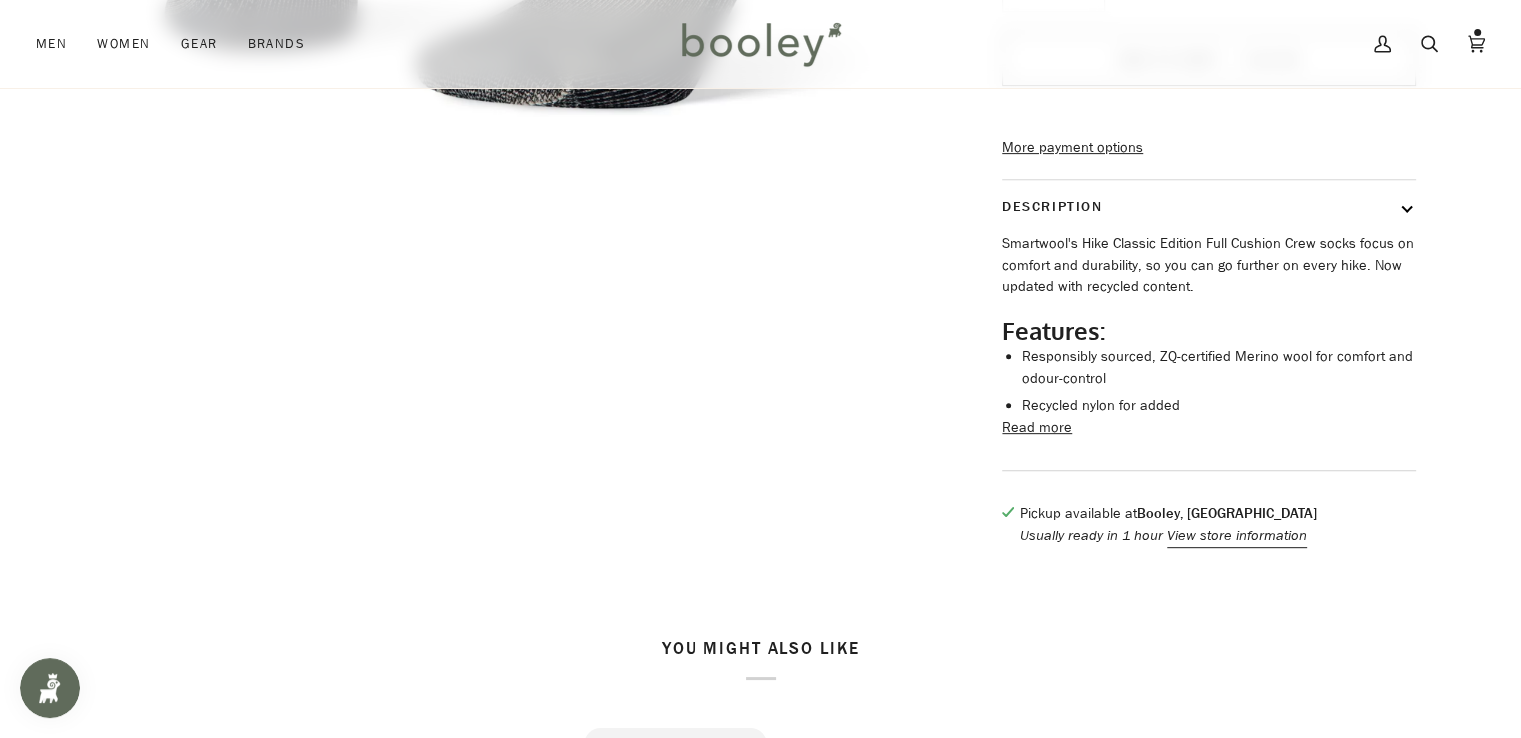 click on "Read more" at bounding box center [1037, 428] 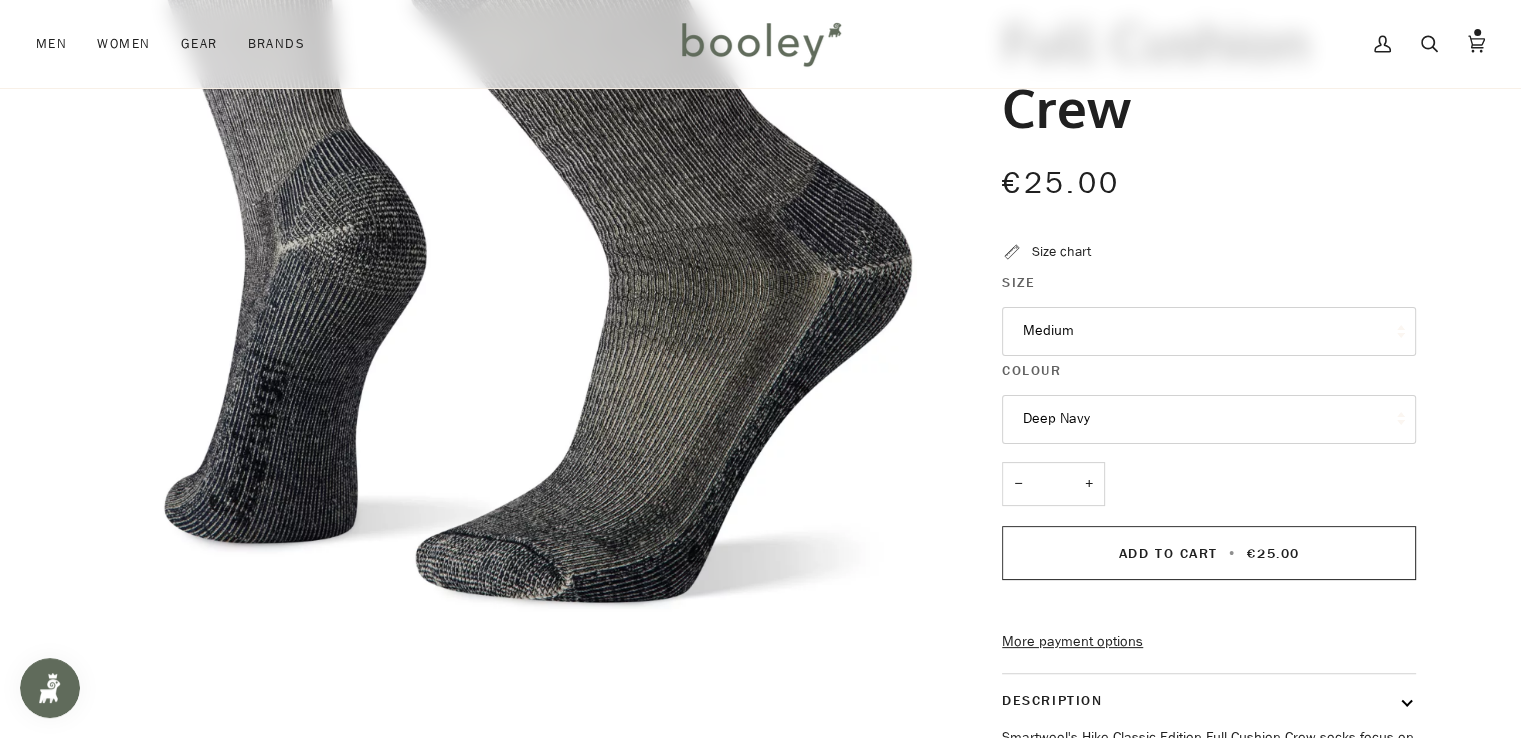 scroll, scrollTop: 300, scrollLeft: 0, axis: vertical 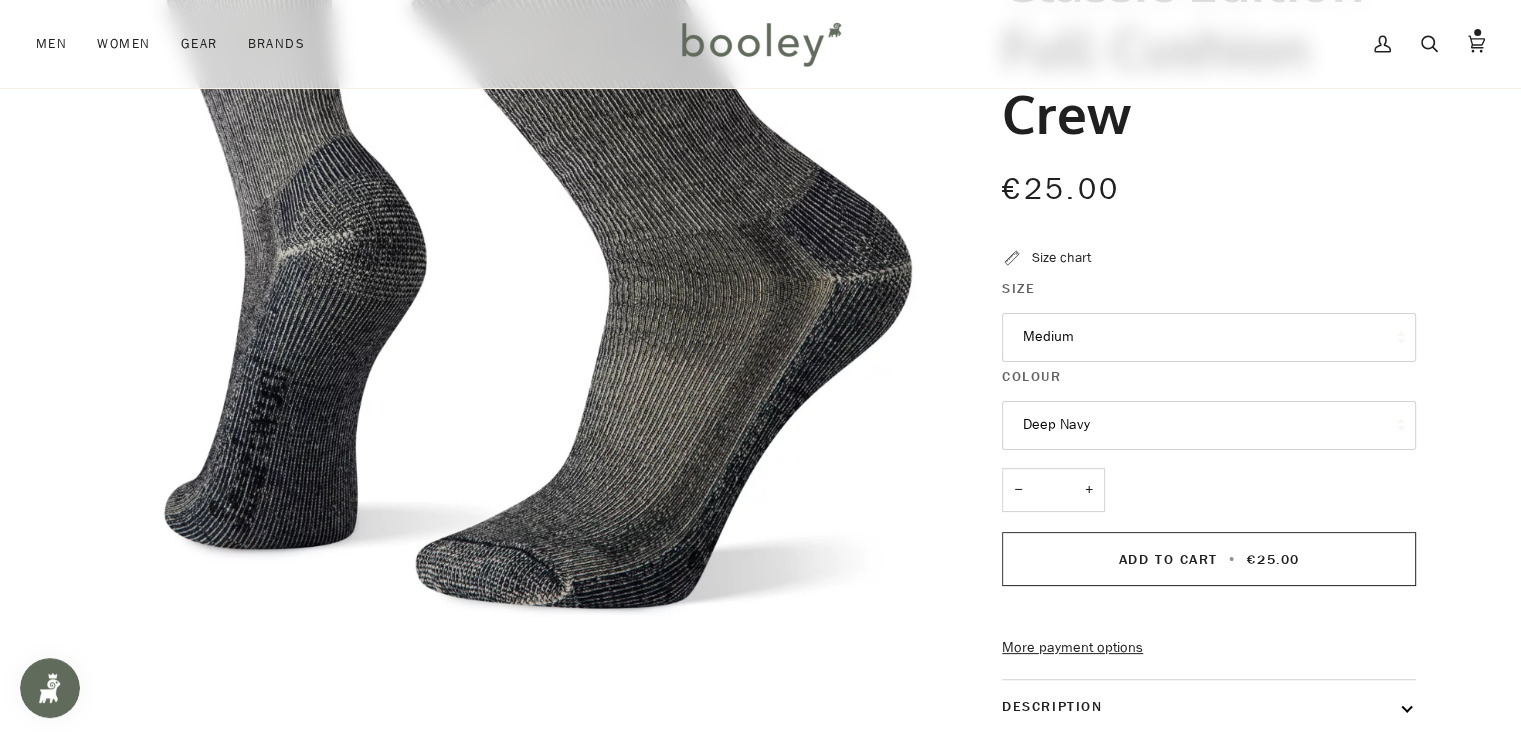 click on "Medium" at bounding box center (1209, 337) 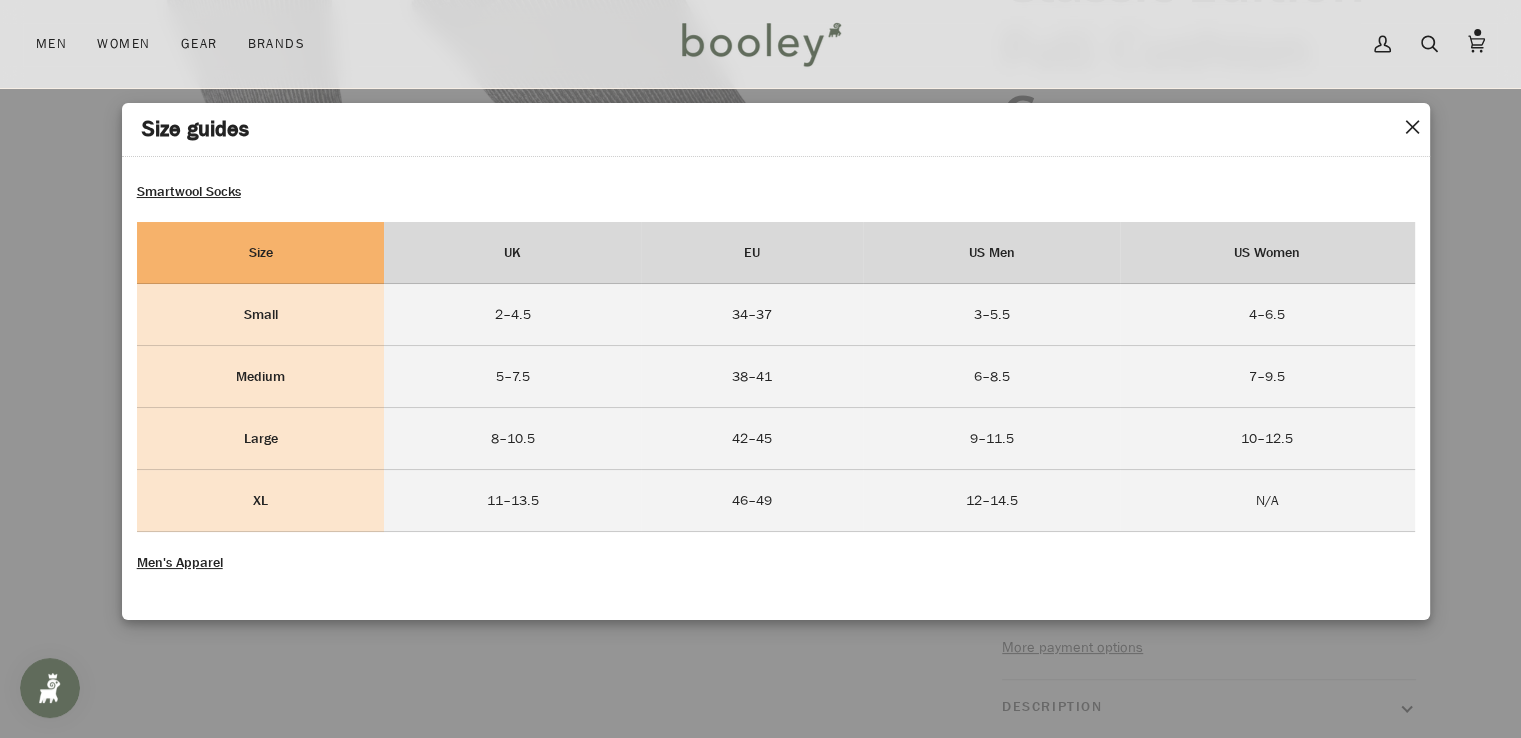 click on "✕" at bounding box center [1412, 128] 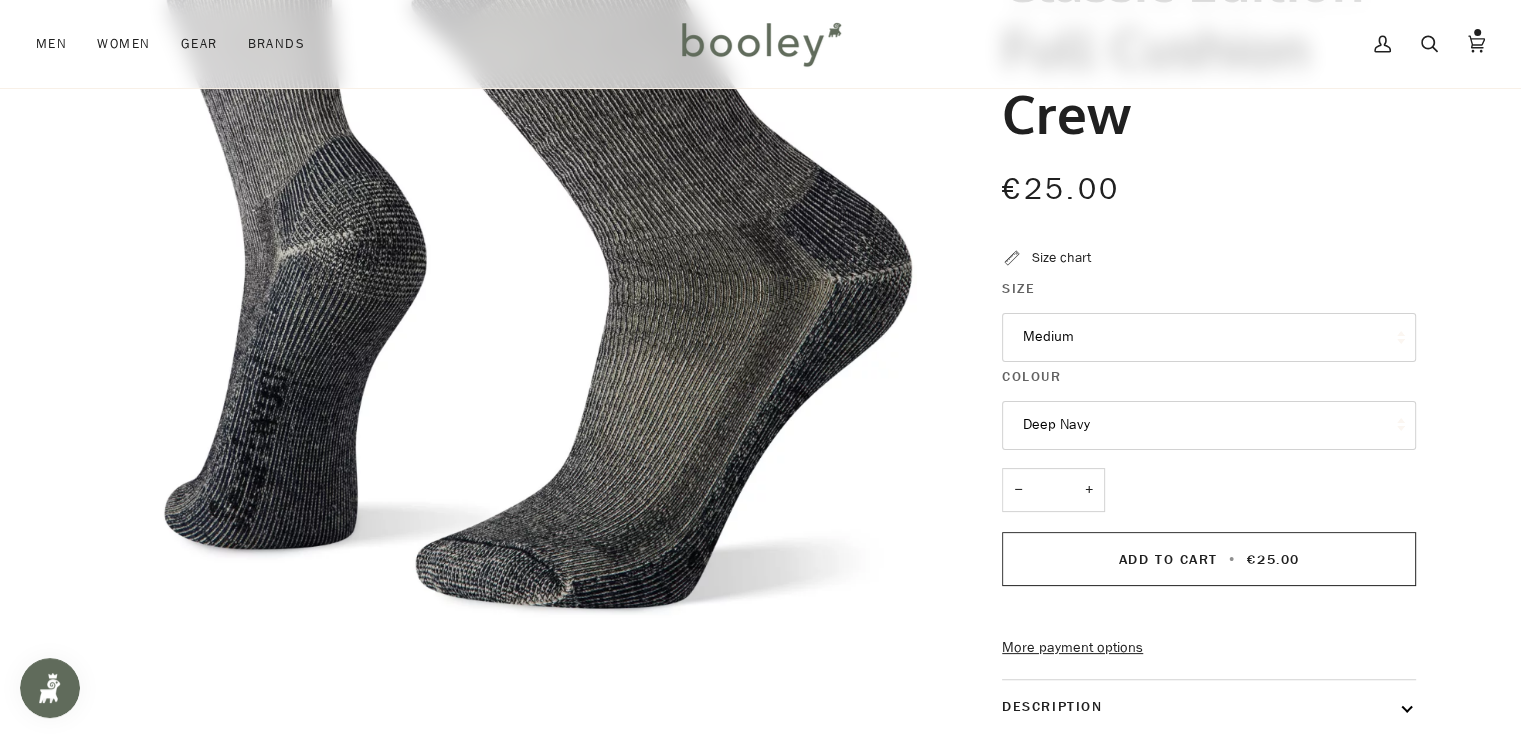 click on "Medium" at bounding box center (1209, 337) 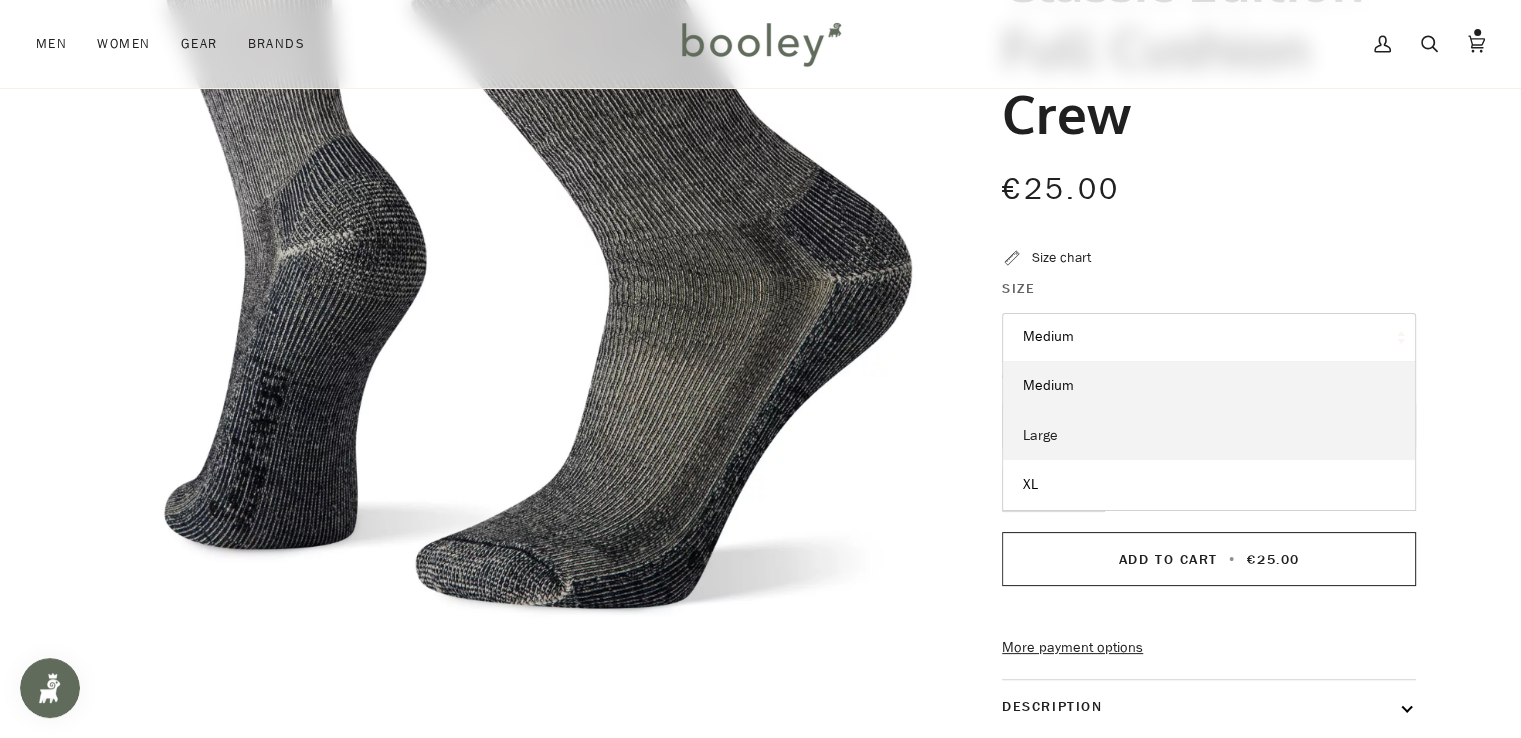 click on "Large" at bounding box center (1209, 436) 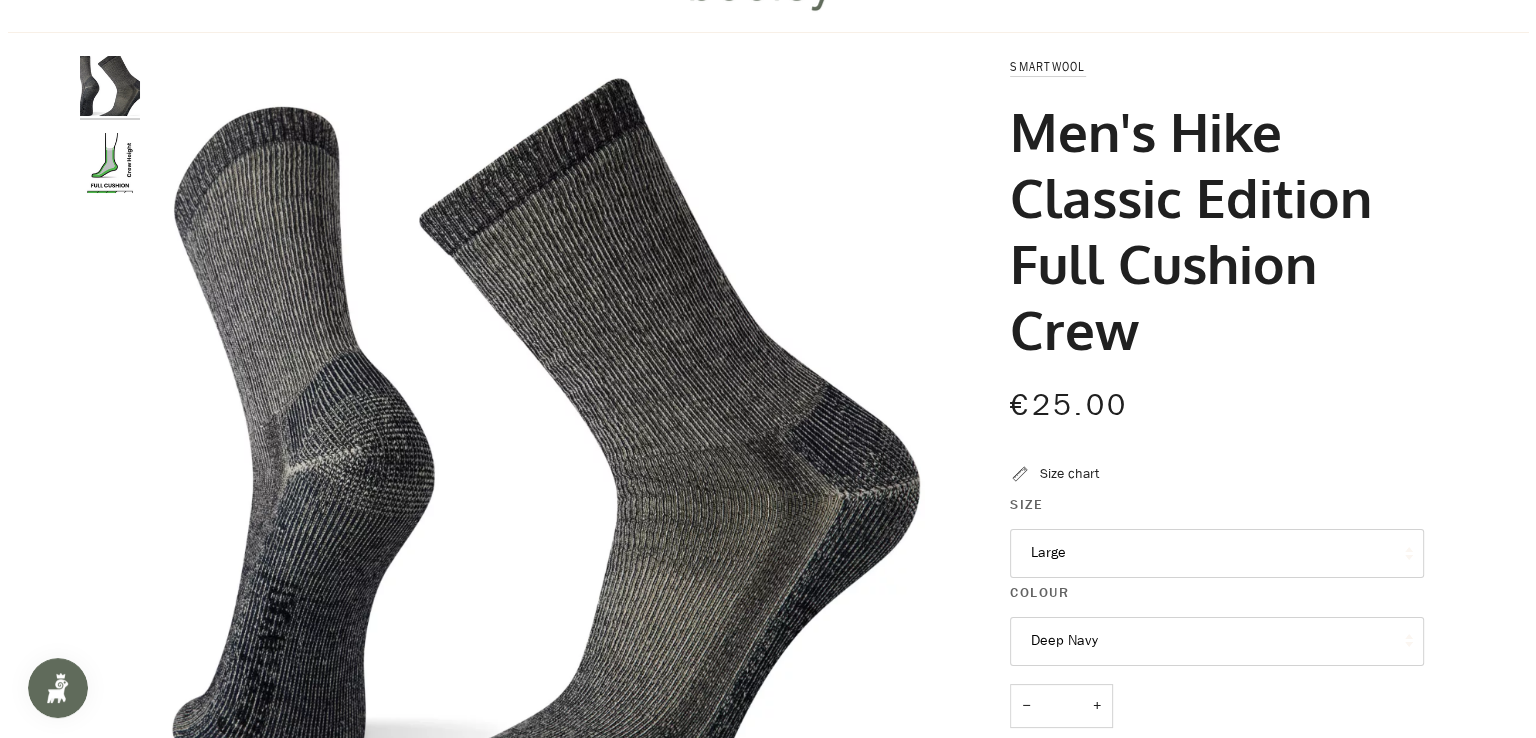 scroll, scrollTop: 200, scrollLeft: 0, axis: vertical 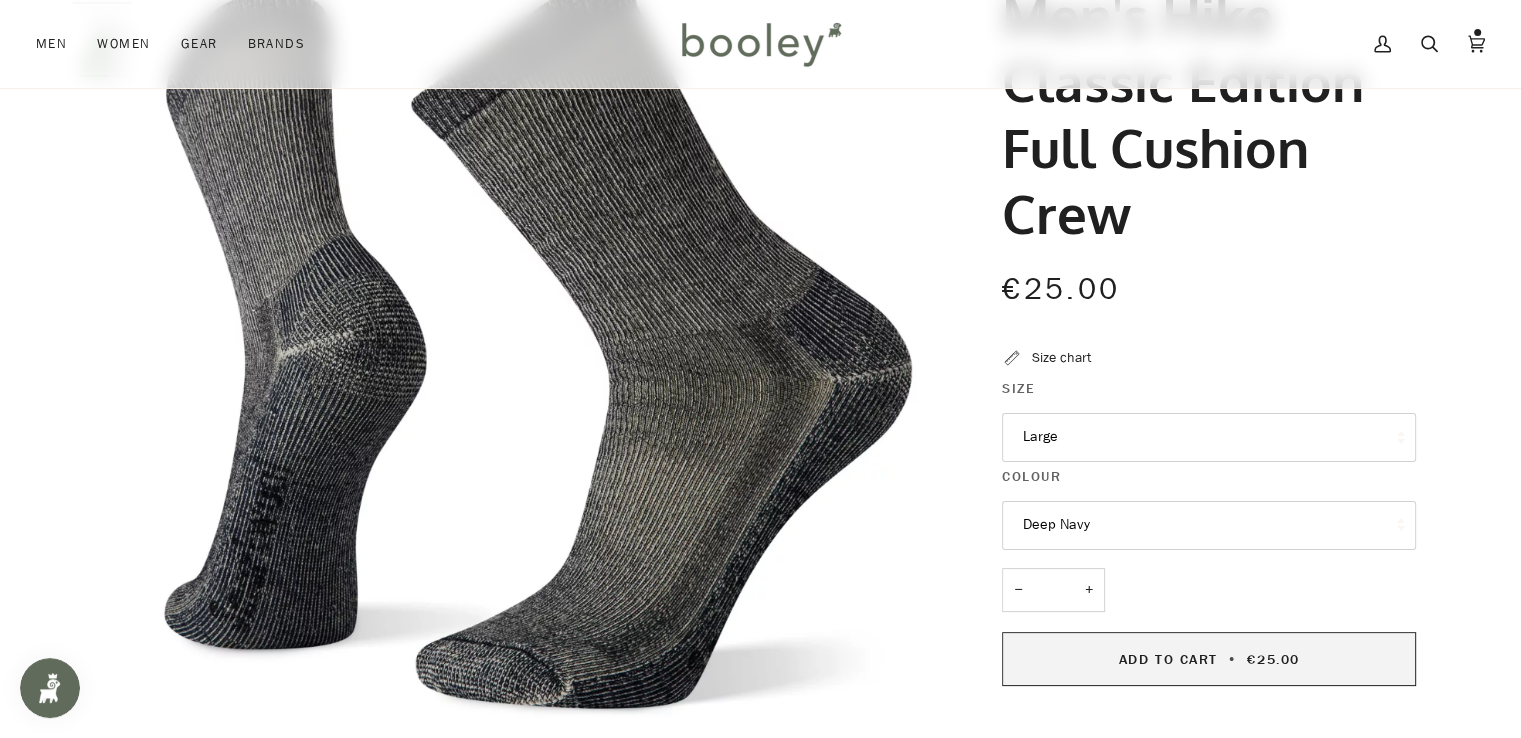 click on "Add to Cart" at bounding box center (1168, 659) 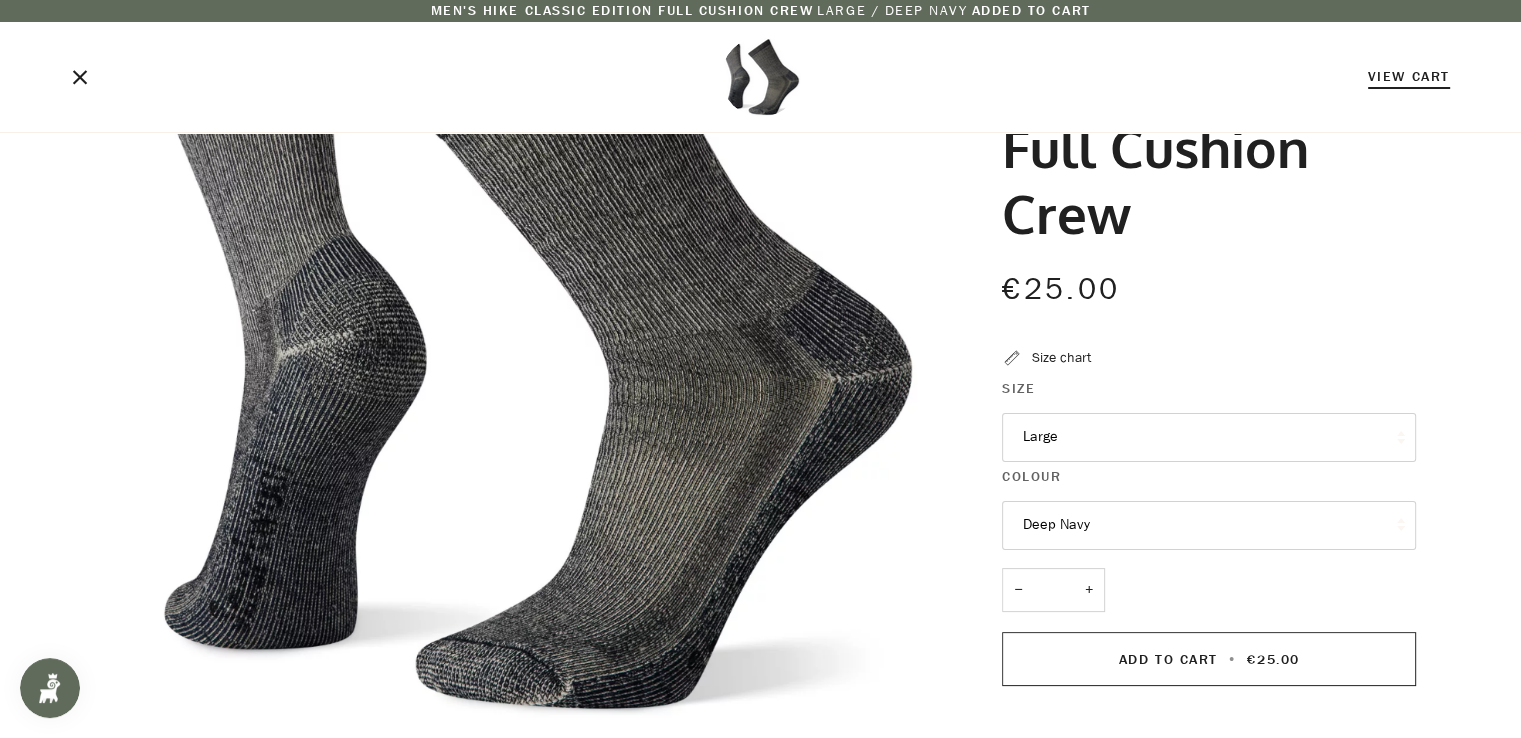 click on "View Cart" at bounding box center (1409, 76) 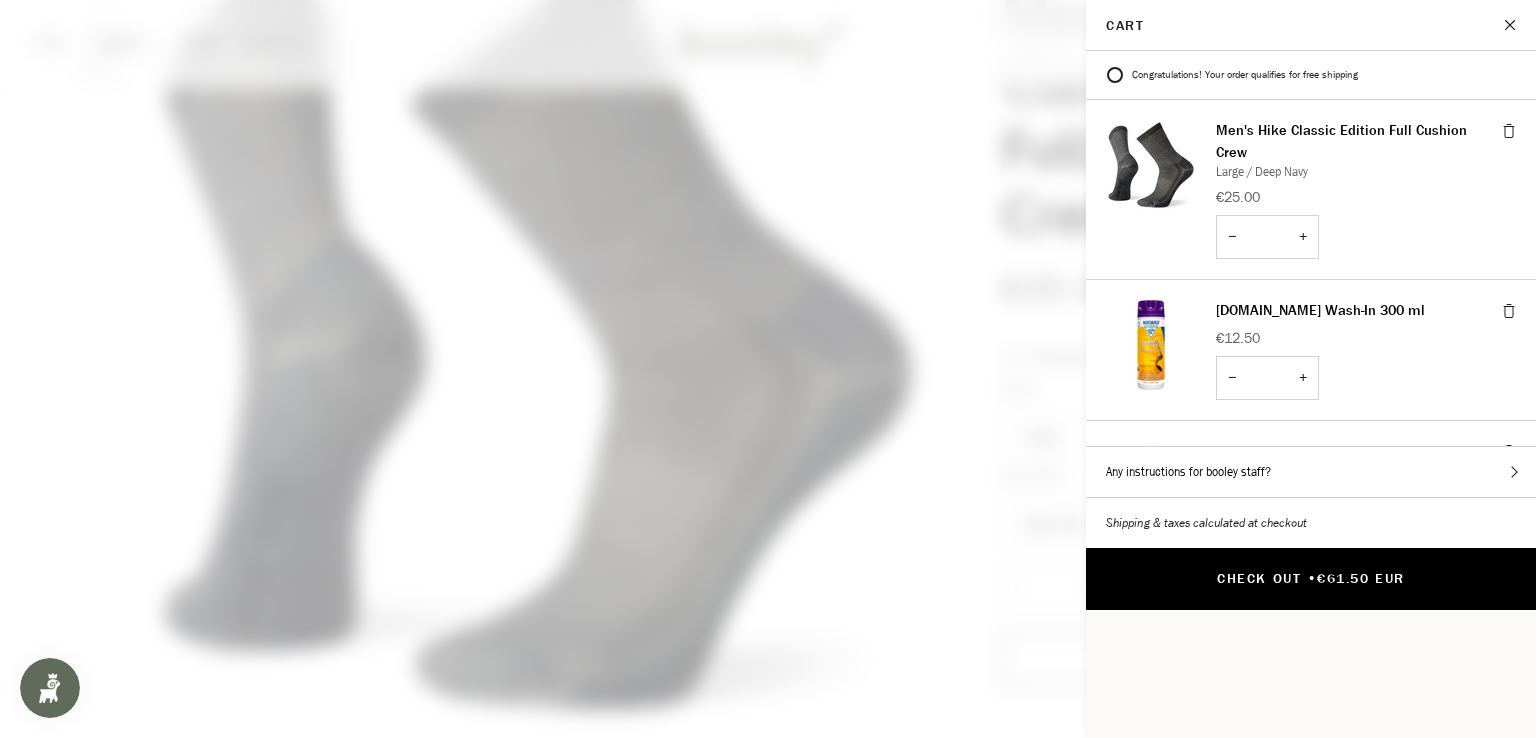 click on "€61.50 EUR" at bounding box center (1360, 578) 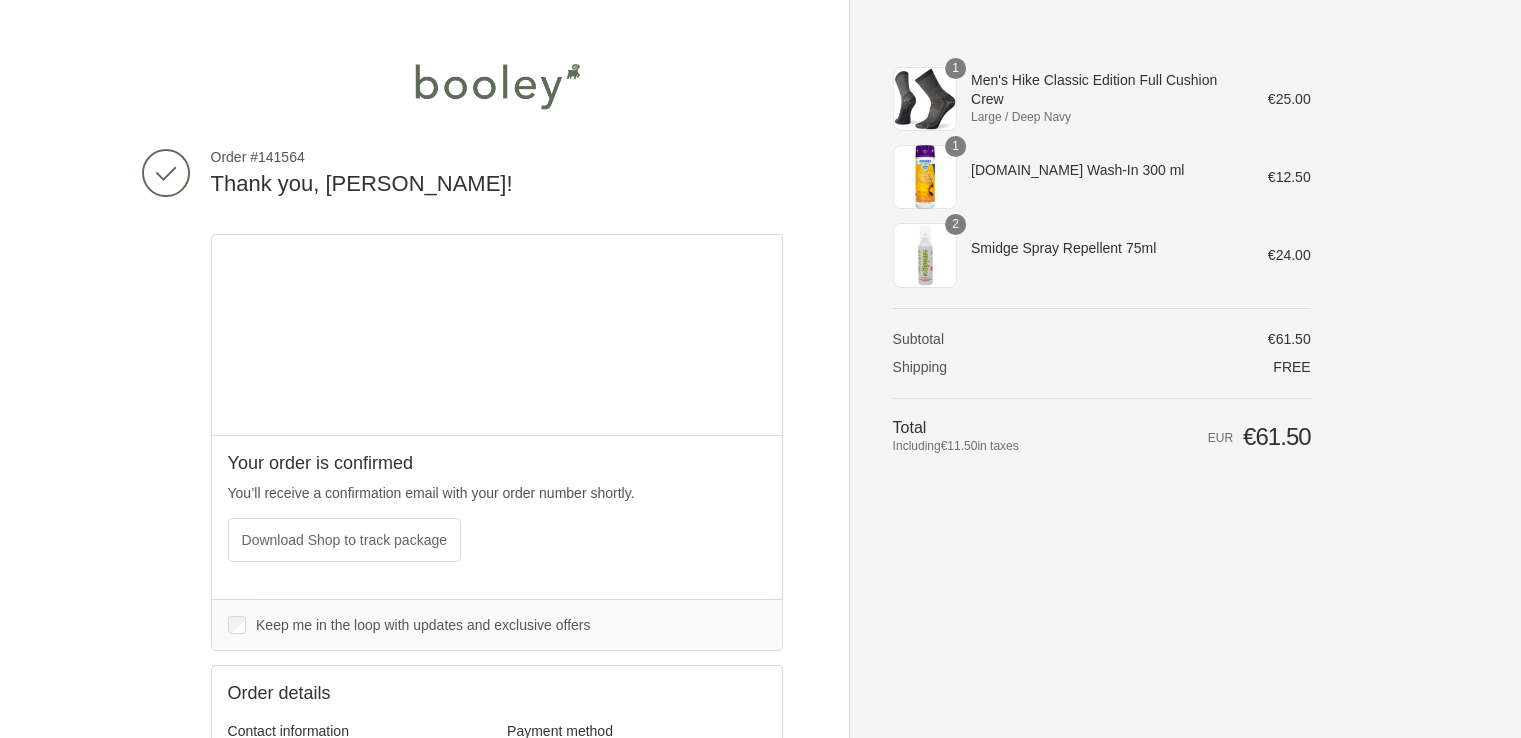 scroll, scrollTop: 0, scrollLeft: 0, axis: both 